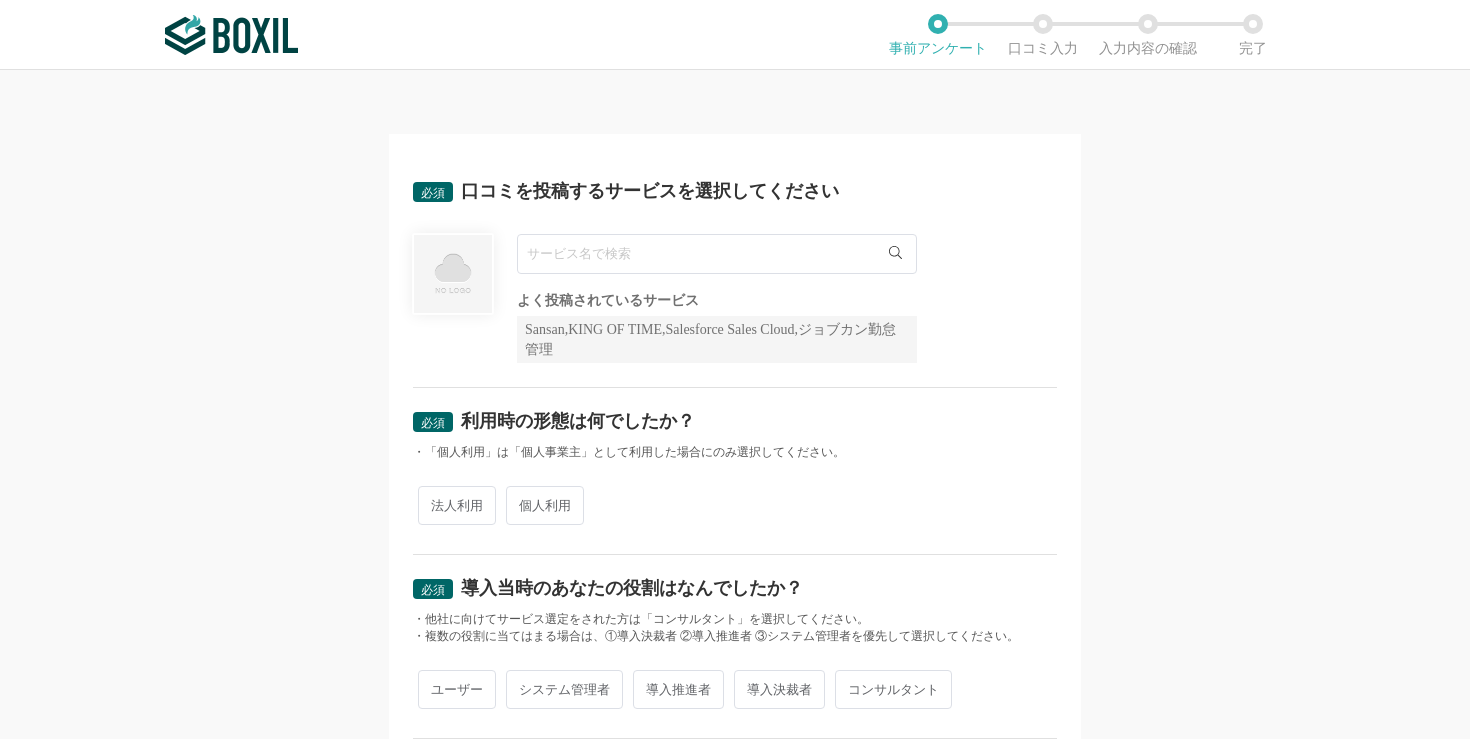 scroll, scrollTop: 0, scrollLeft: 0, axis: both 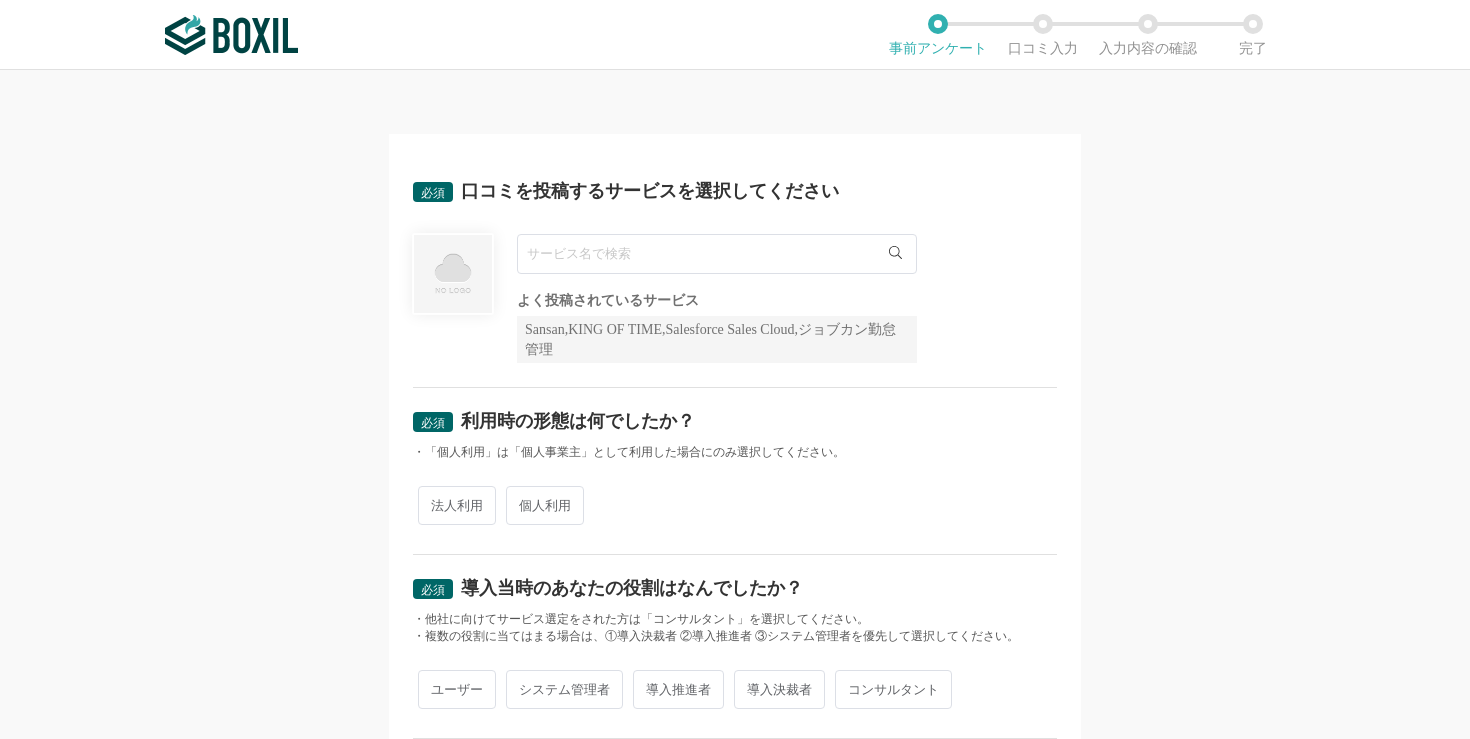 click at bounding box center [717, 254] 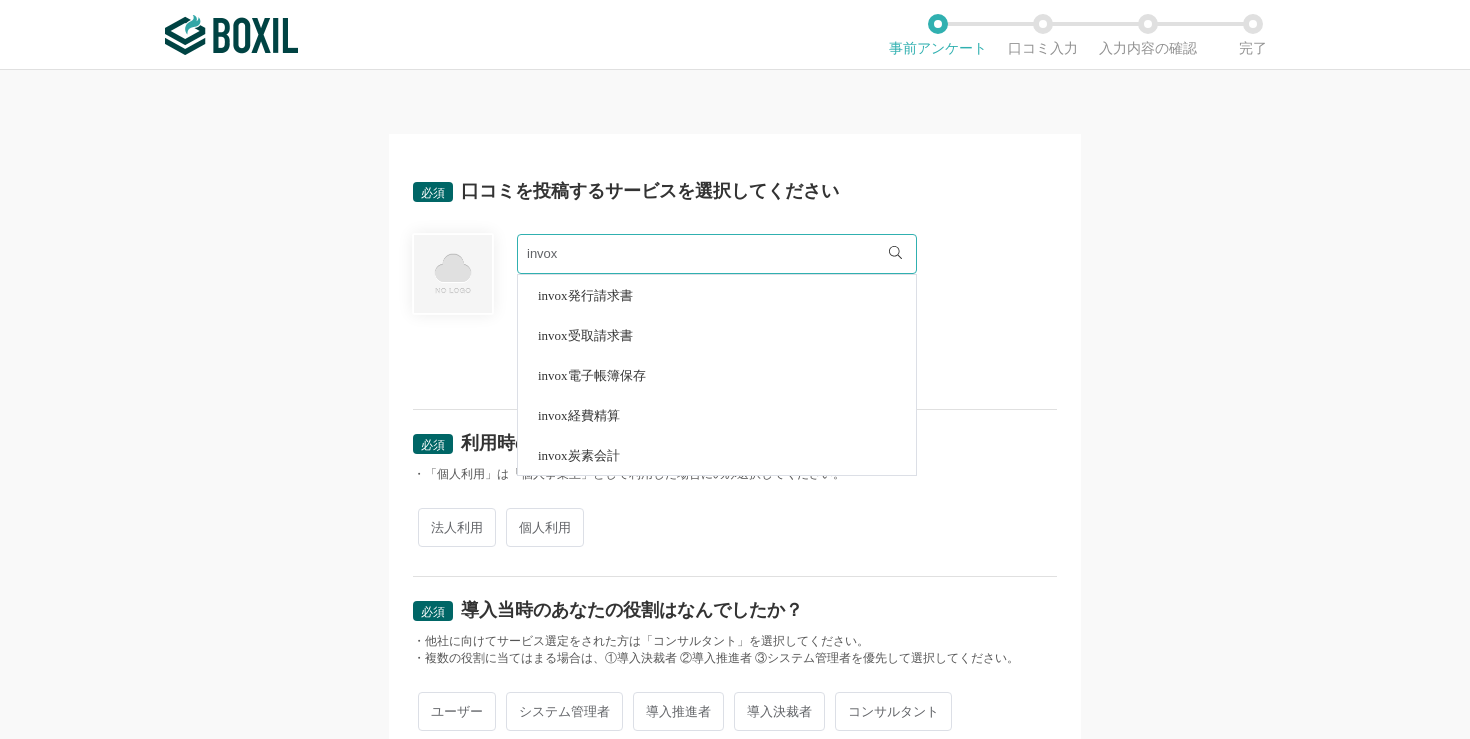 click on "invox電子帳簿保存" at bounding box center [717, 375] 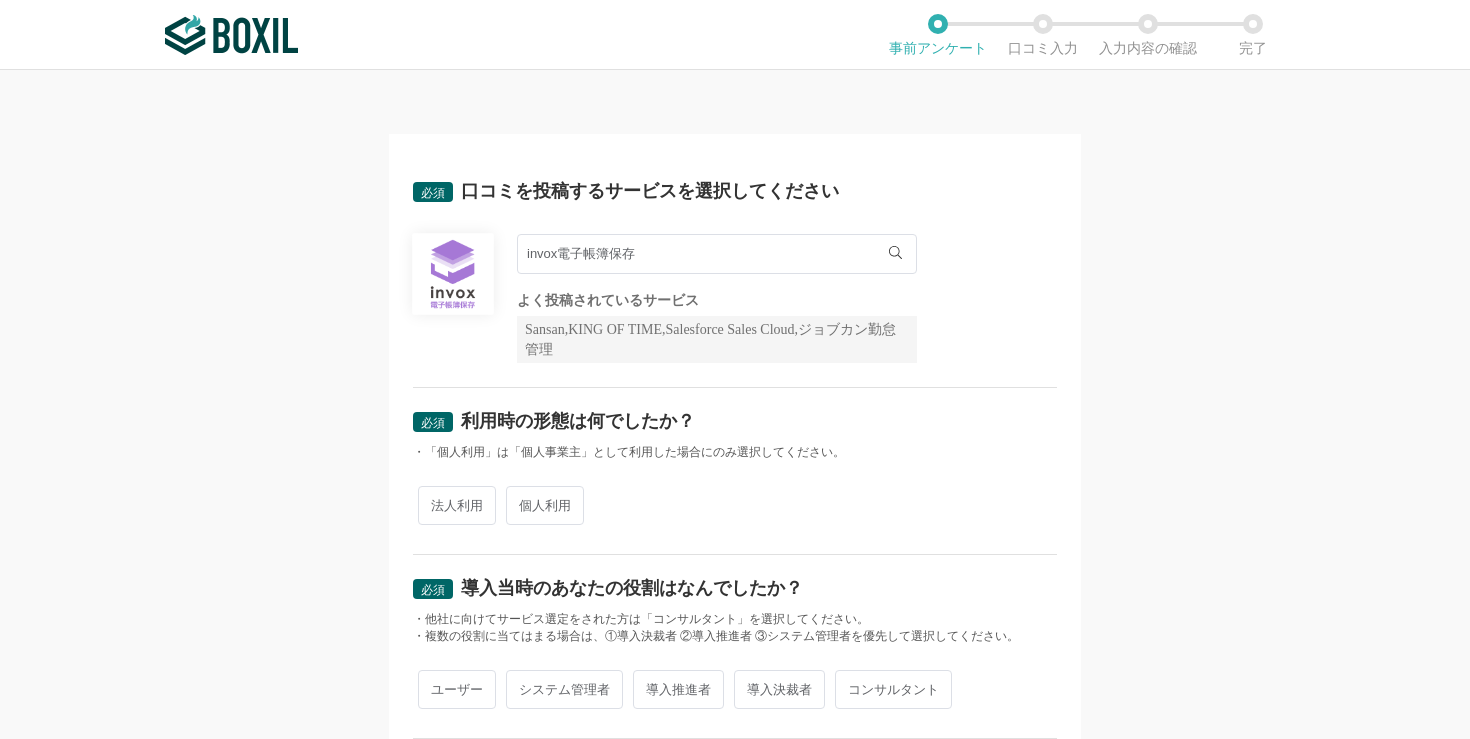 click on "法人利用" at bounding box center (457, 505) 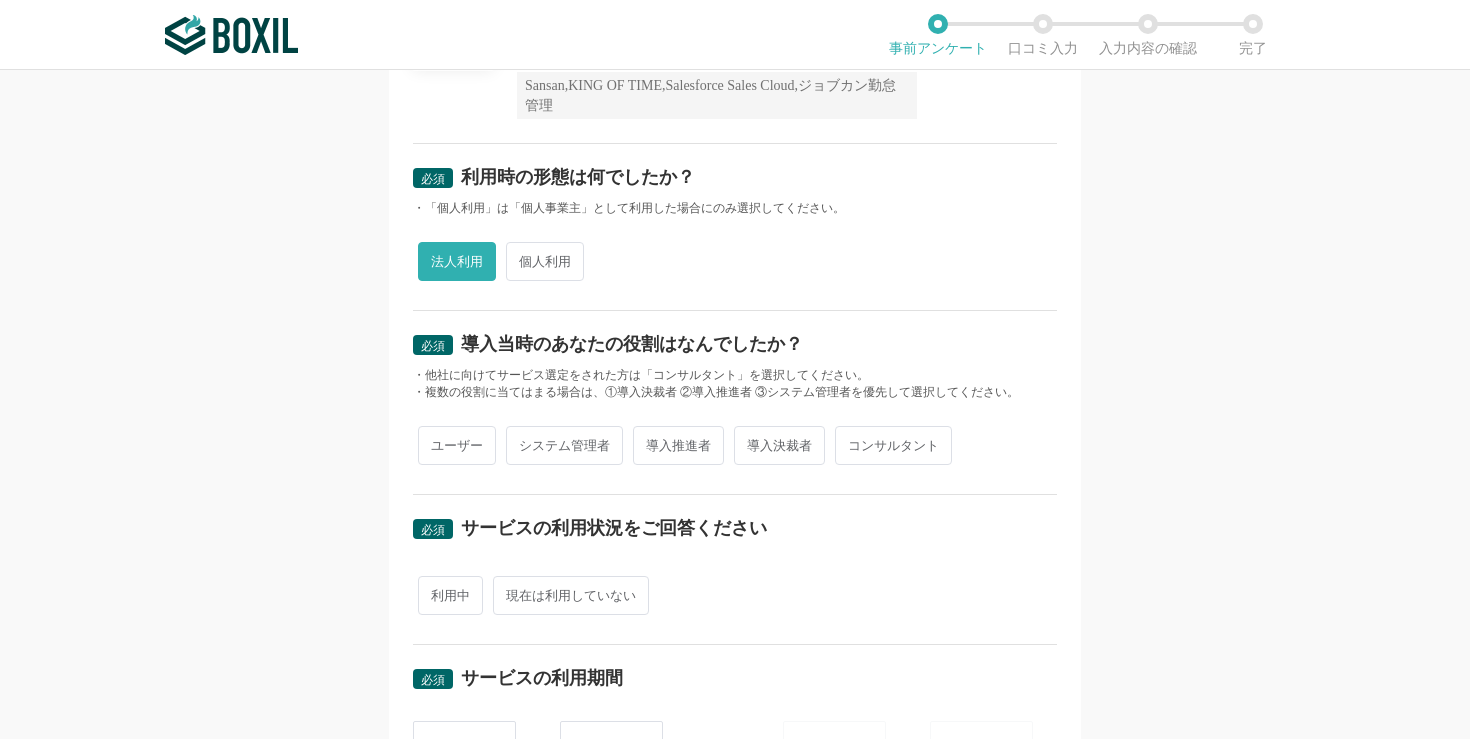 scroll, scrollTop: 267, scrollLeft: 0, axis: vertical 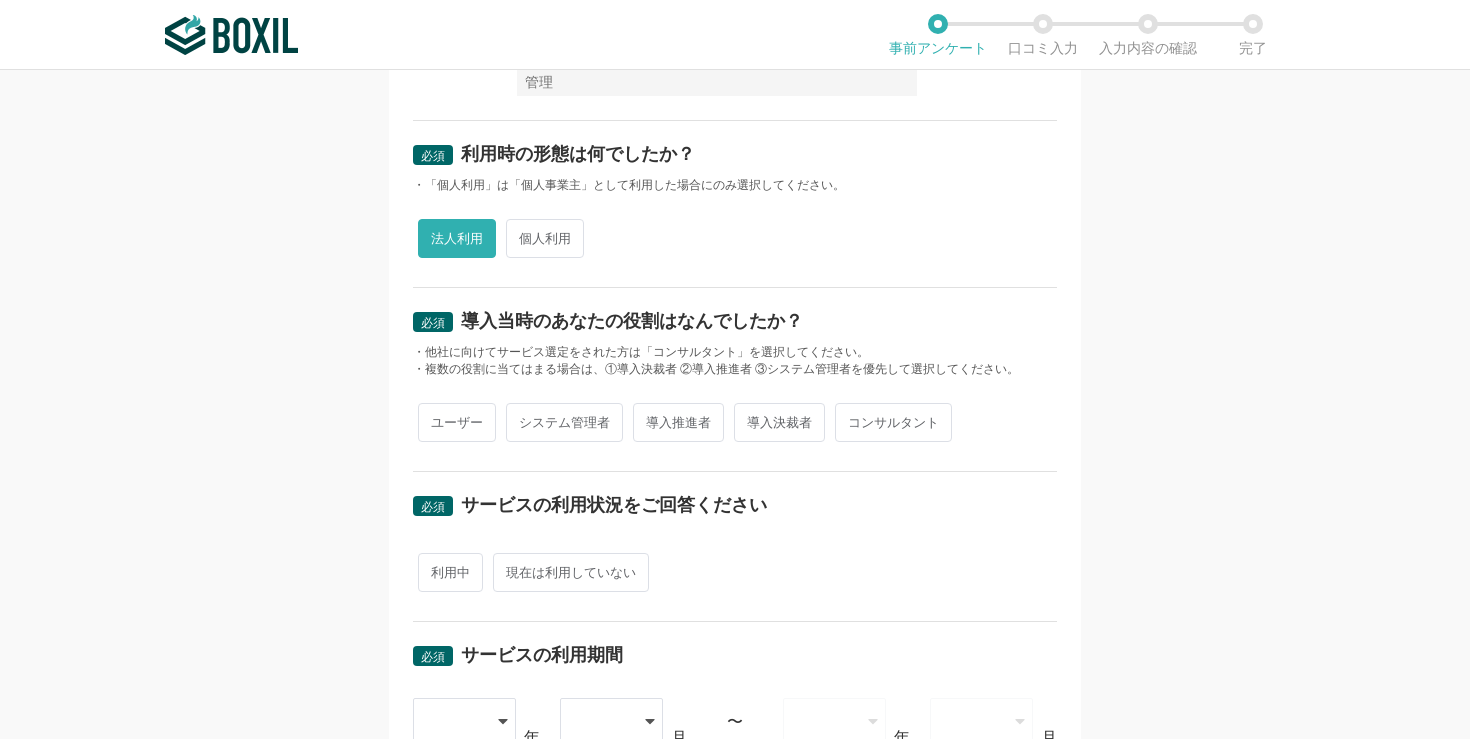 click on "導入推進者" at bounding box center (678, 422) 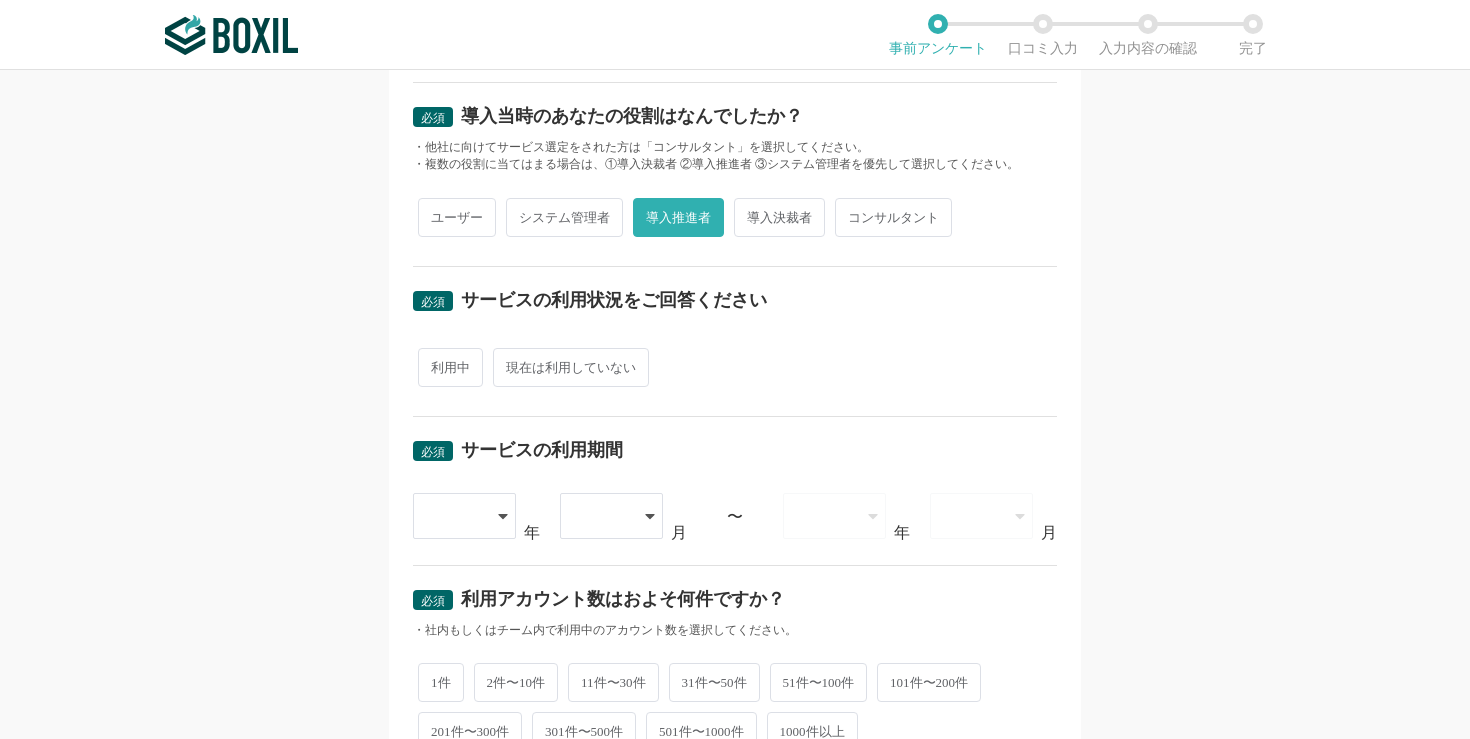 scroll, scrollTop: 521, scrollLeft: 0, axis: vertical 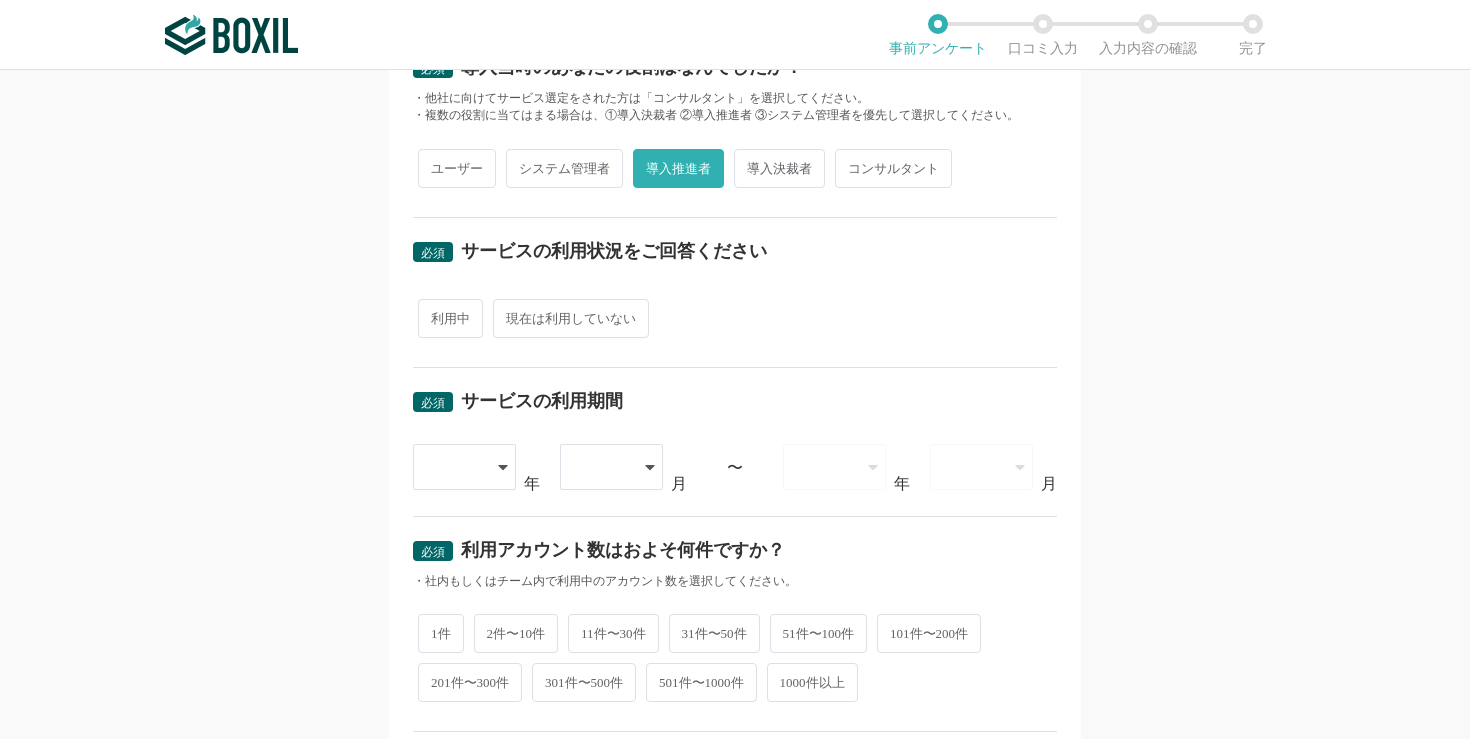 click on "利用中" at bounding box center [450, 318] 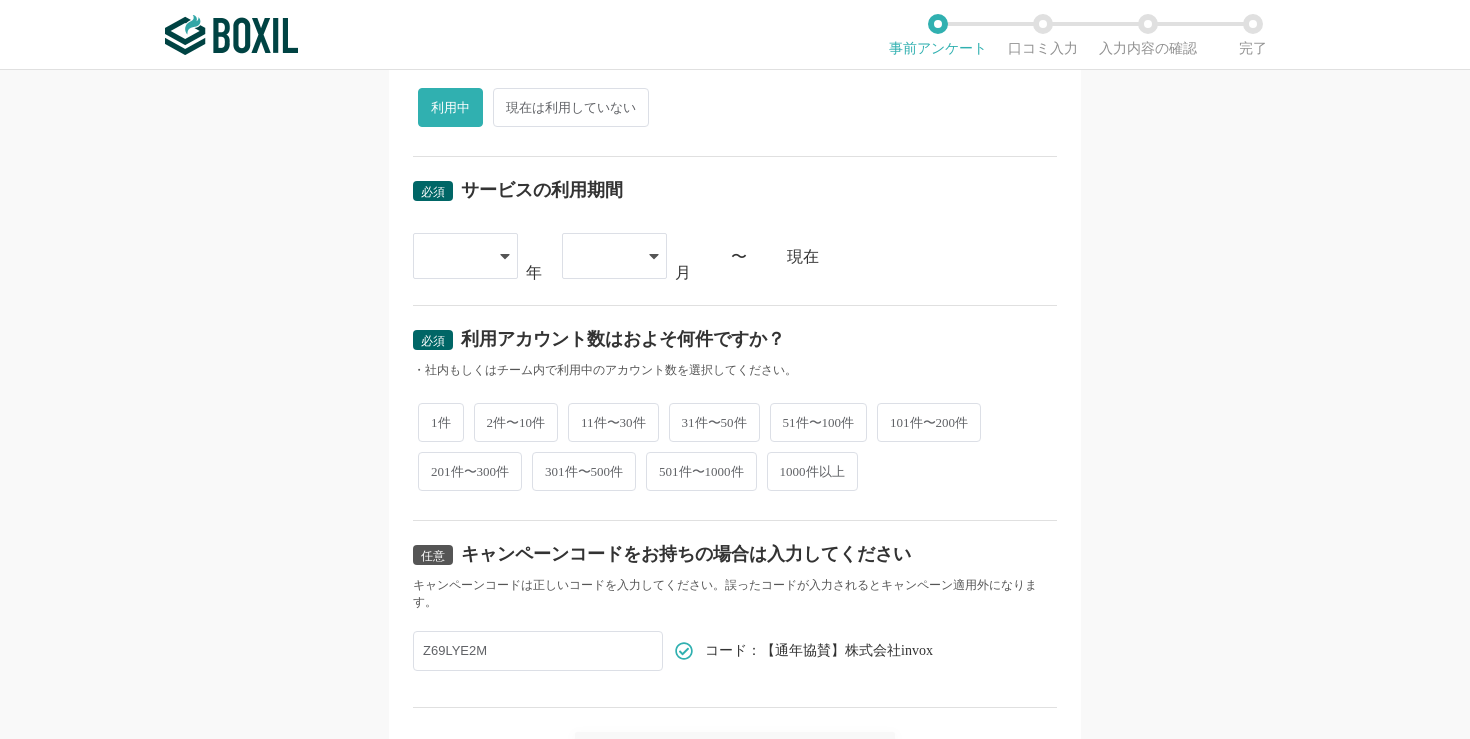 scroll, scrollTop: 803, scrollLeft: 0, axis: vertical 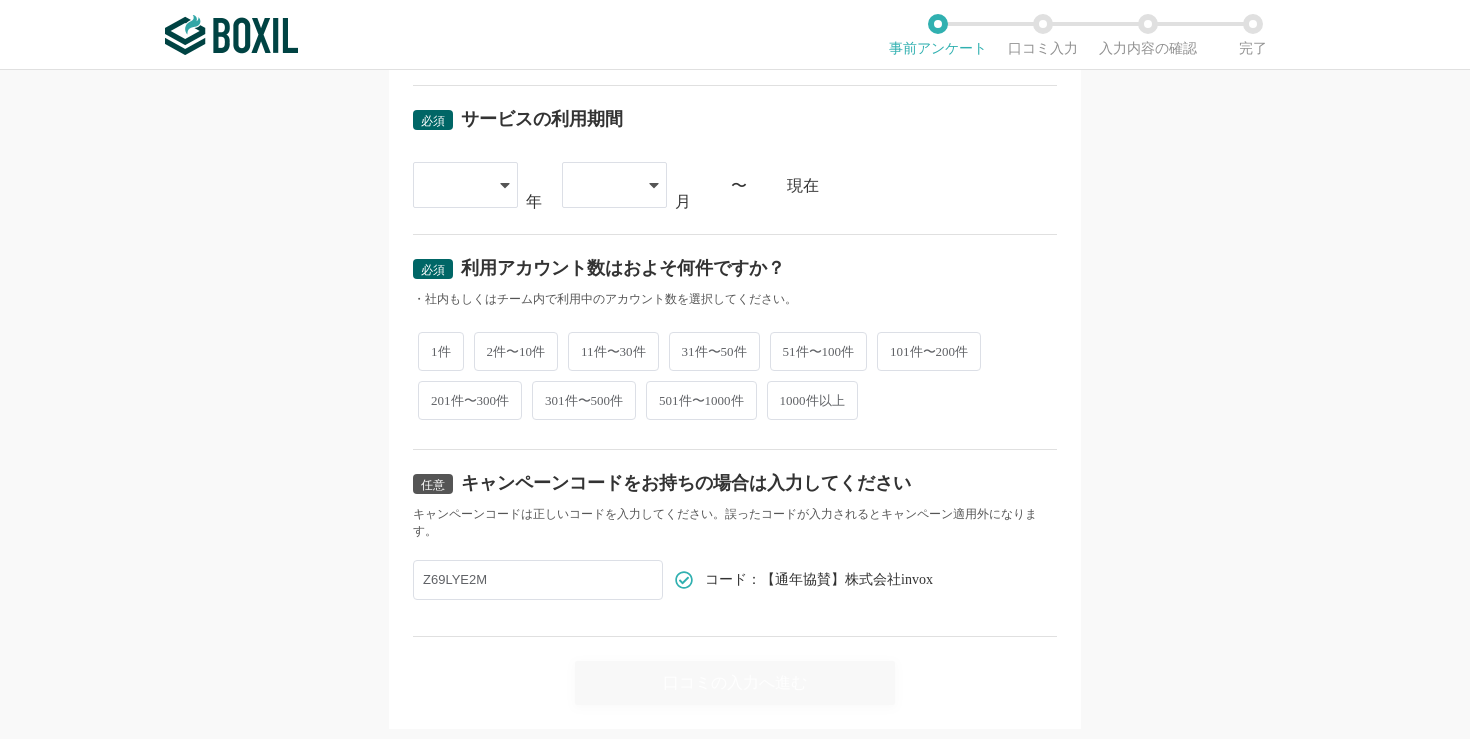 click at bounding box center (465, 185) 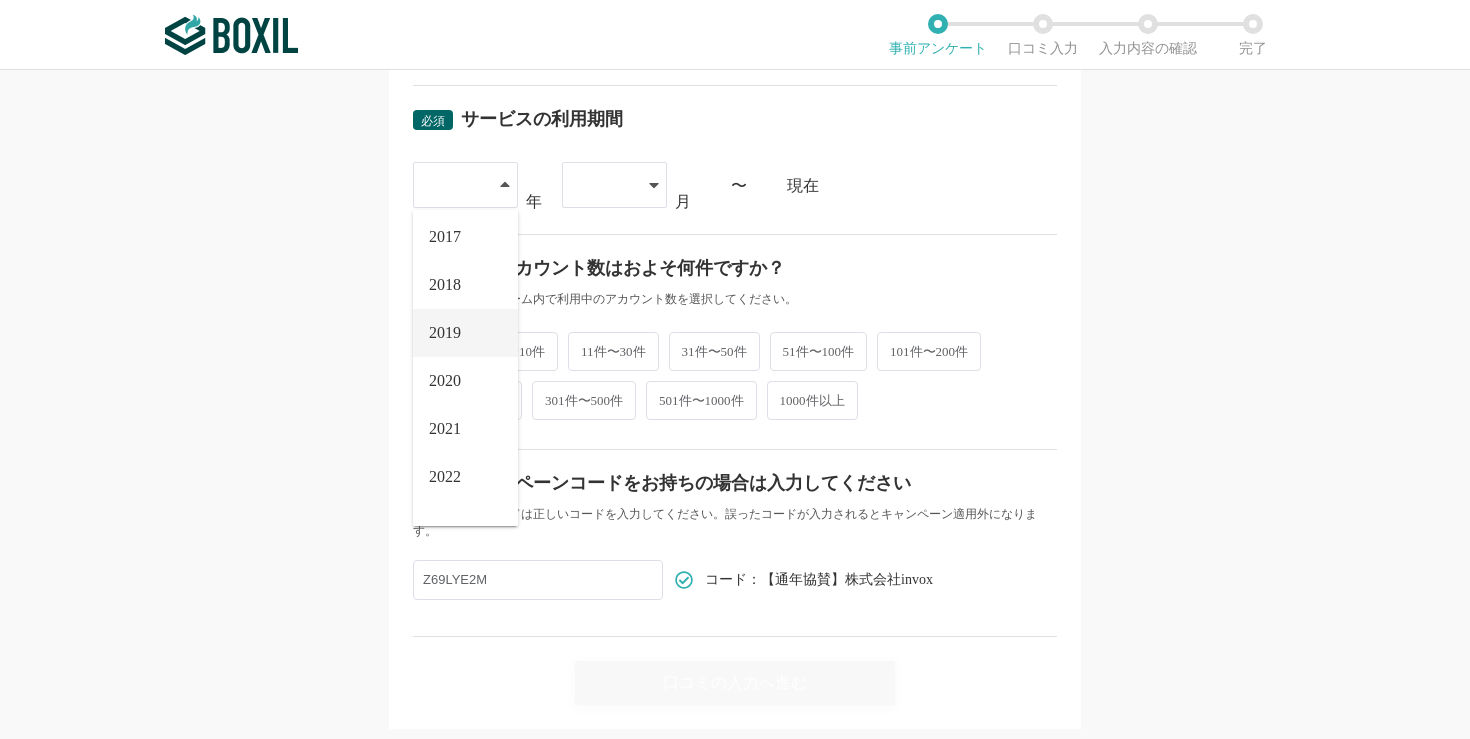 scroll, scrollTop: 228, scrollLeft: 0, axis: vertical 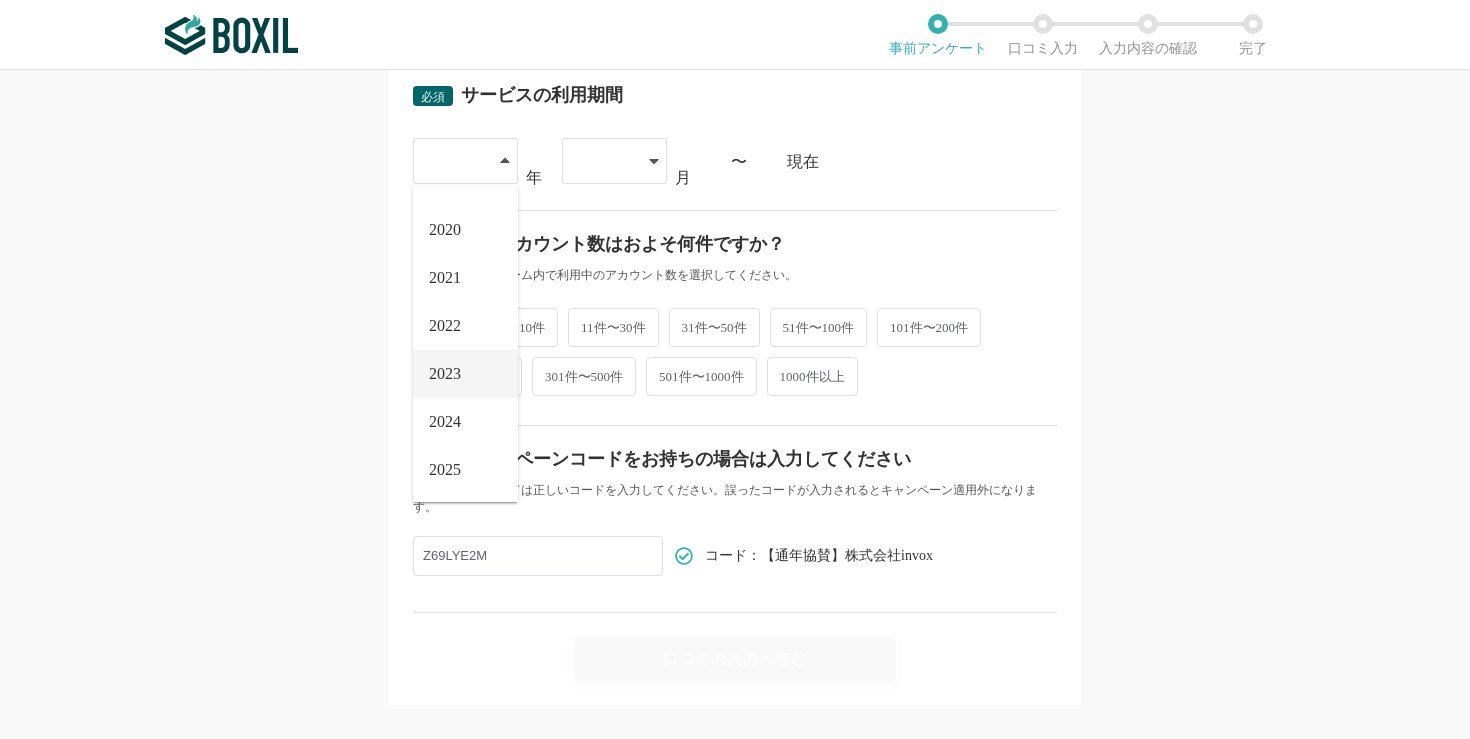 click on "2023" at bounding box center [465, 374] 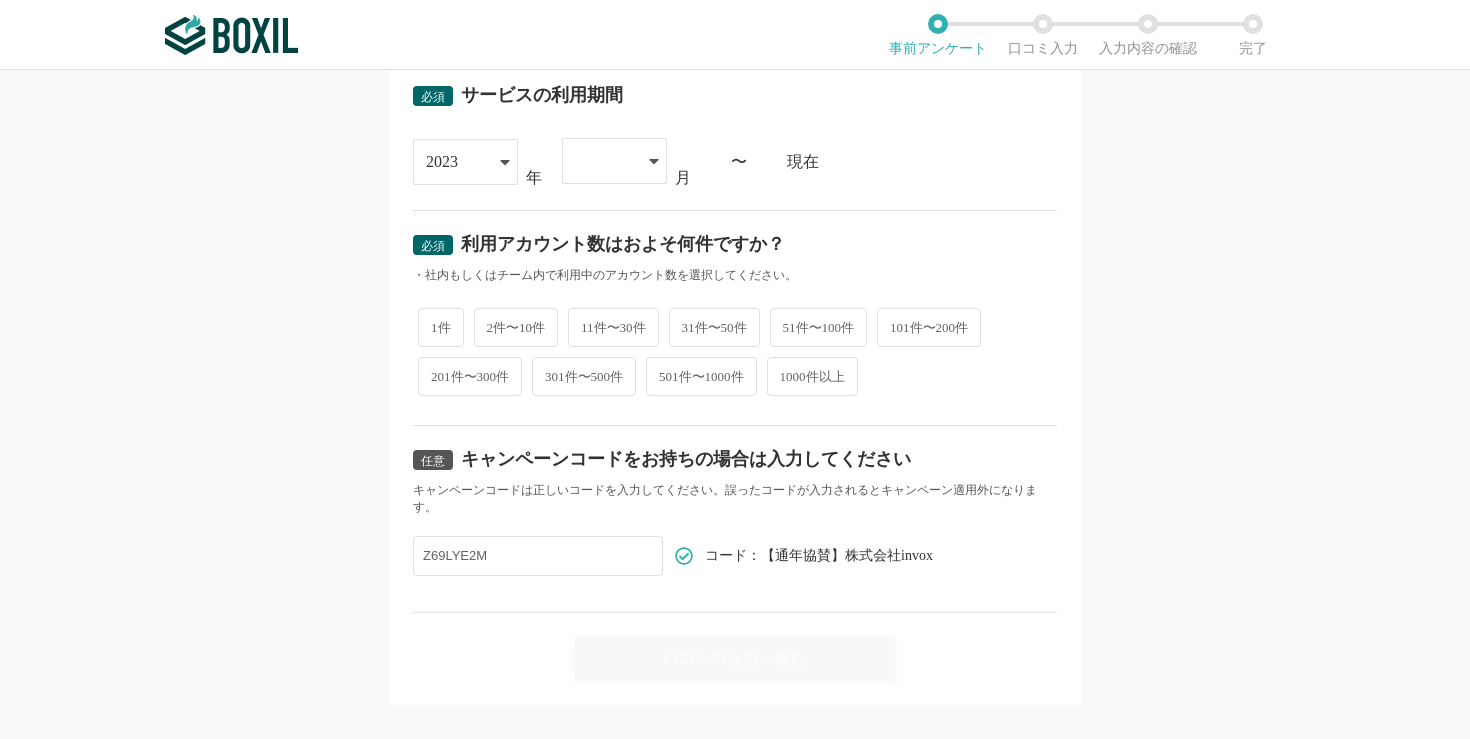 click at bounding box center [604, 161] 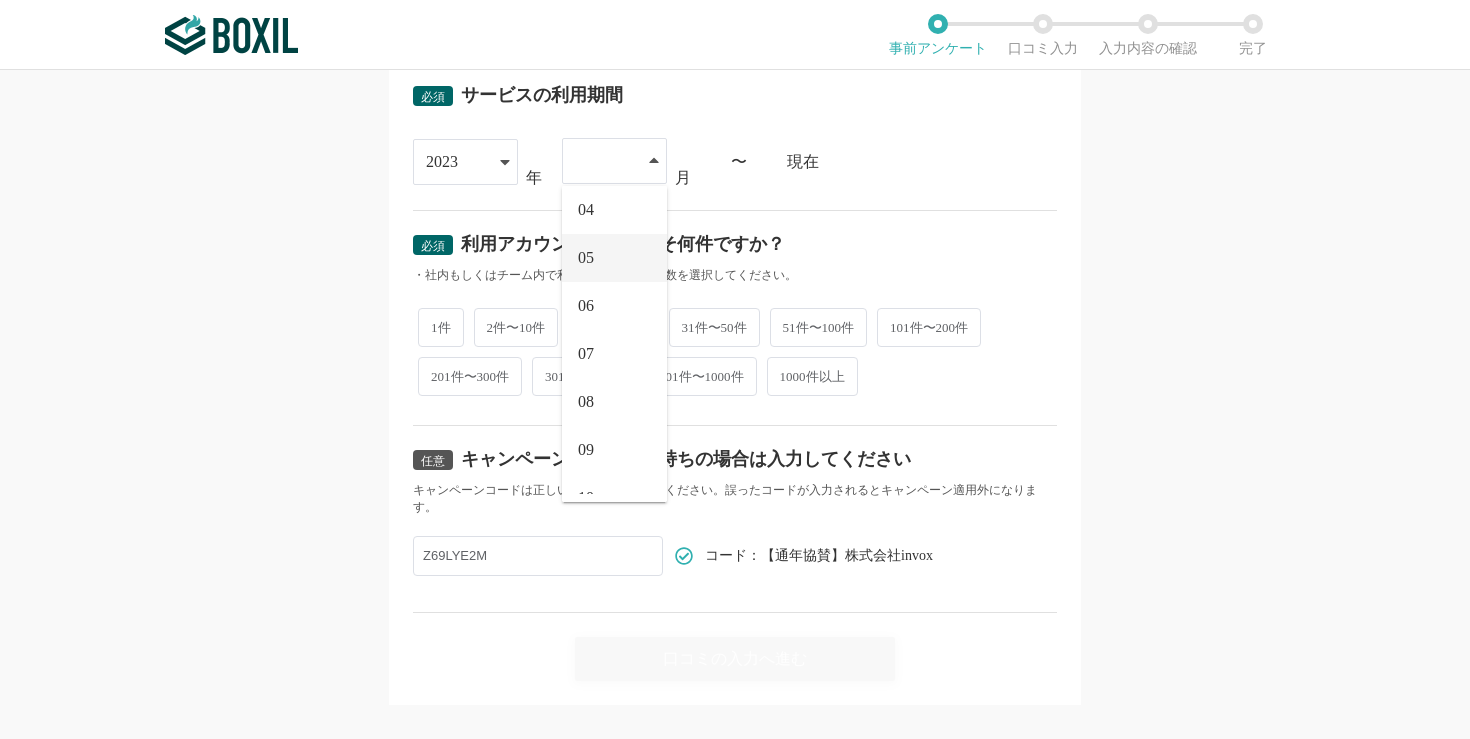 scroll, scrollTop: 159, scrollLeft: 0, axis: vertical 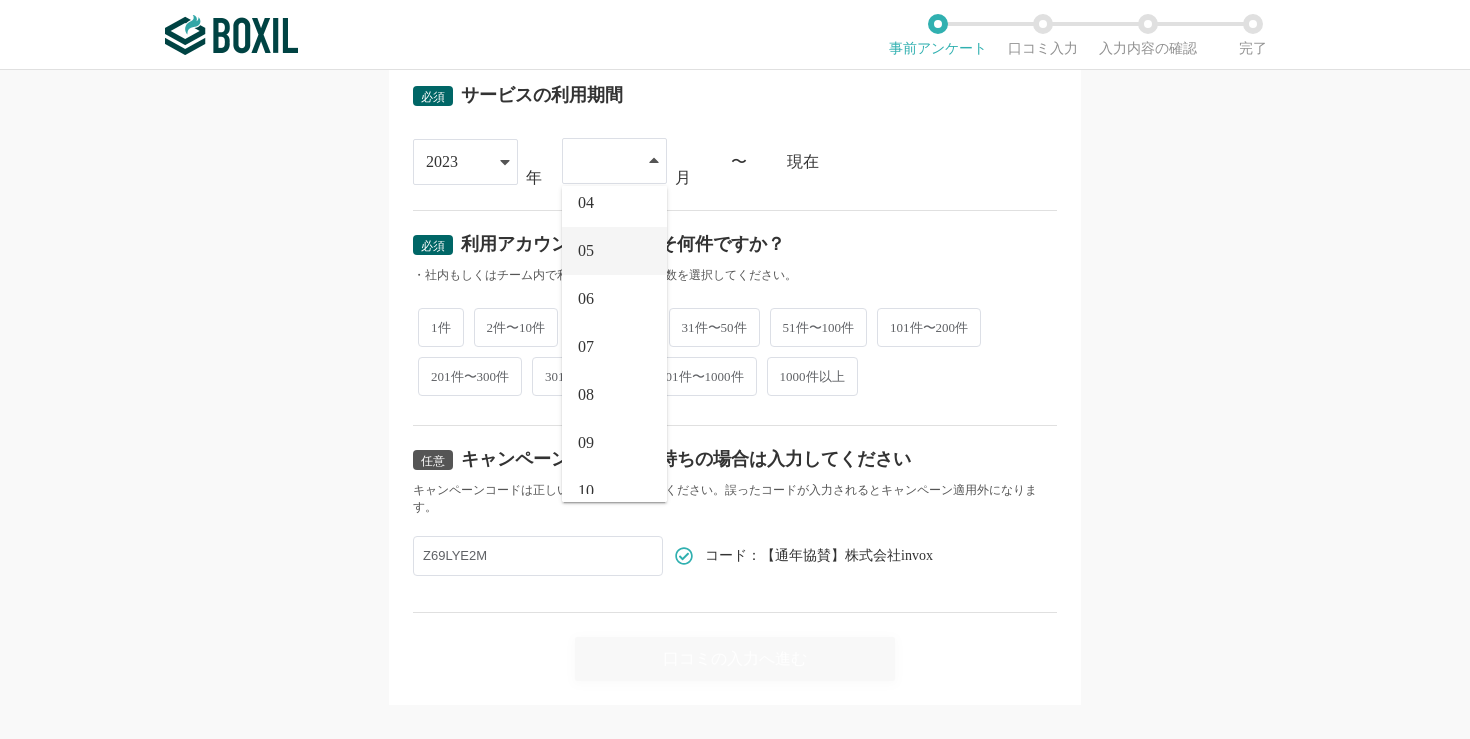 click on "08" at bounding box center (614, 395) 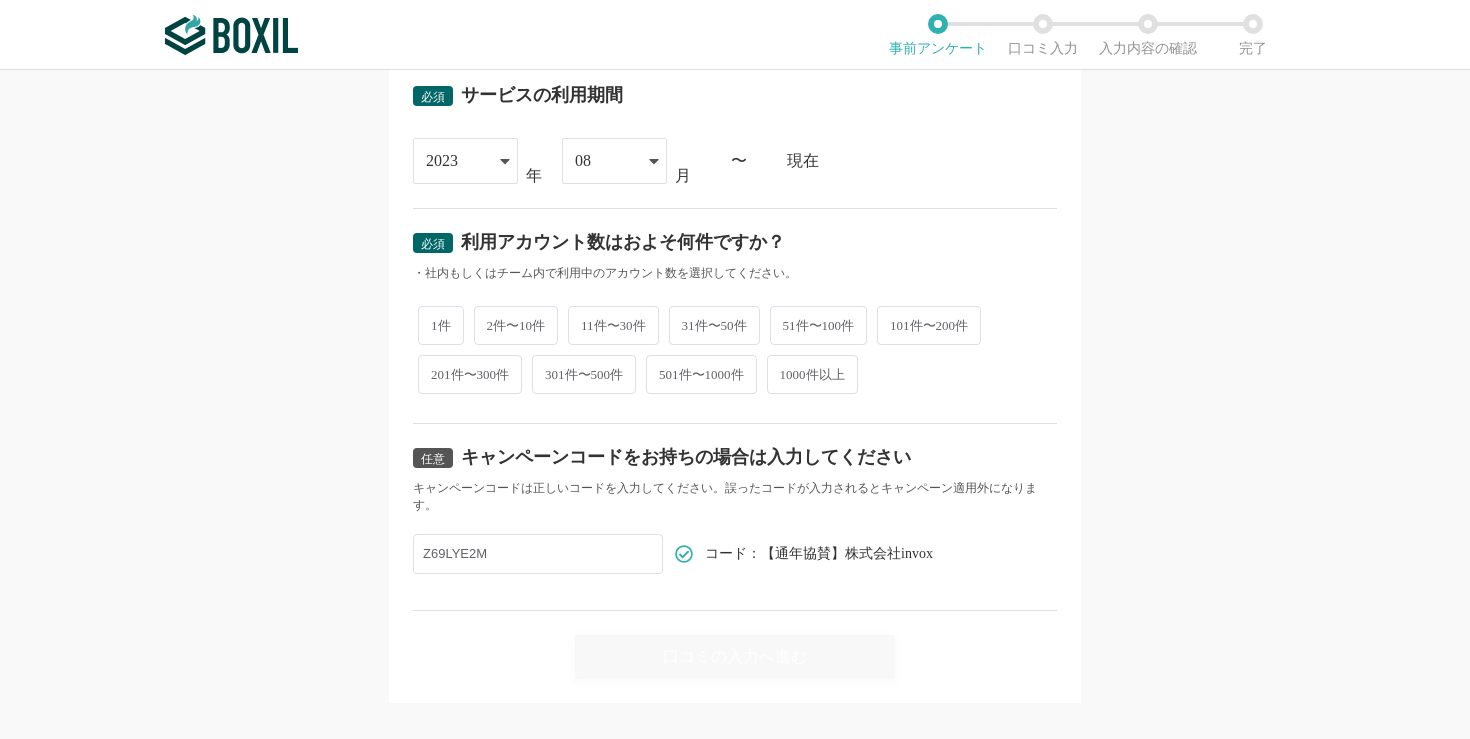 click on "2件〜10件" at bounding box center [516, 325] 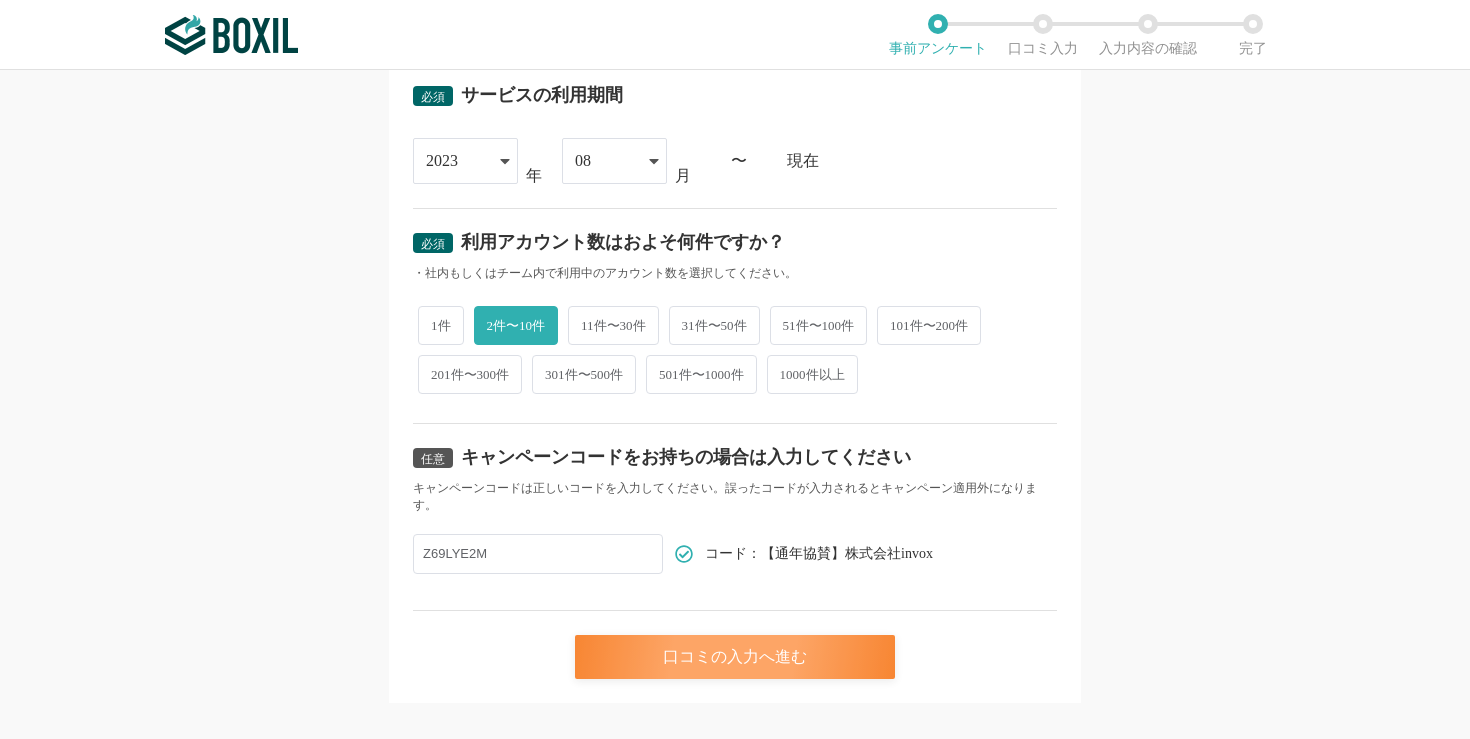 click on "口コミの入力へ進む" at bounding box center (735, 657) 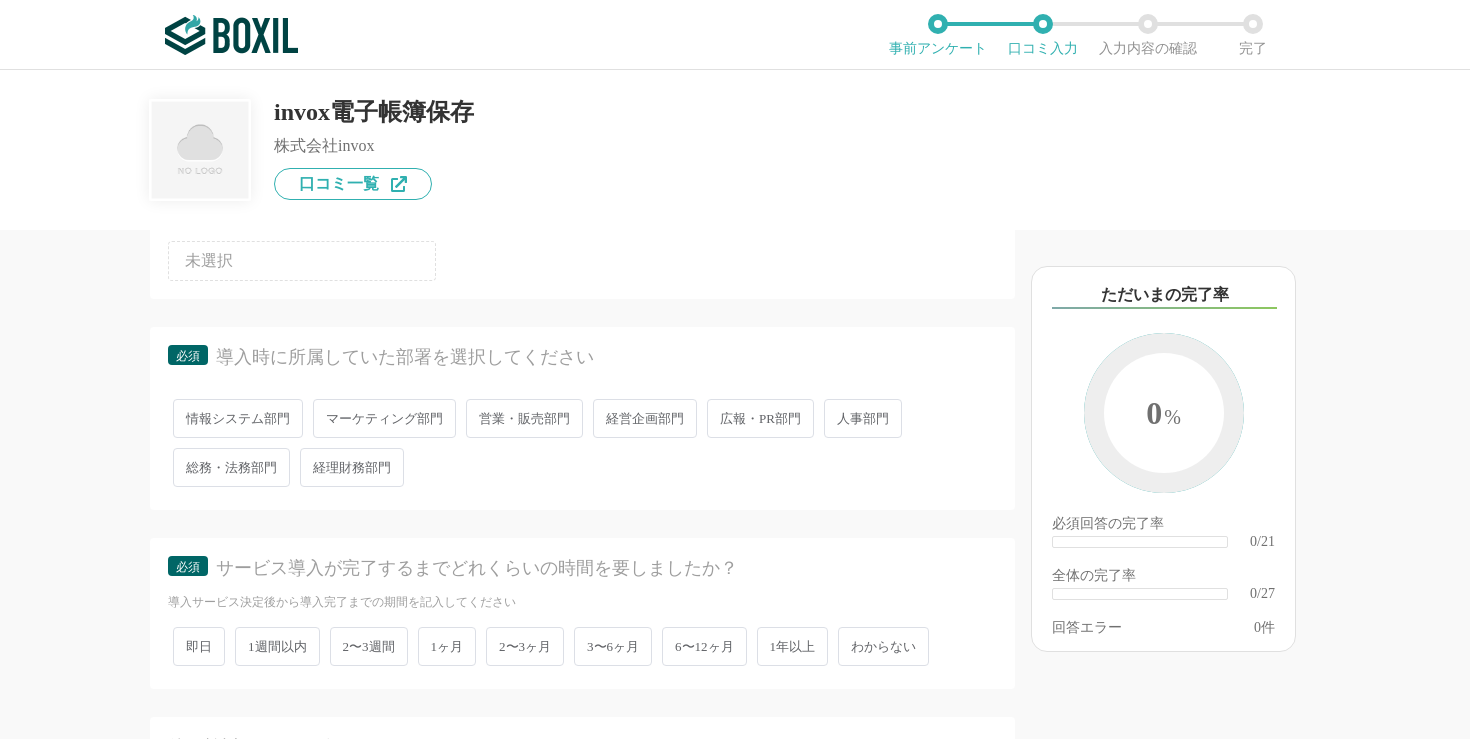 scroll, scrollTop: 218, scrollLeft: 0, axis: vertical 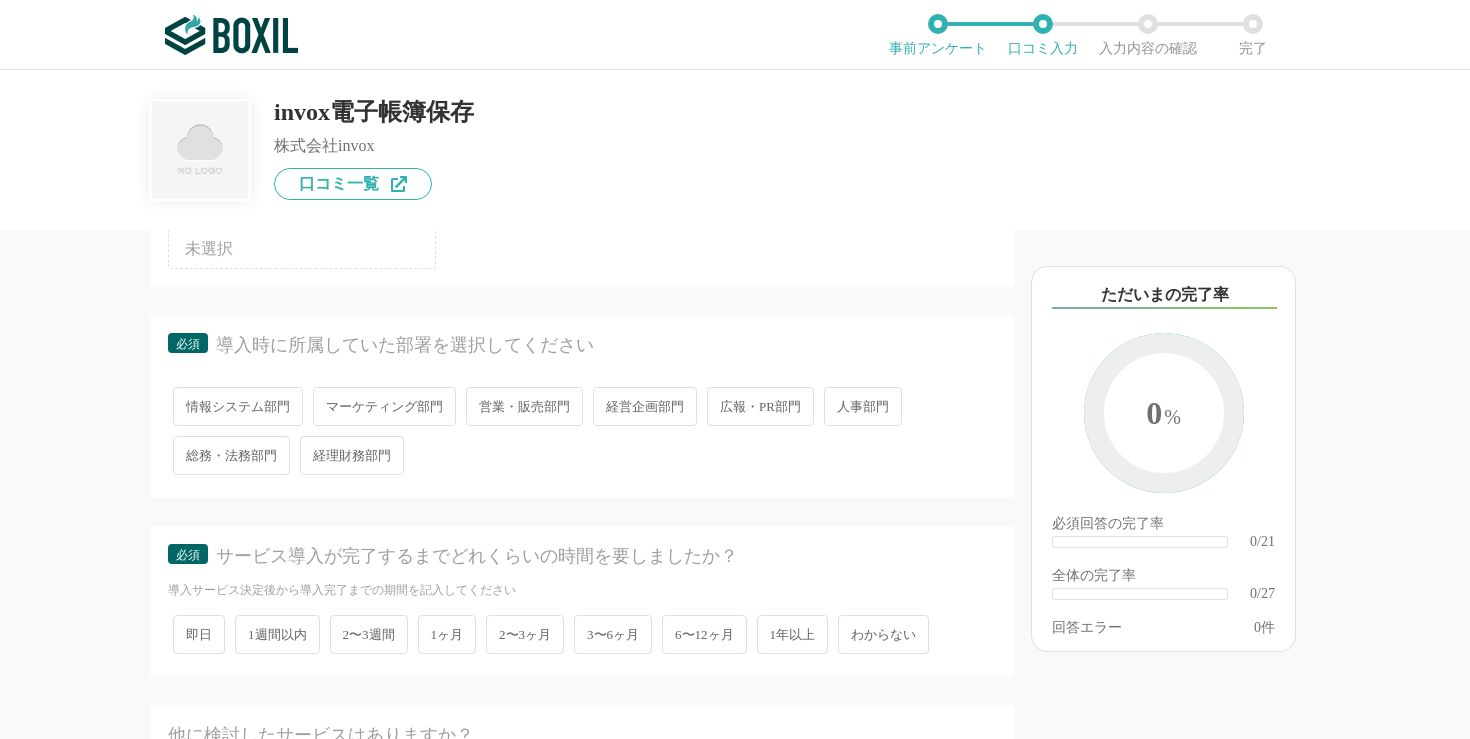 click on "営業・販売部門" at bounding box center (524, 406) 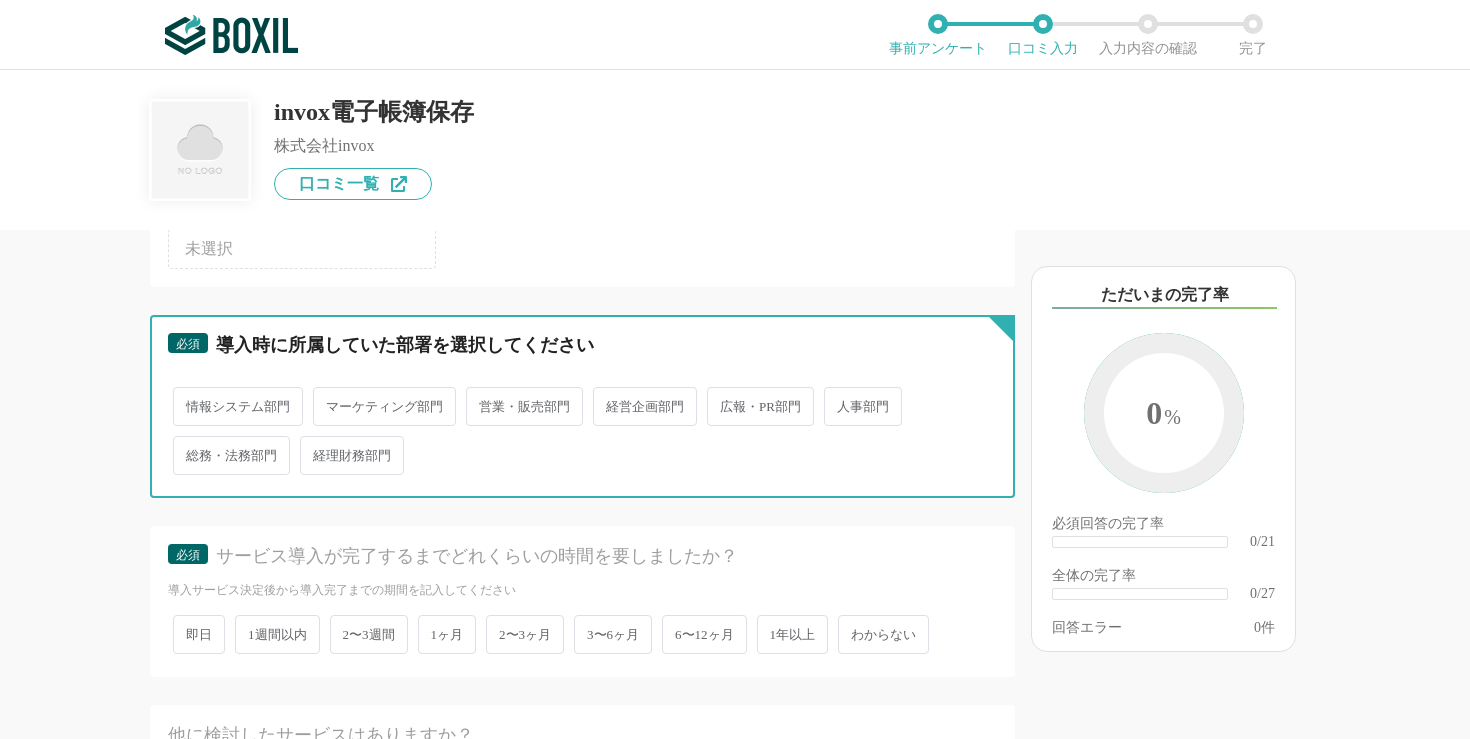 click on "営業・販売部門" at bounding box center [477, 396] 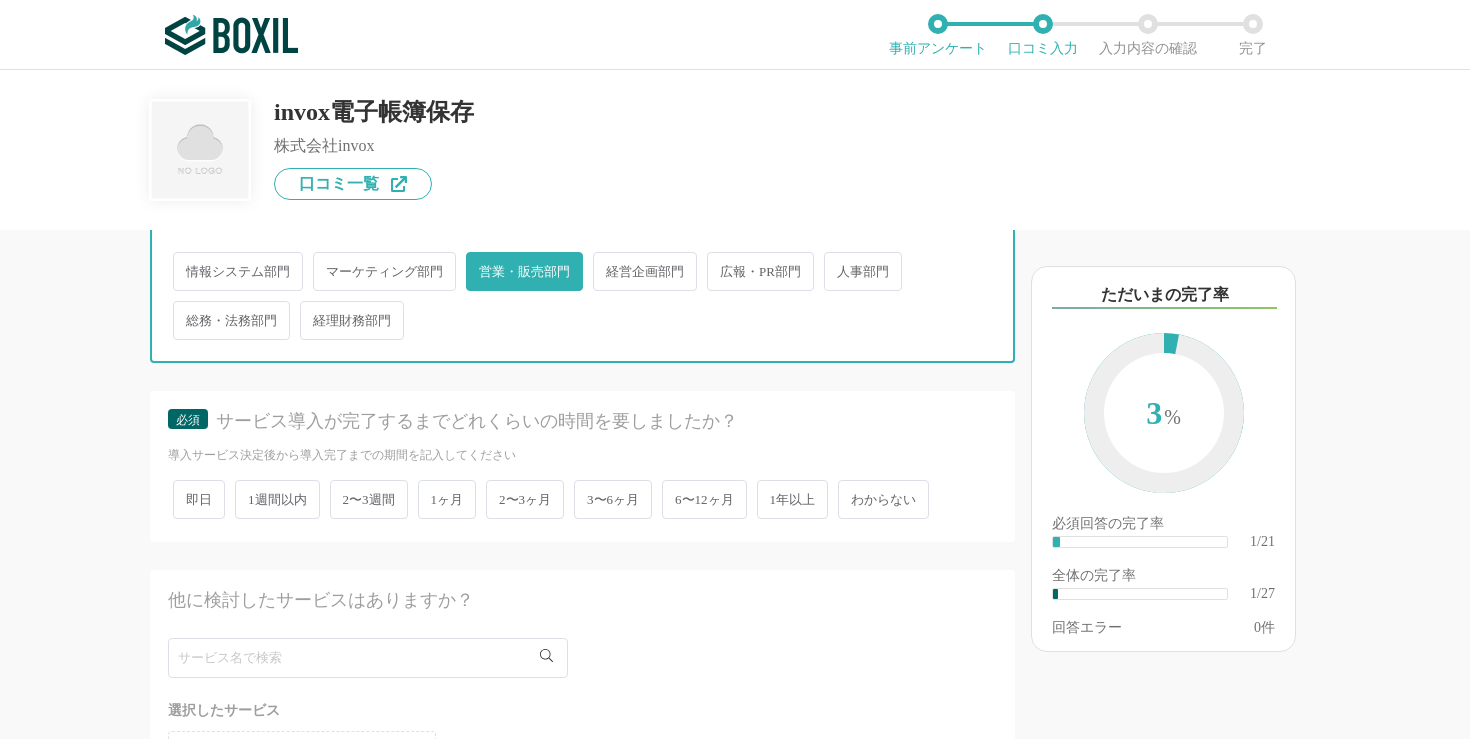 scroll, scrollTop: 373, scrollLeft: 0, axis: vertical 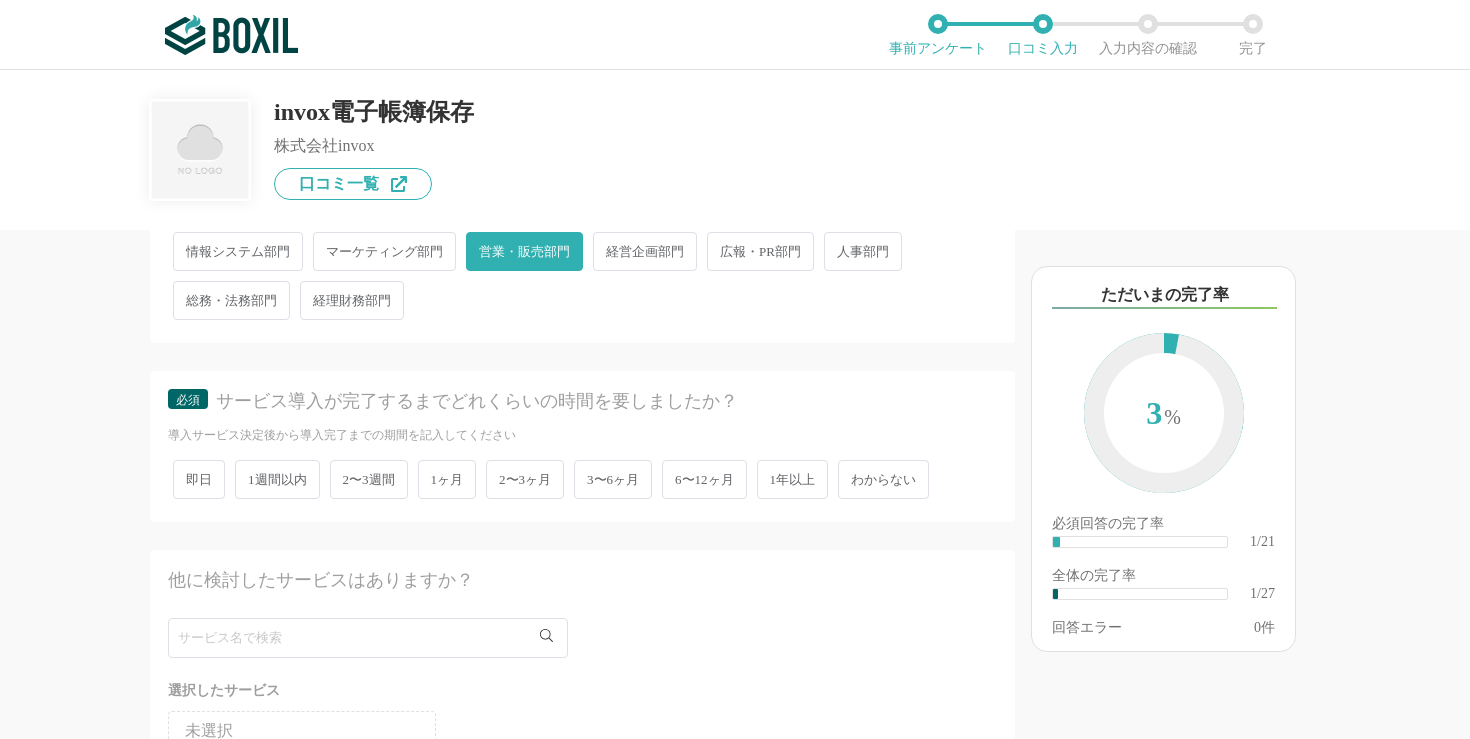 click on "1ヶ月" at bounding box center (447, 479) 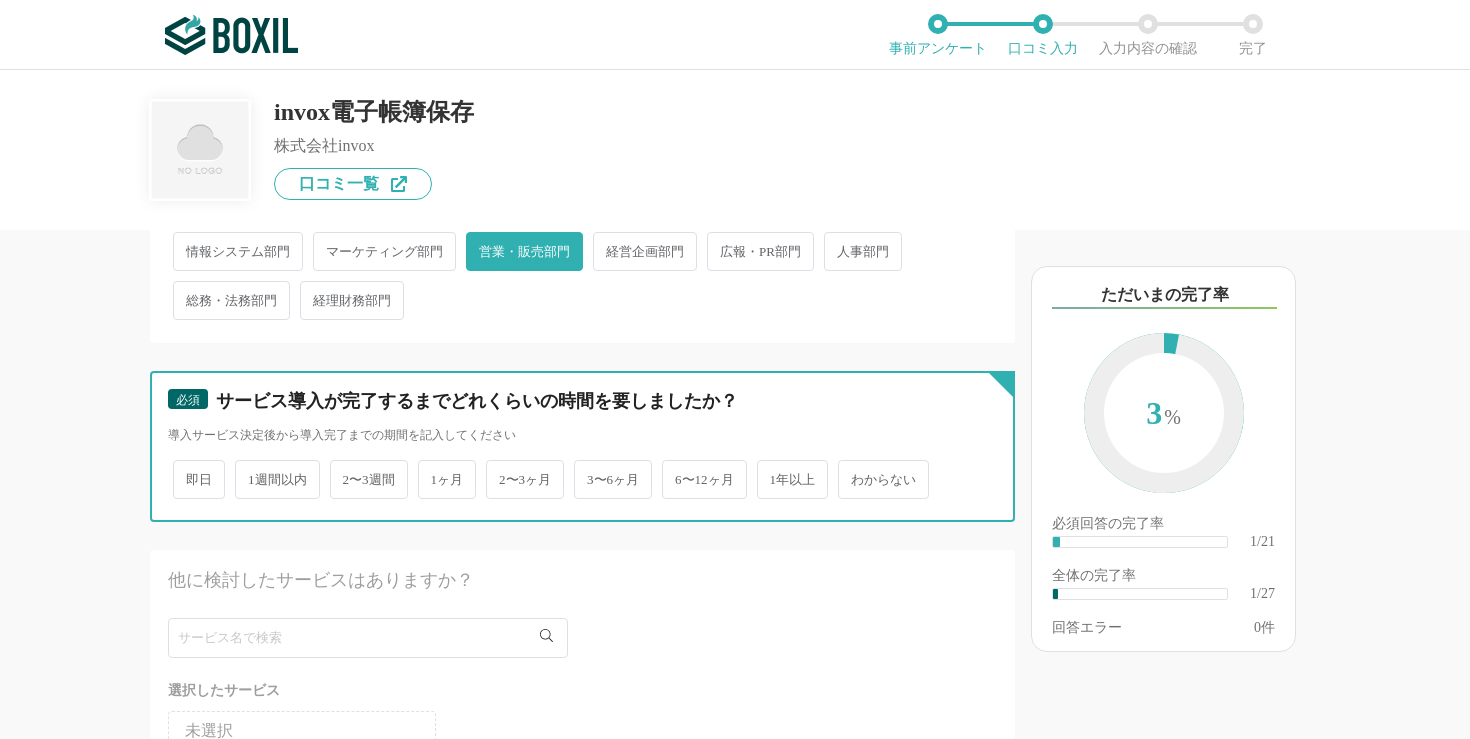 click on "1ヶ月" at bounding box center [429, 469] 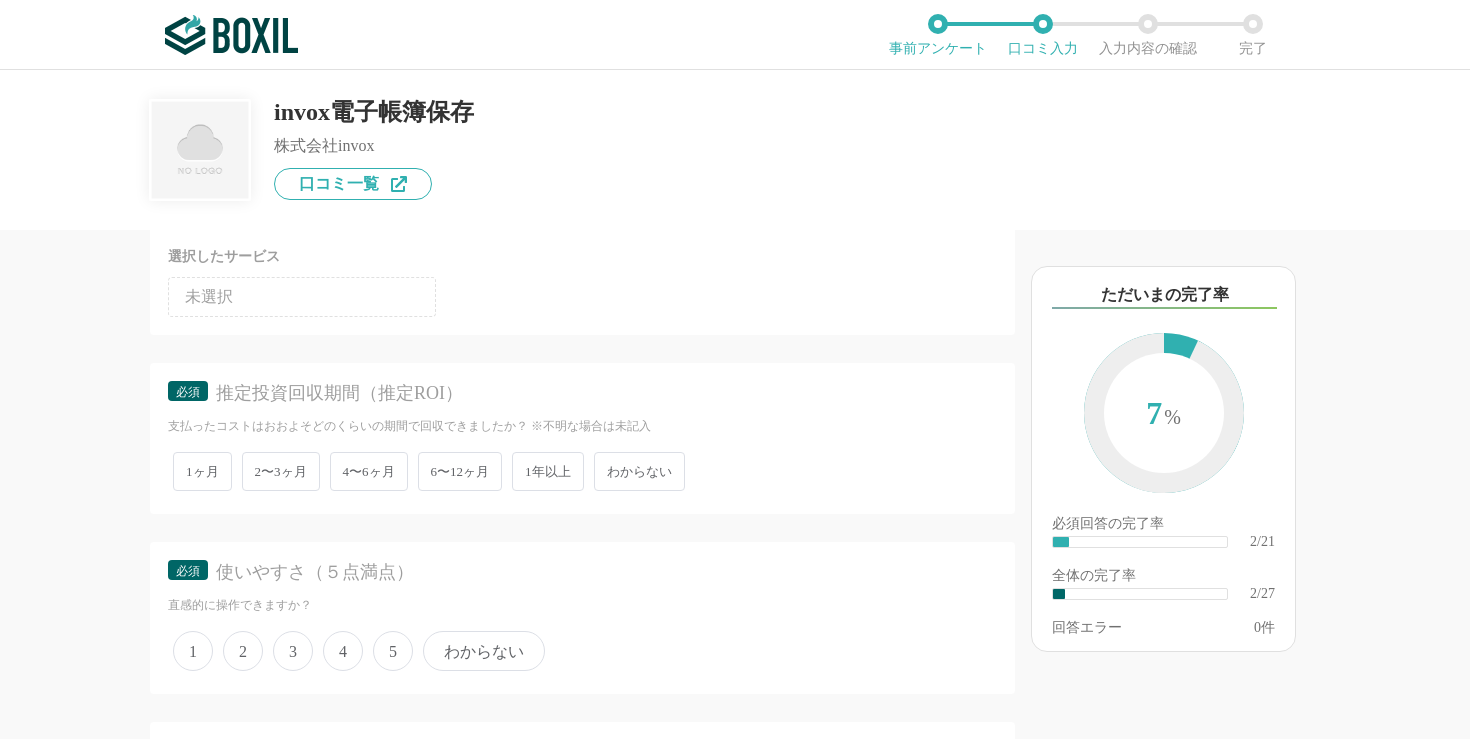 scroll, scrollTop: 816, scrollLeft: 0, axis: vertical 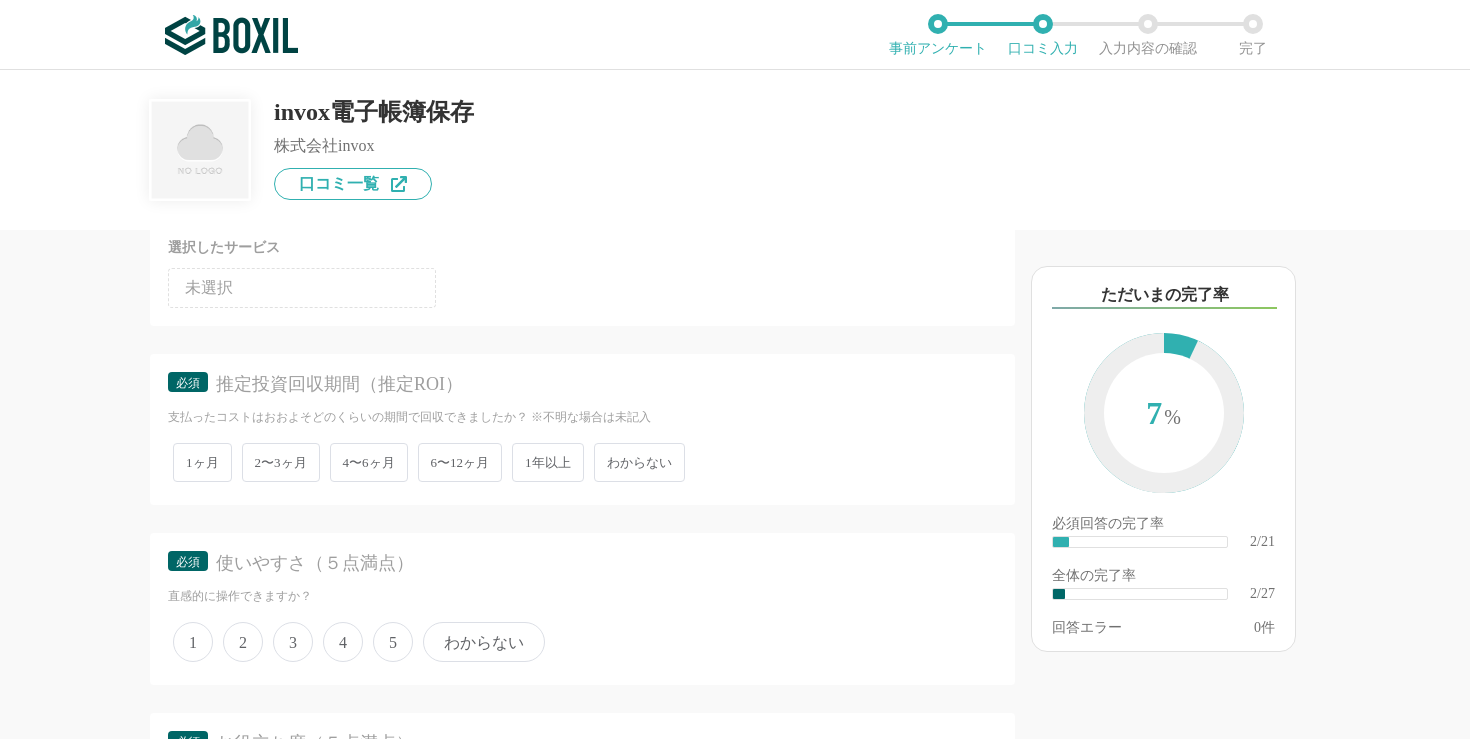 click on "わからない" at bounding box center [639, 462] 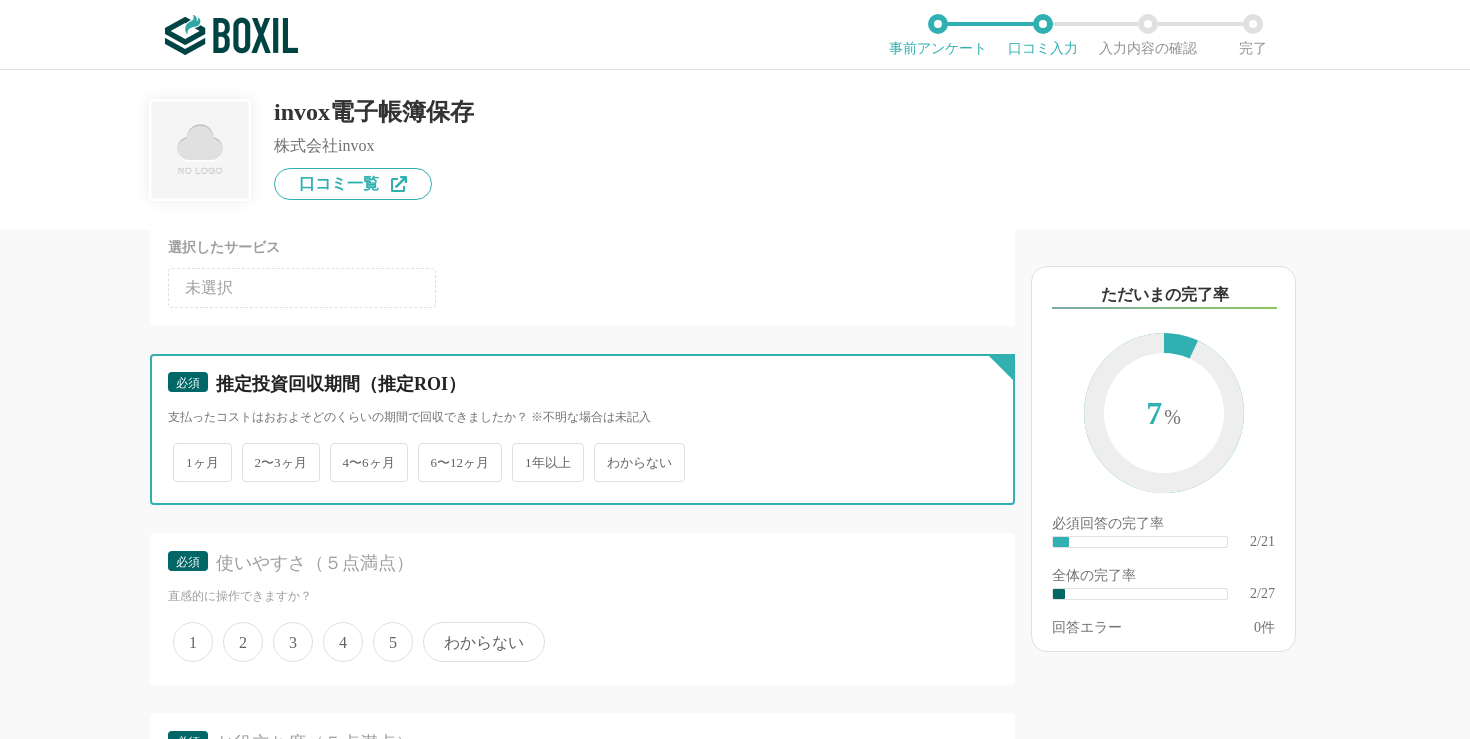click on "わからない" at bounding box center (605, 452) 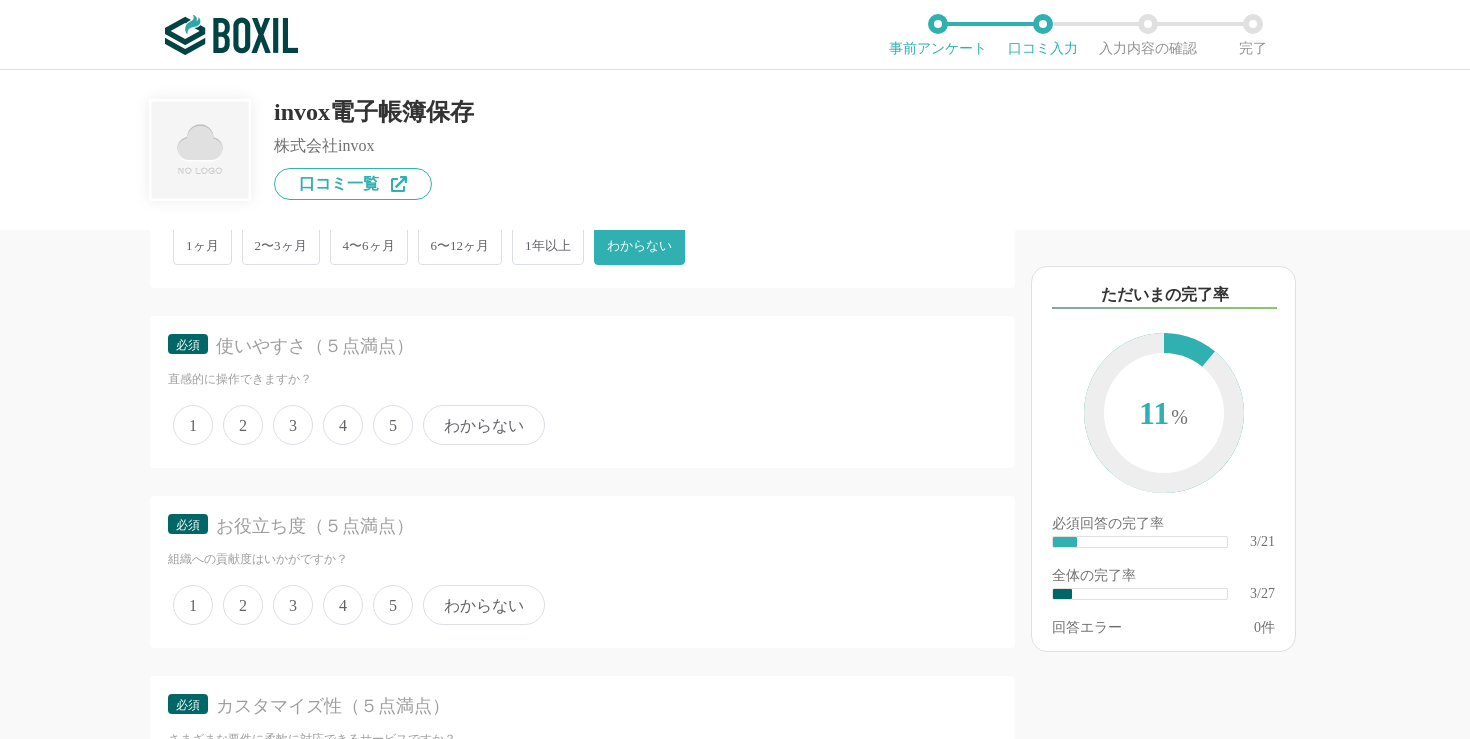 click on "5" at bounding box center (393, 425) 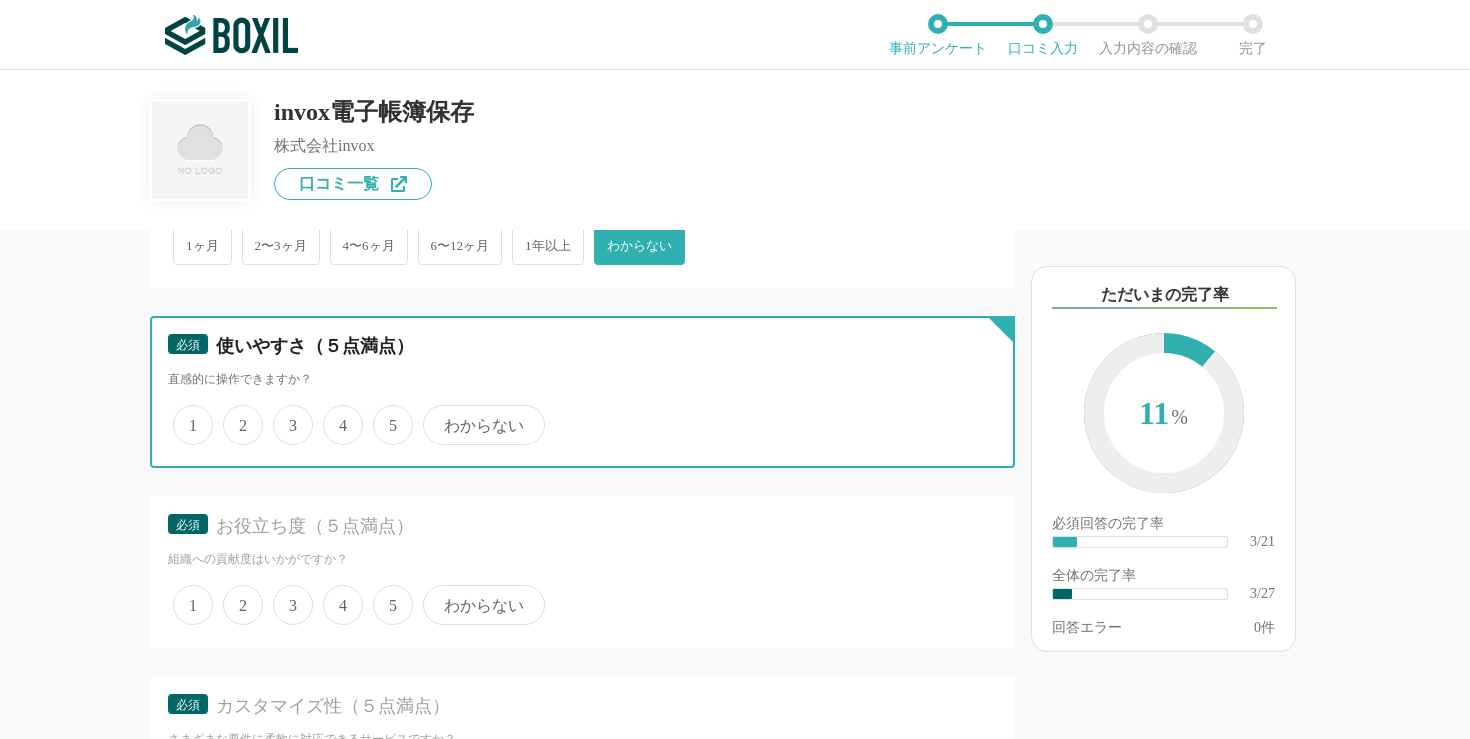 click on "5" at bounding box center (384, 414) 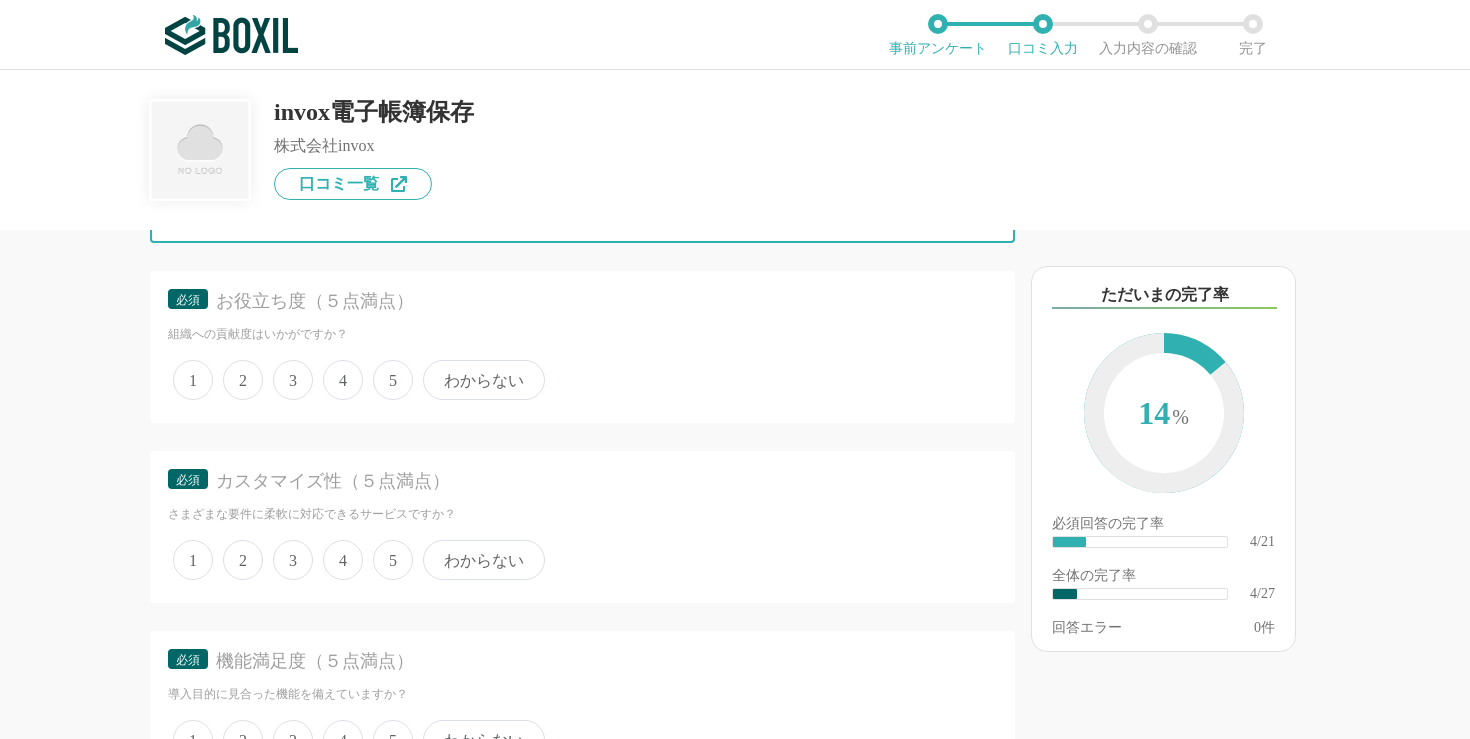 scroll, scrollTop: 1359, scrollLeft: 0, axis: vertical 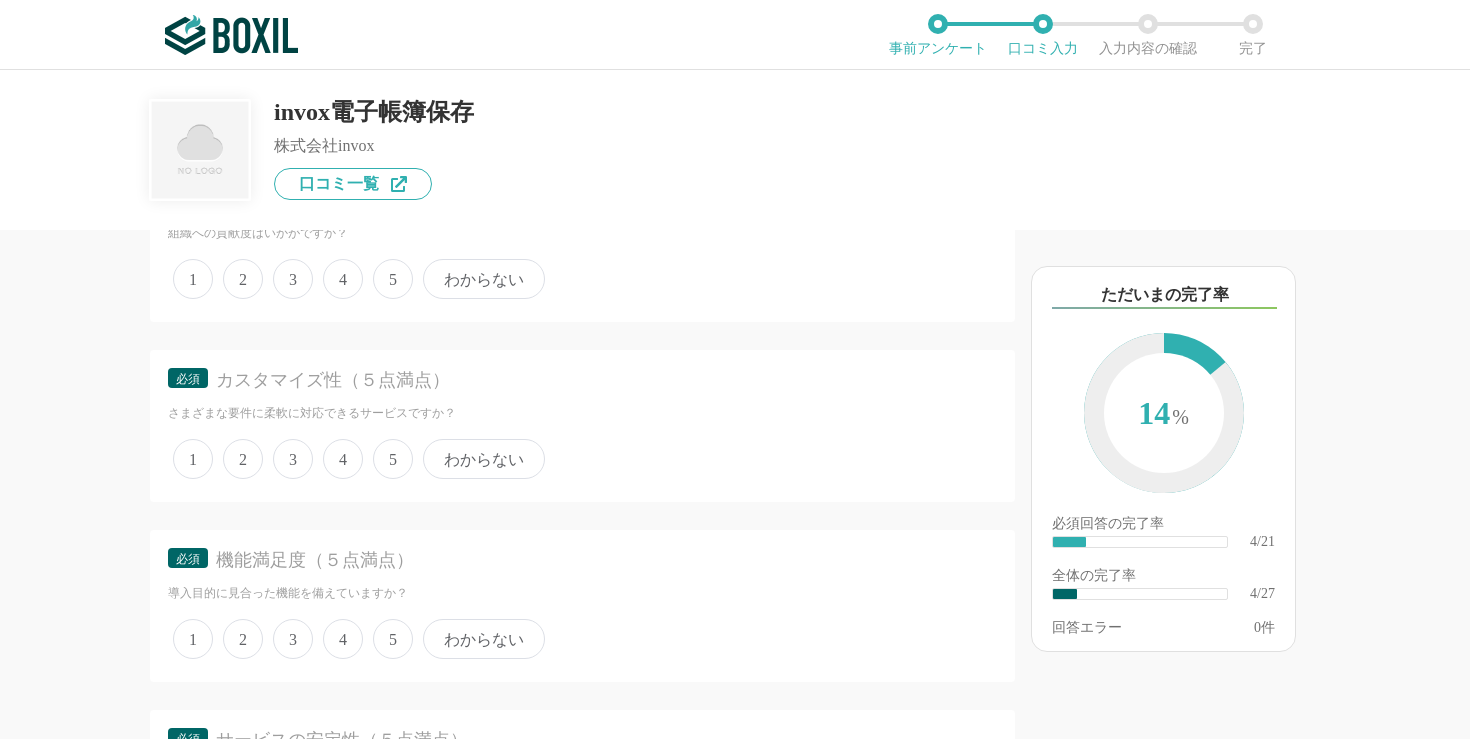 click on "5" at bounding box center (393, 279) 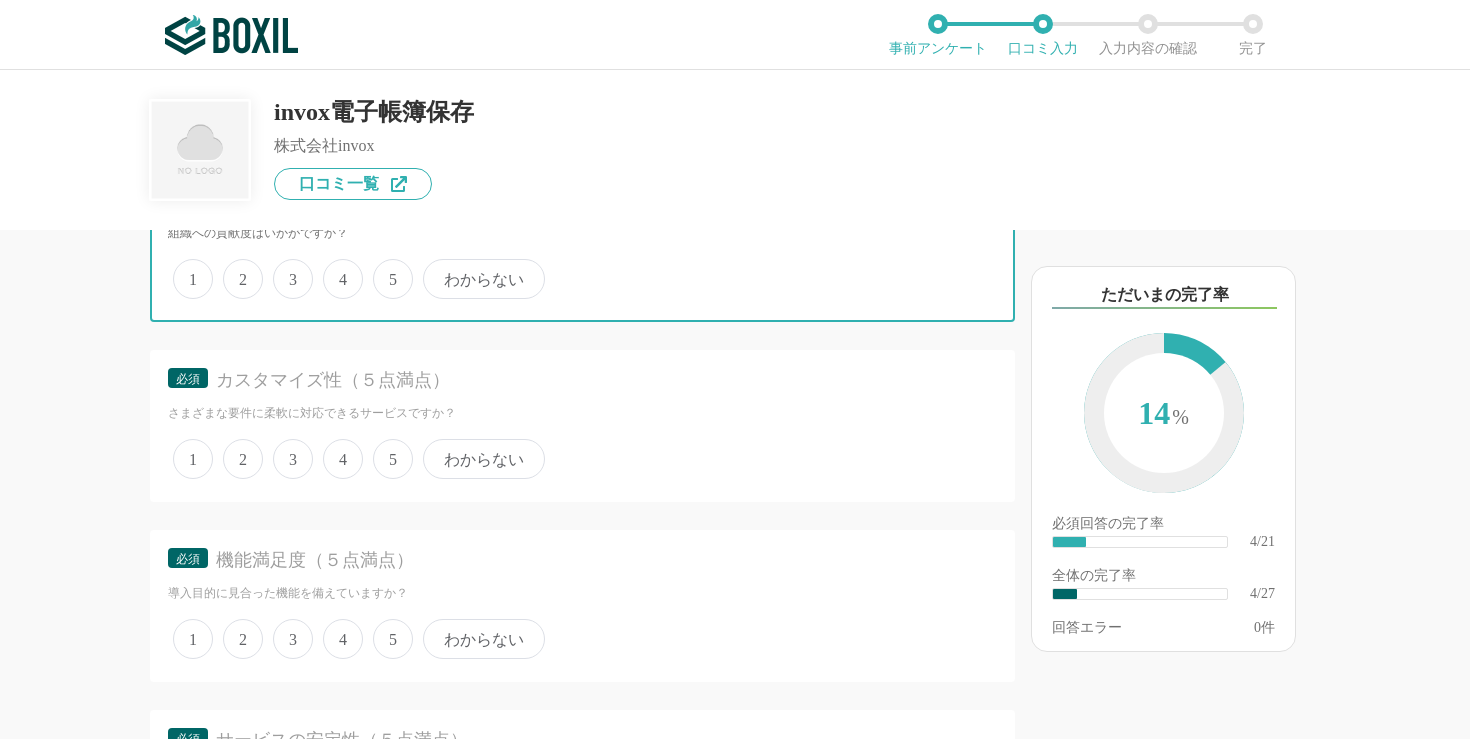 click on "5" at bounding box center (384, 268) 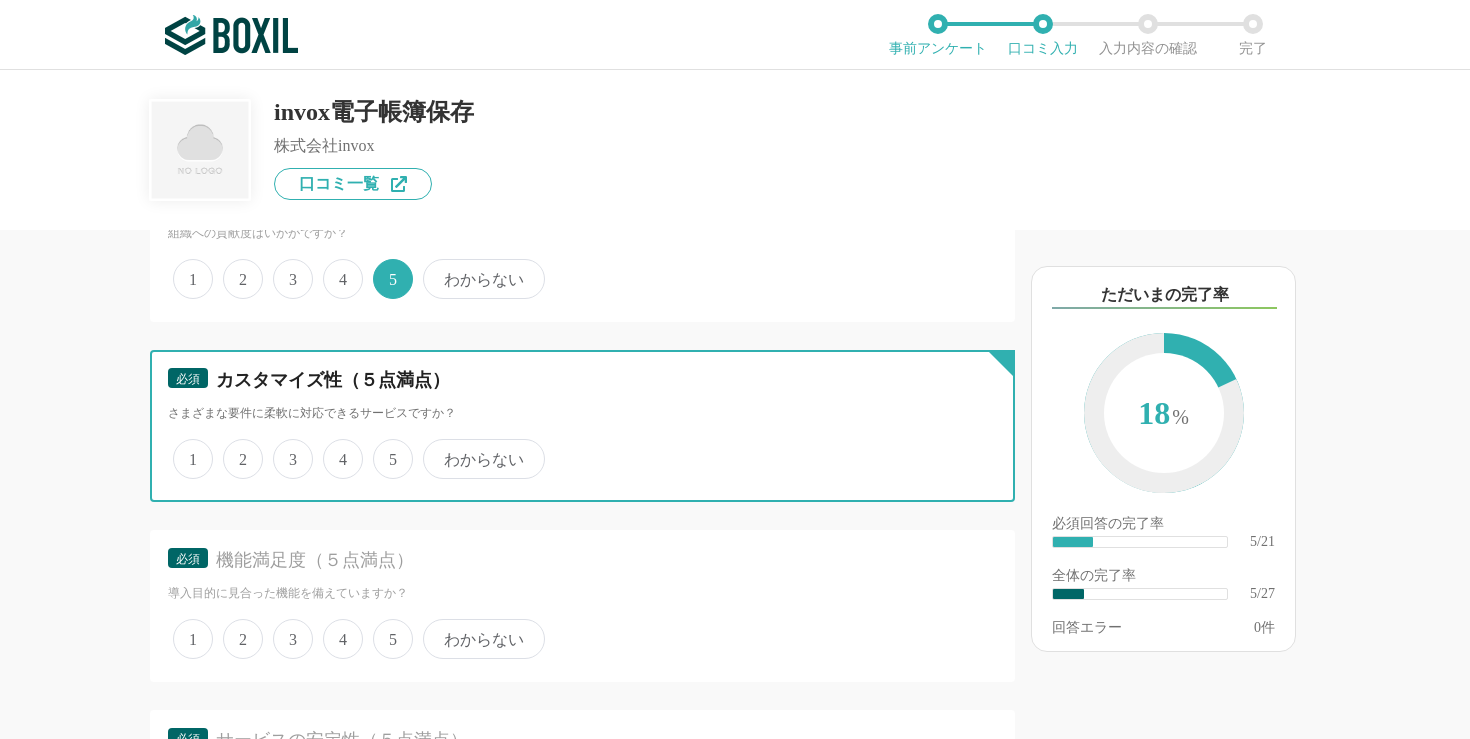 click on "3" at bounding box center (284, 448) 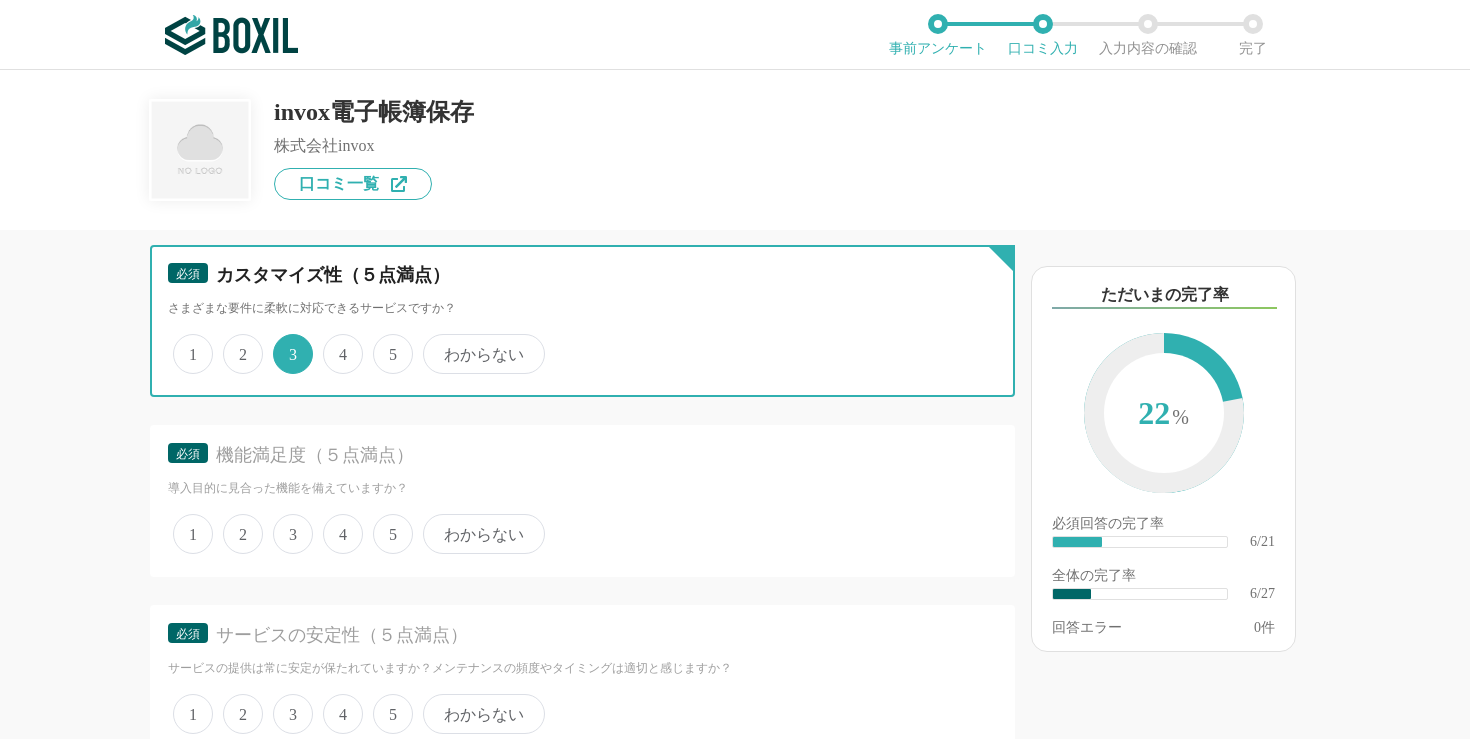 scroll, scrollTop: 1485, scrollLeft: 0, axis: vertical 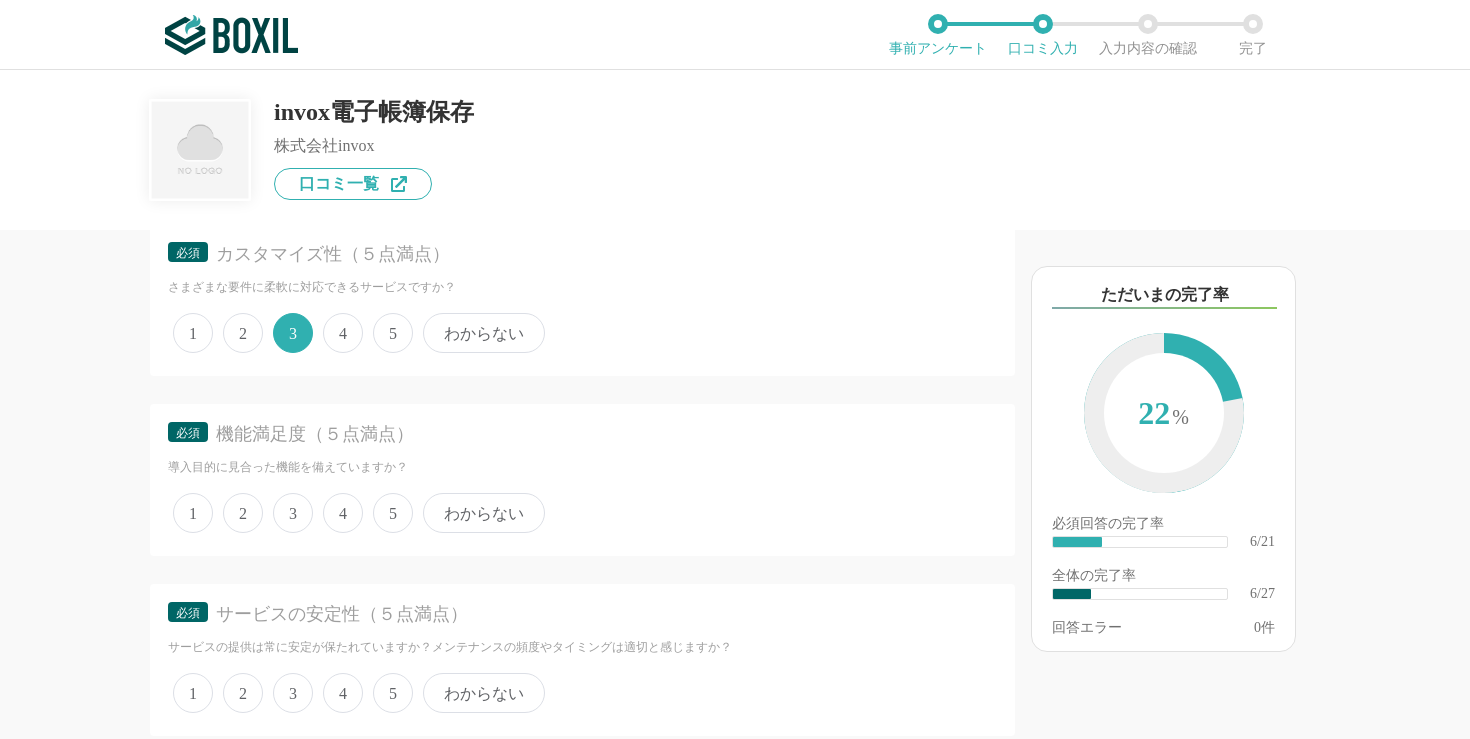 click on "5" at bounding box center (393, 513) 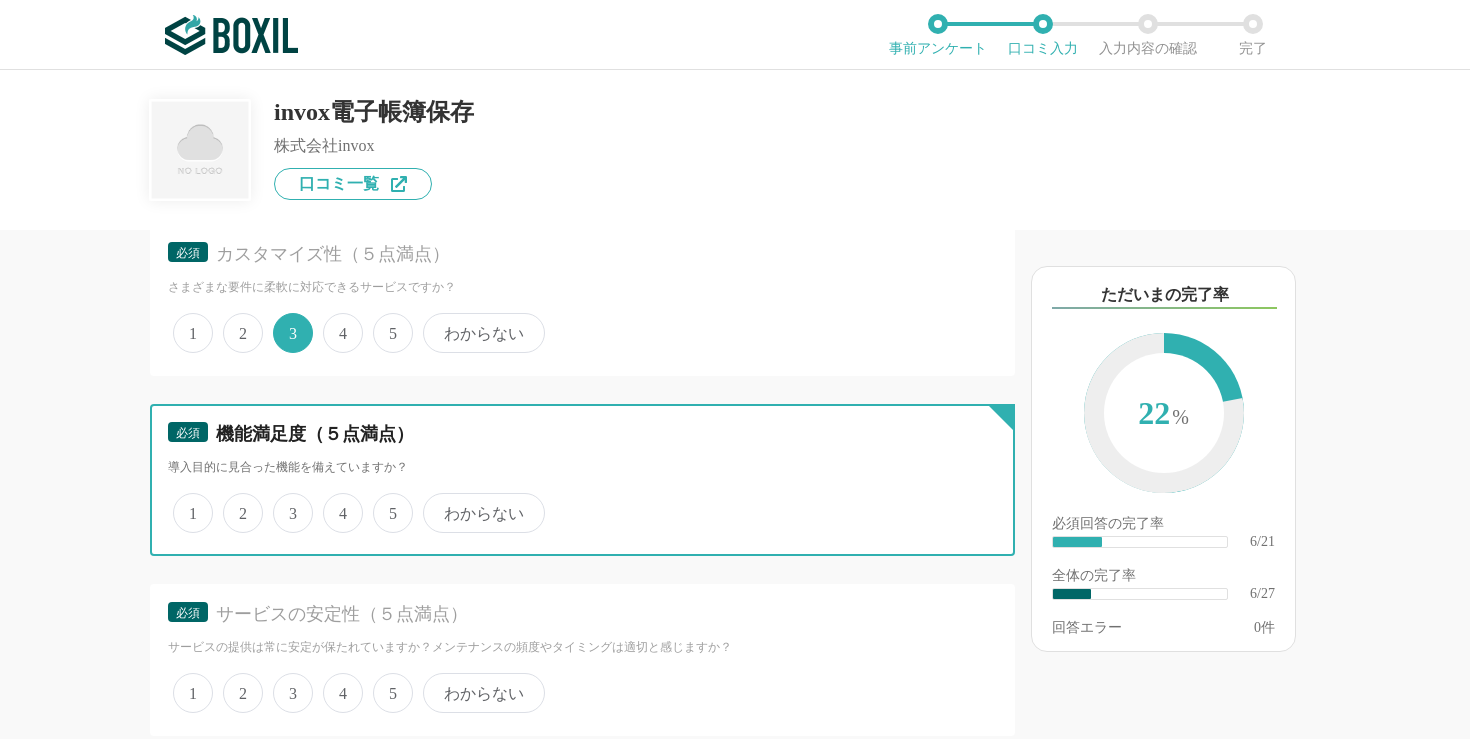 click on "5" at bounding box center [384, 502] 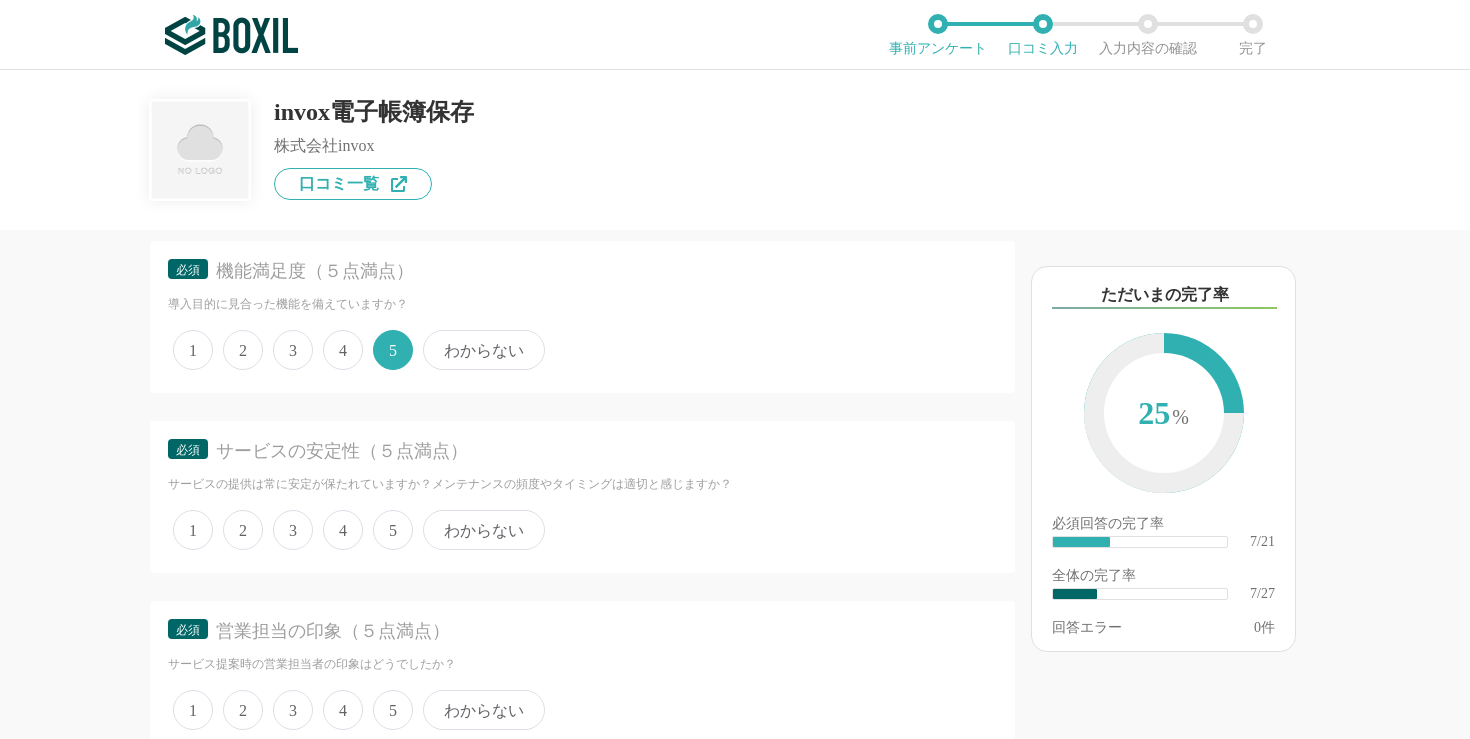 click on "5" at bounding box center (393, 530) 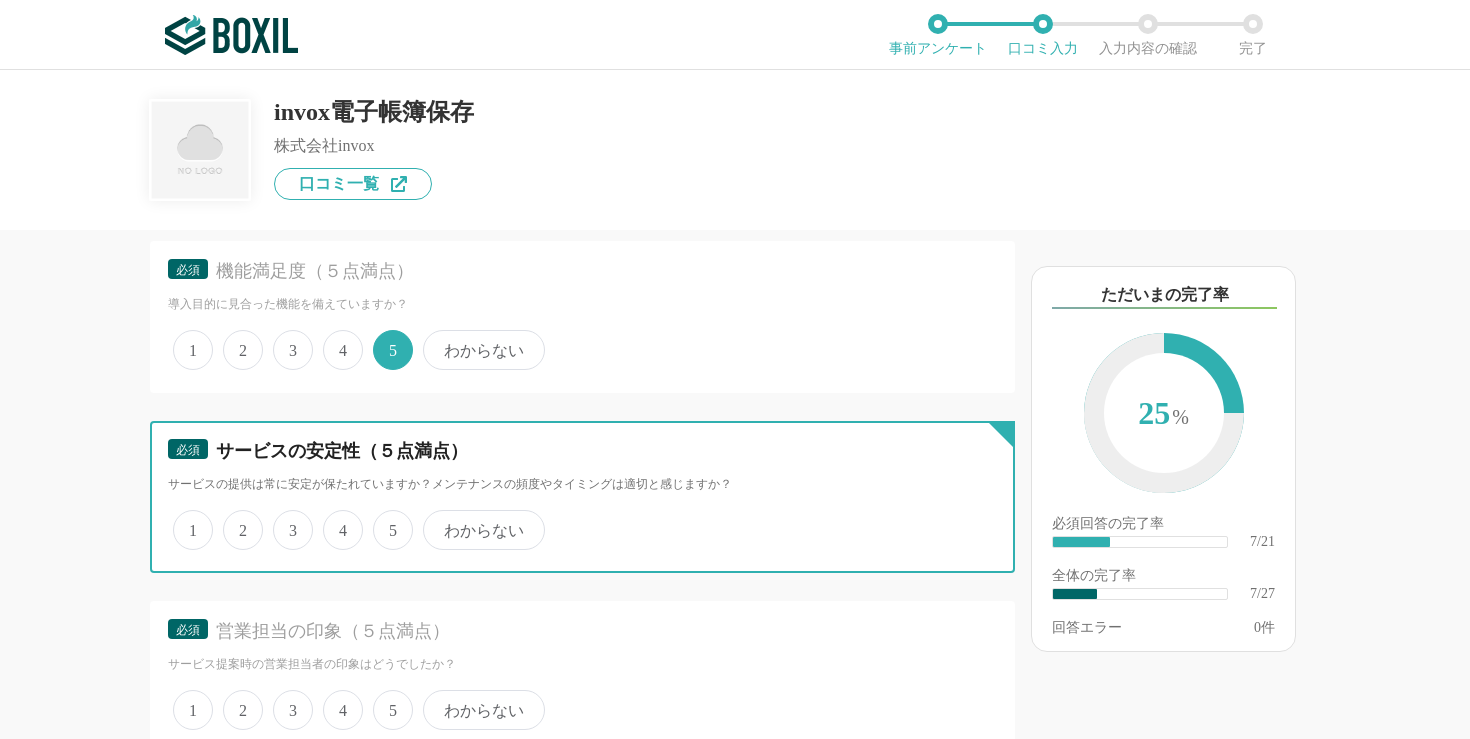 click on "5" at bounding box center [384, 519] 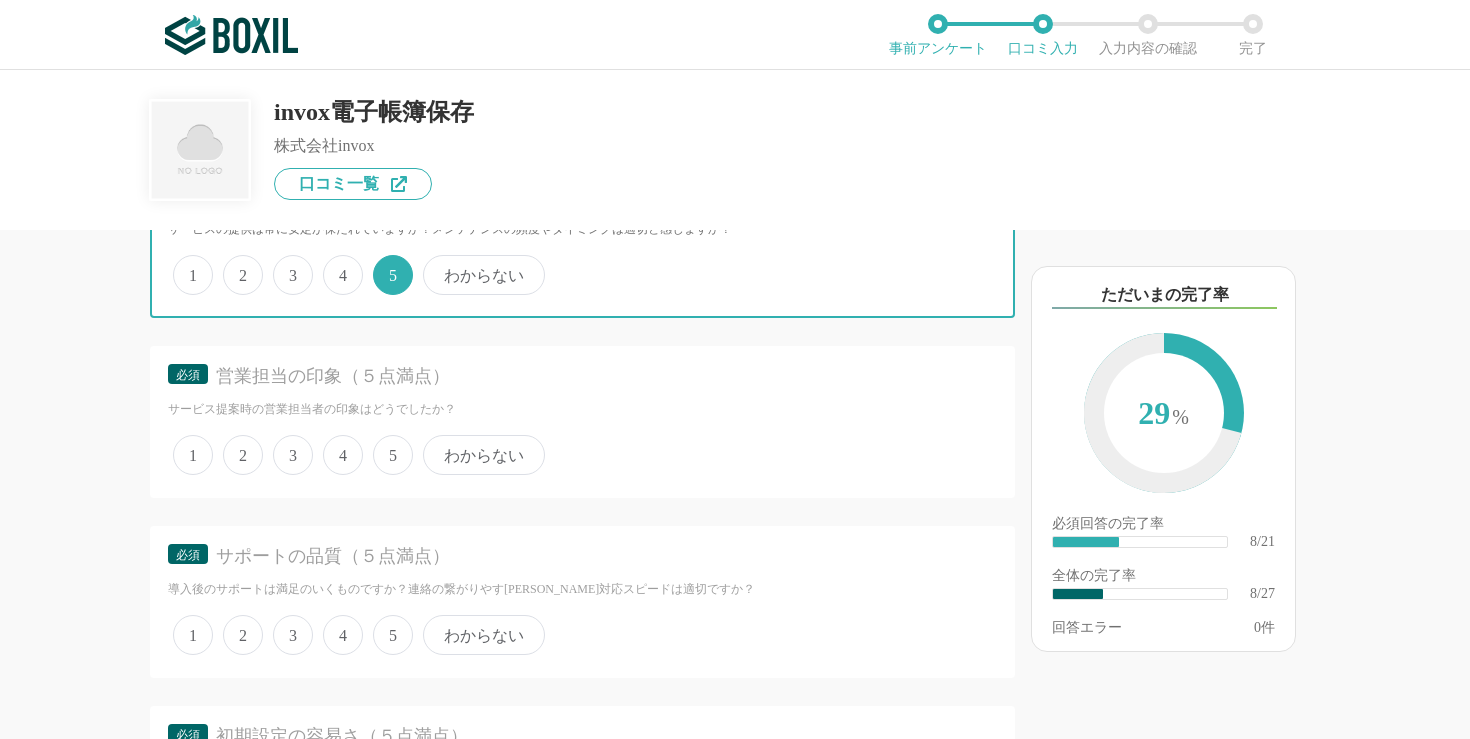 scroll, scrollTop: 1935, scrollLeft: 0, axis: vertical 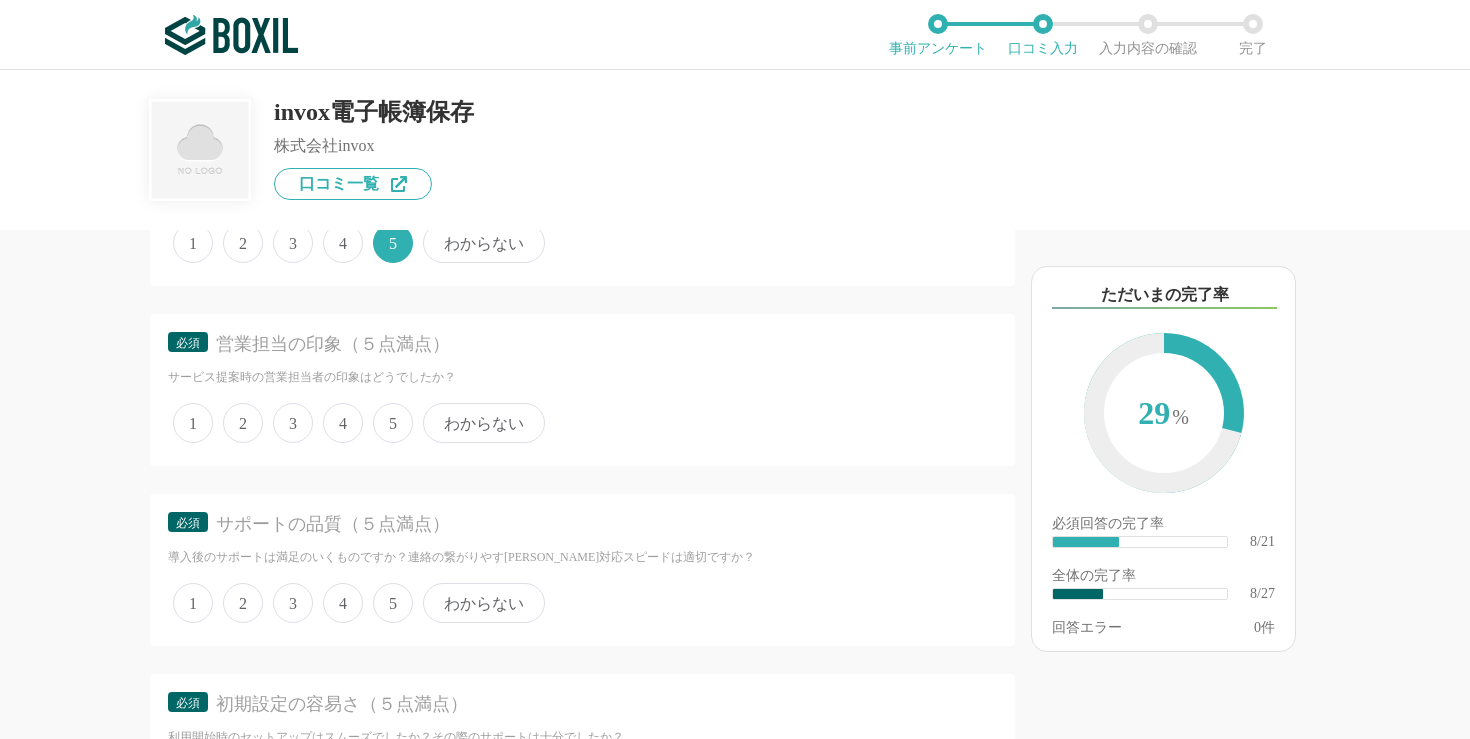 click on "5" at bounding box center [393, 423] 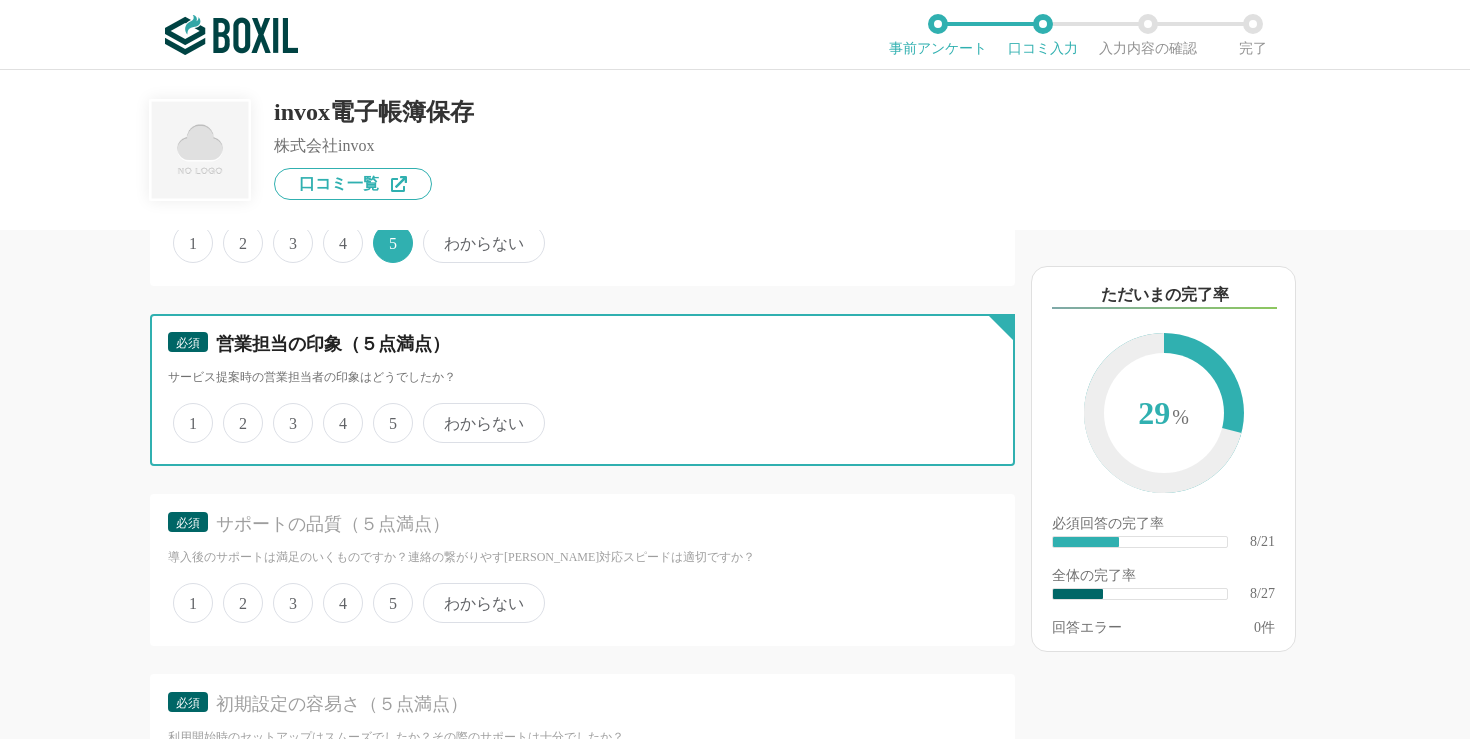 click on "5" at bounding box center (384, 412) 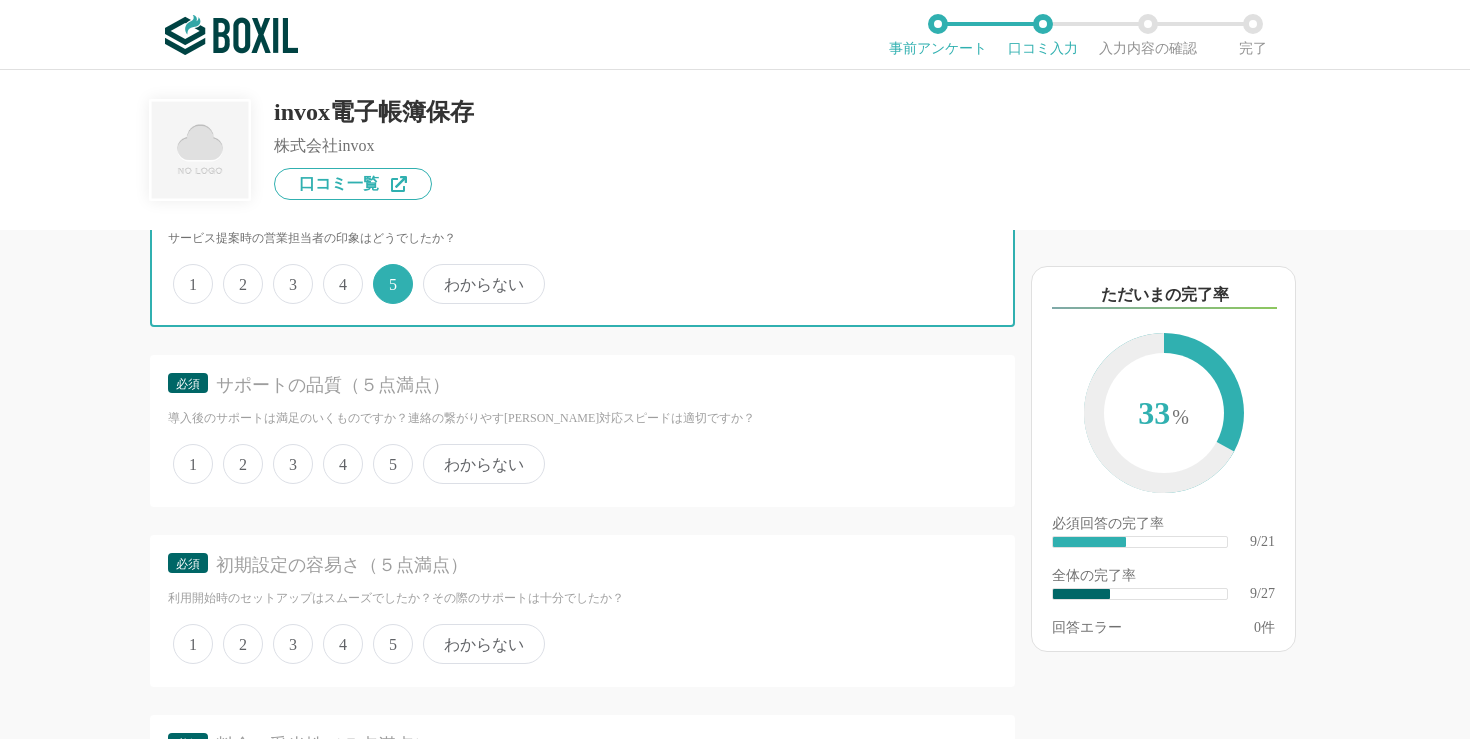 scroll, scrollTop: 2151, scrollLeft: 0, axis: vertical 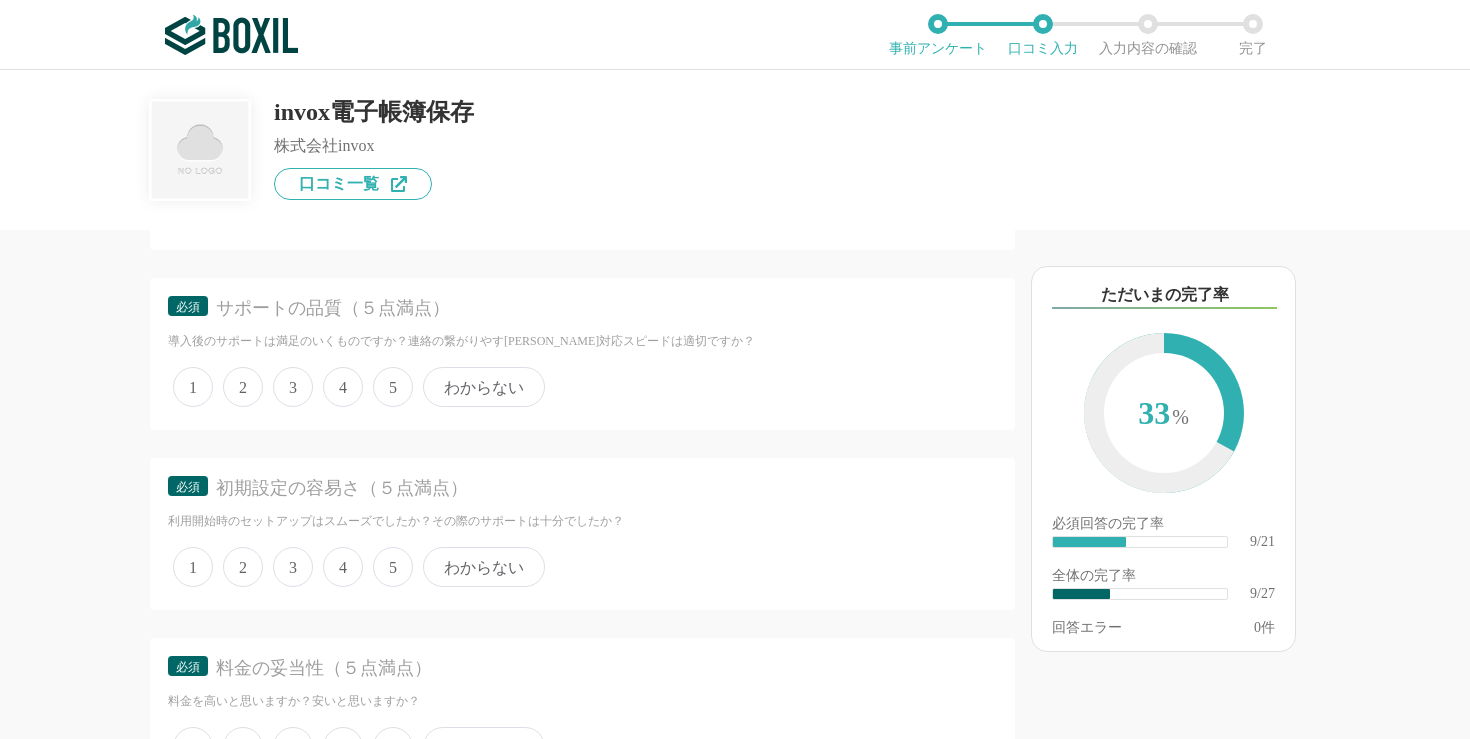click on "5" at bounding box center (393, 387) 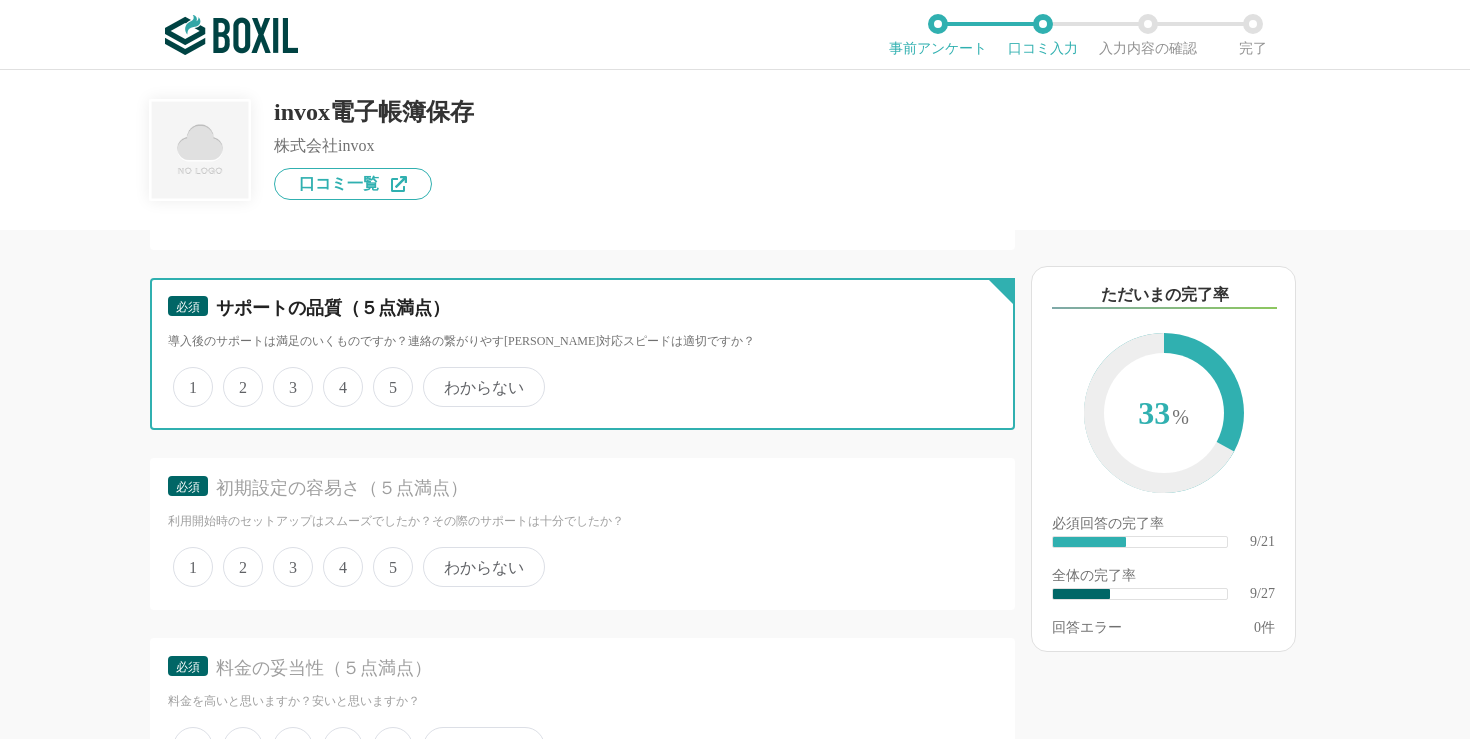 click on "5" at bounding box center [384, 376] 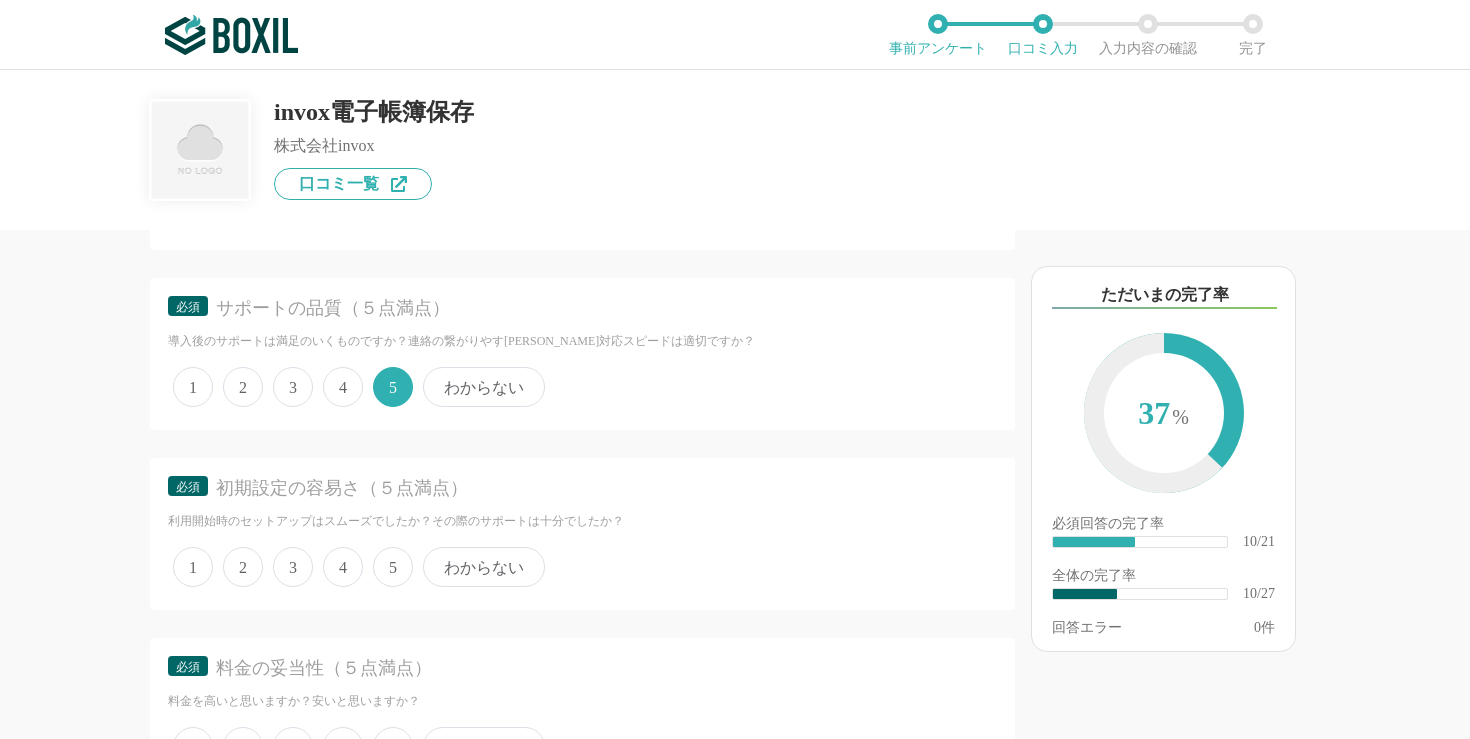 click on "5" at bounding box center (393, 567) 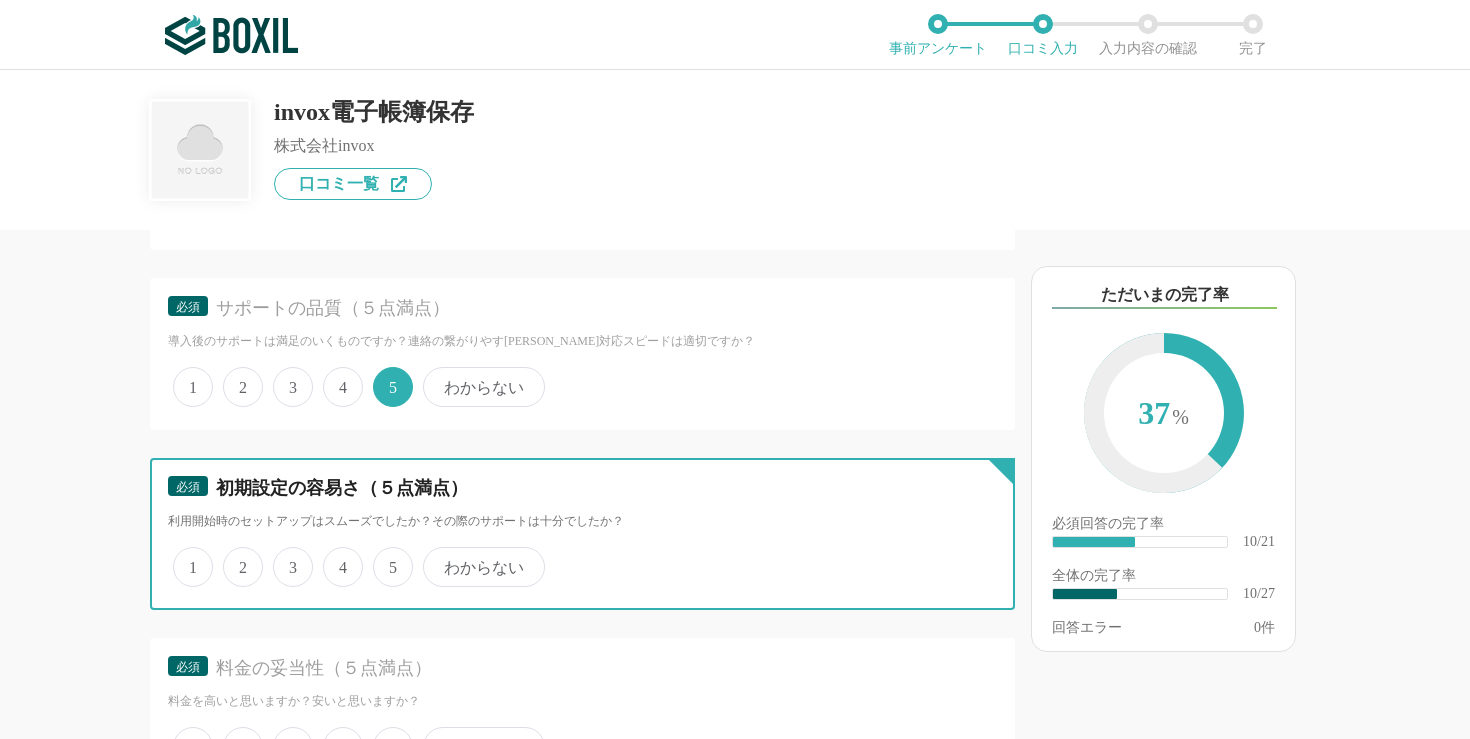 click on "5" at bounding box center [384, 556] 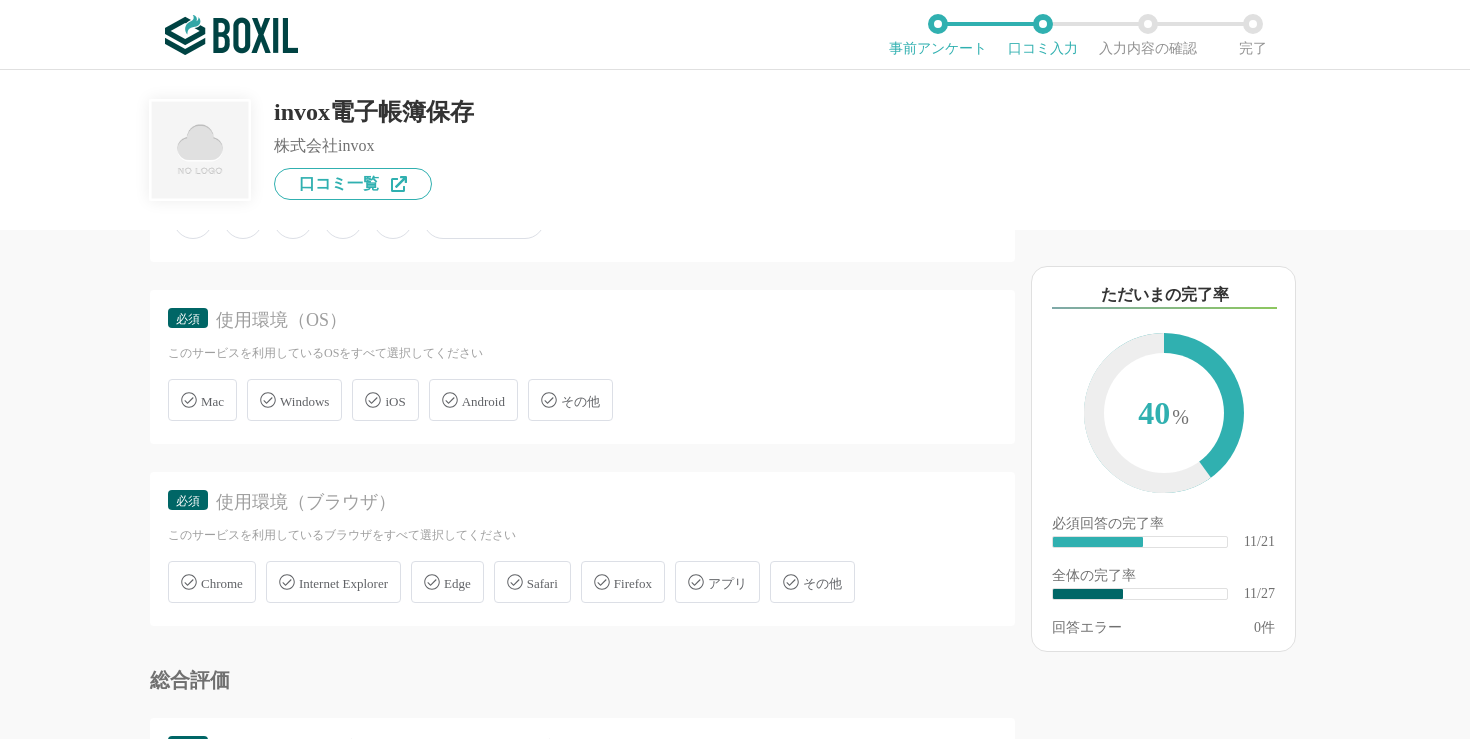 scroll, scrollTop: 2606, scrollLeft: 0, axis: vertical 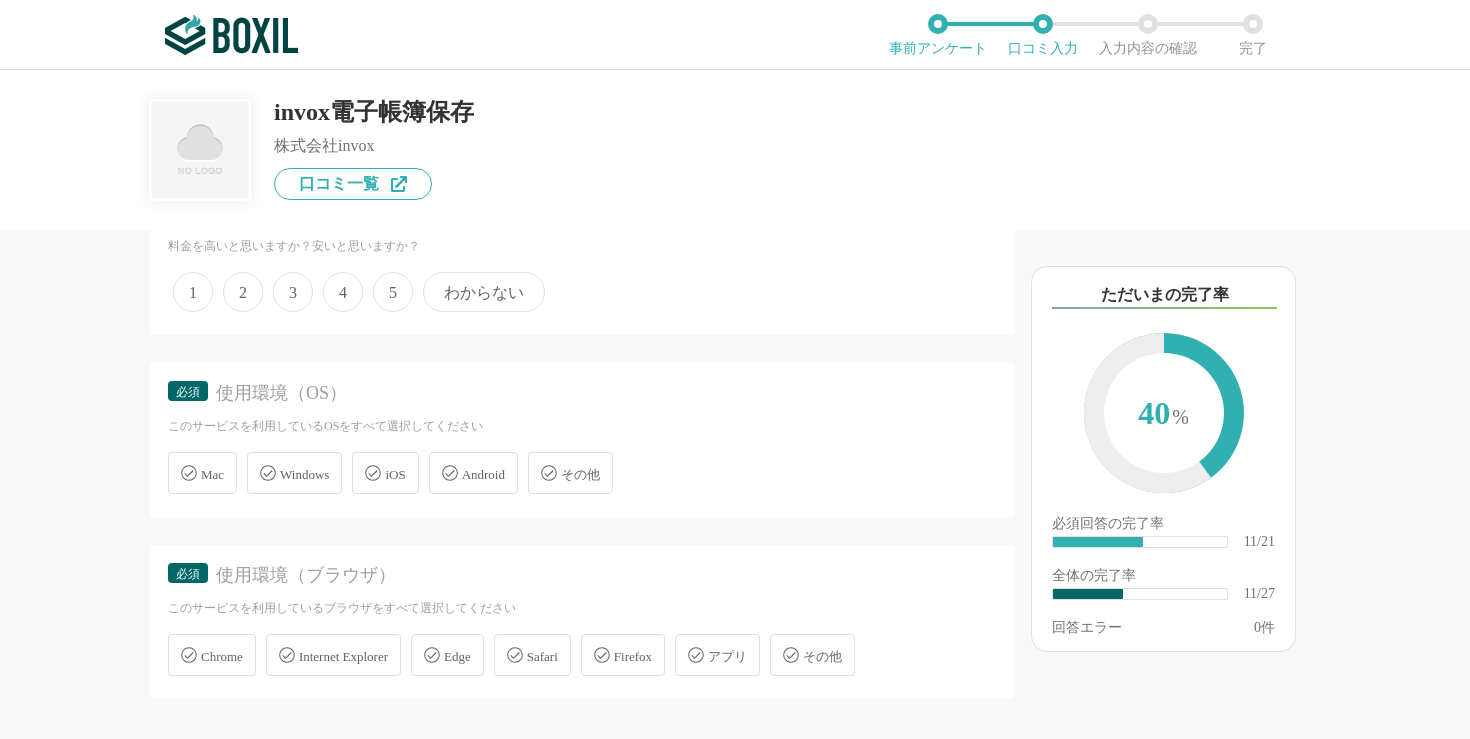 click on "5" at bounding box center [393, 292] 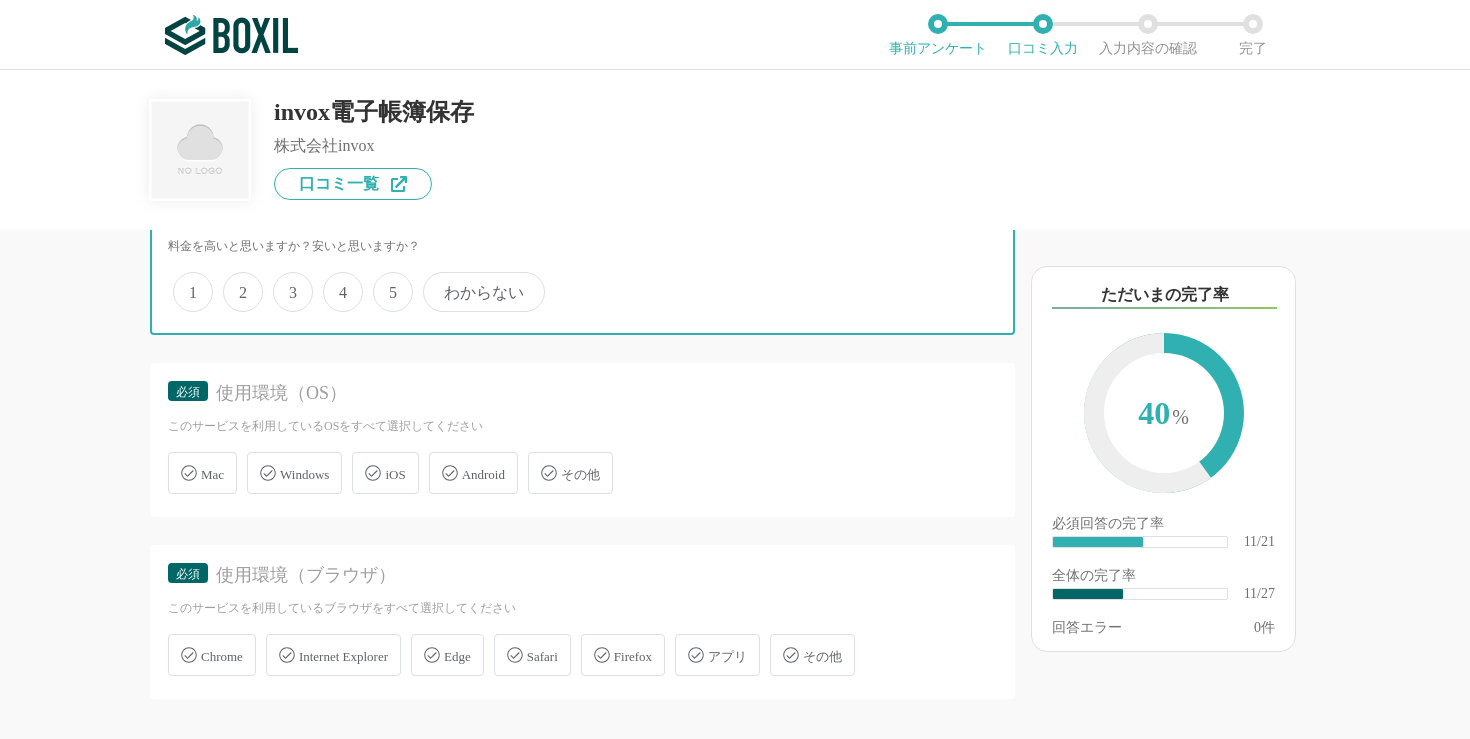 click on "5" at bounding box center [384, 281] 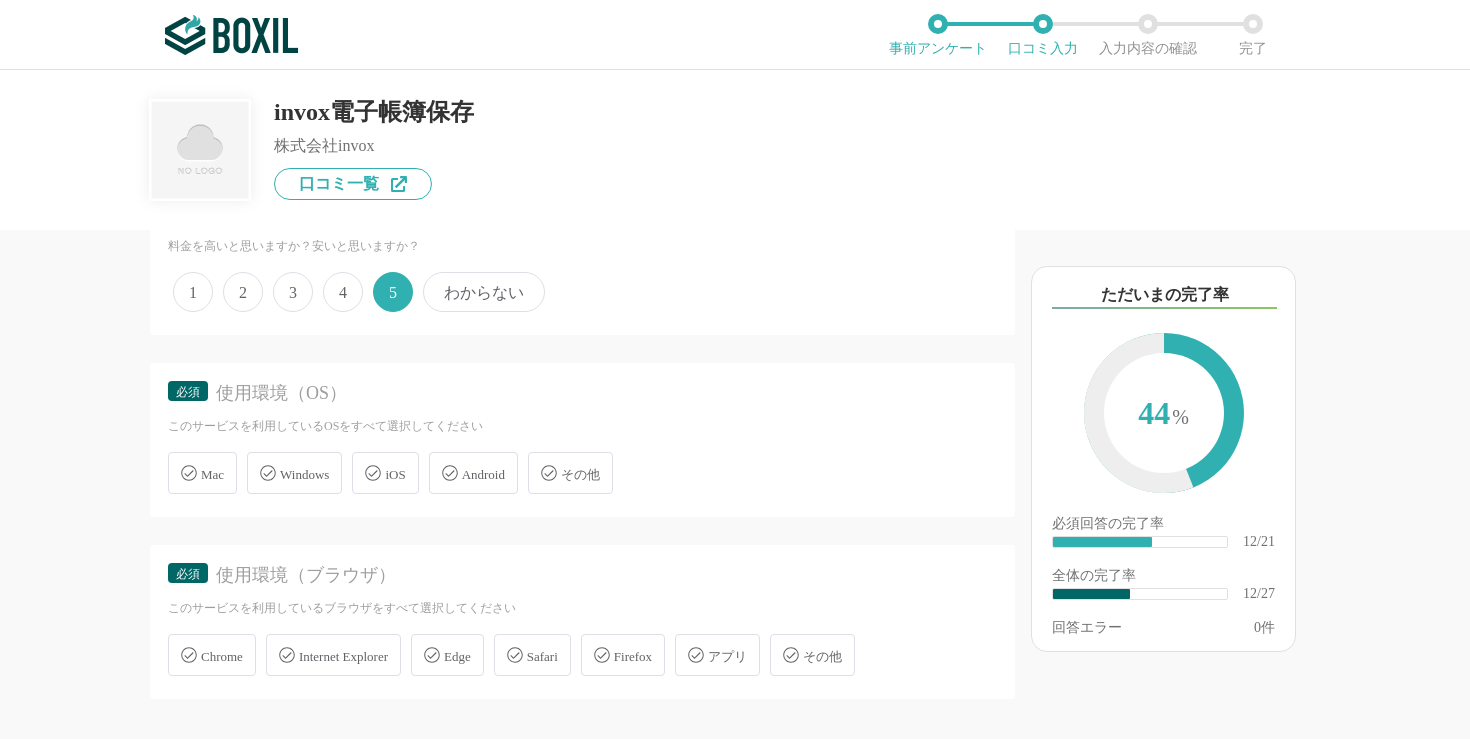 click on "Windows" at bounding box center (294, 473) 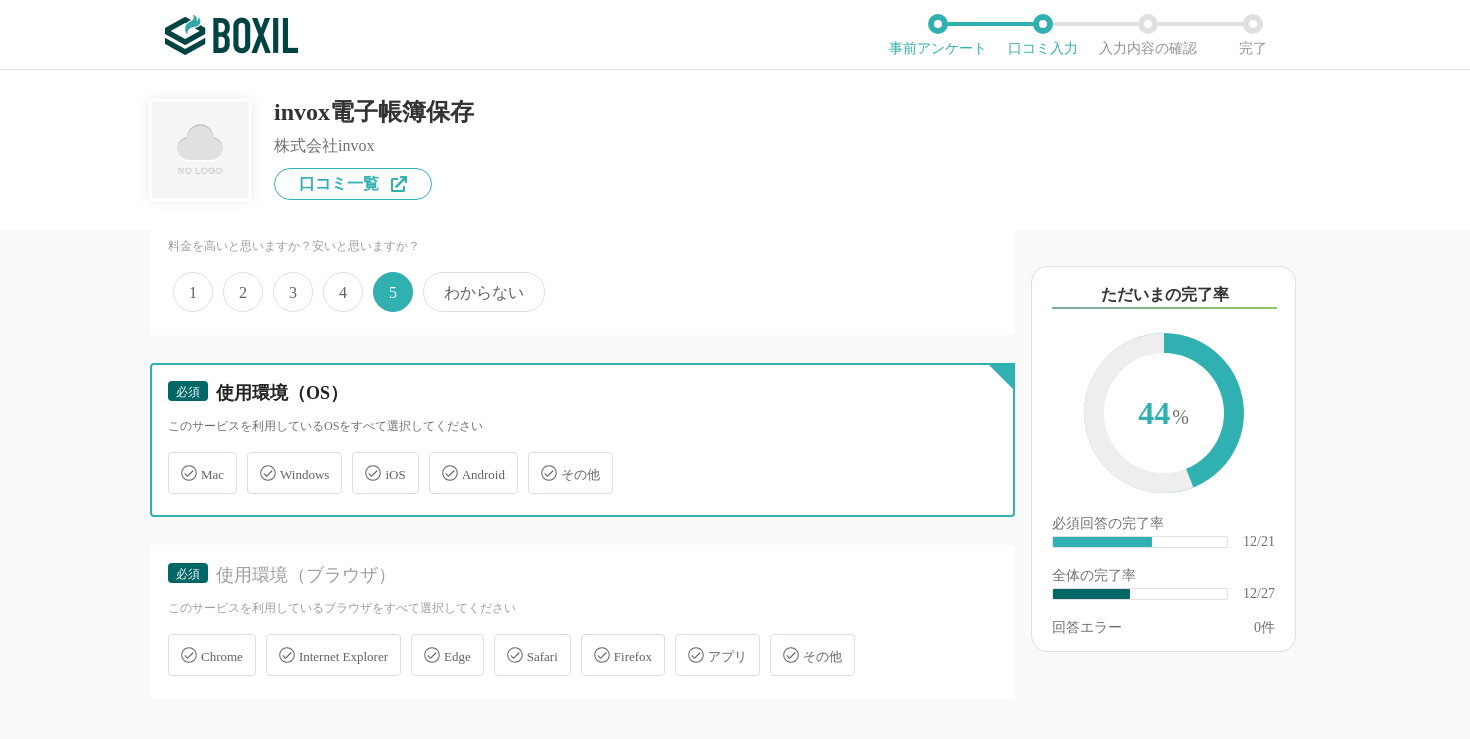 click on "Windows" at bounding box center [257, 461] 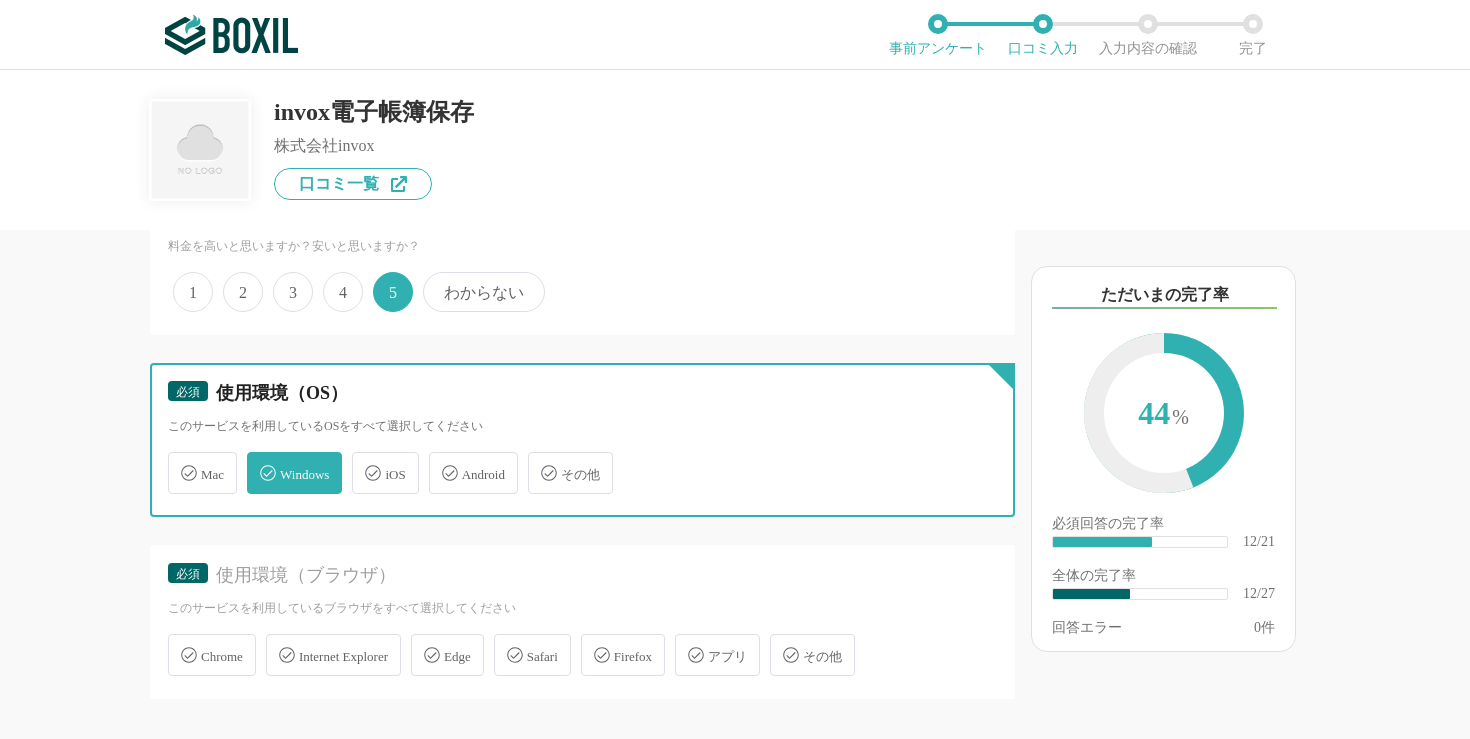 checkbox on "true" 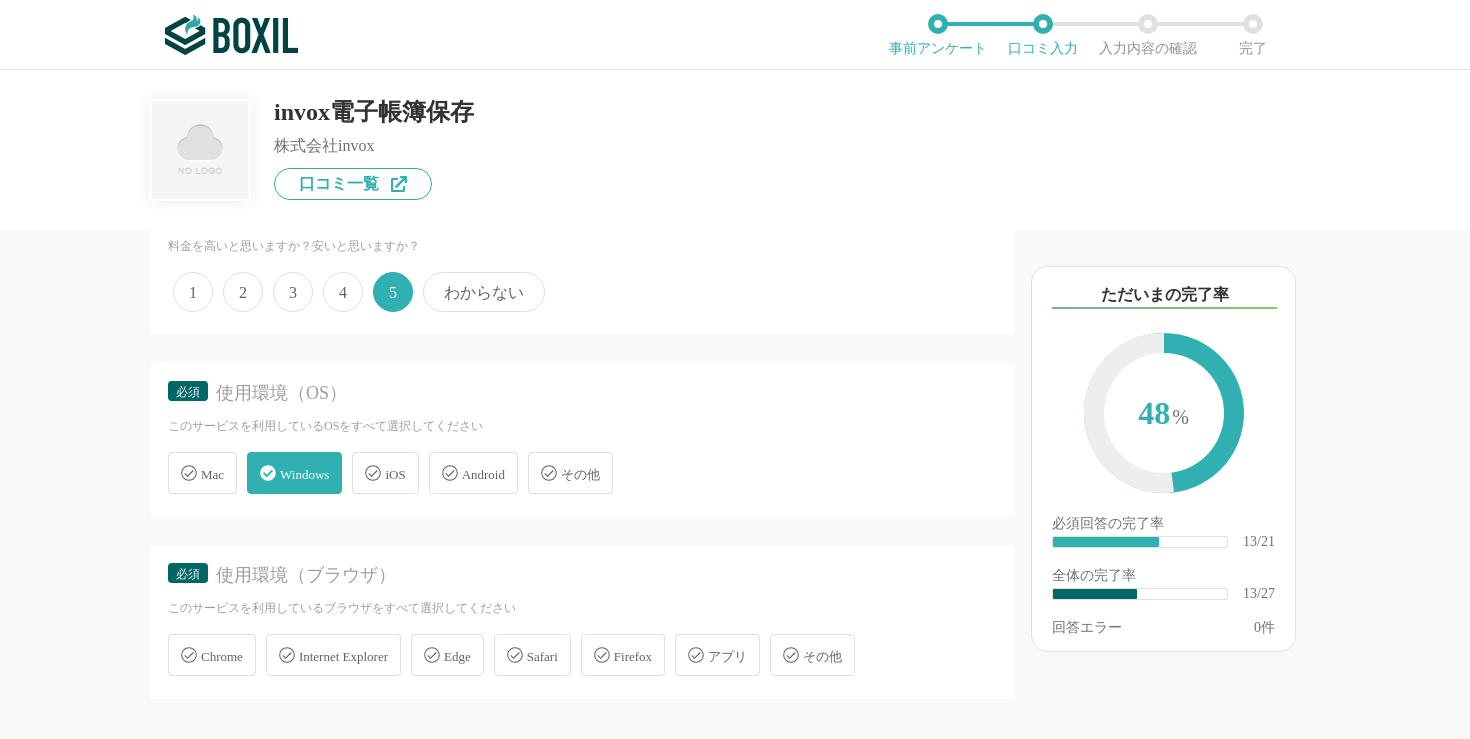 click on "iOS" at bounding box center [385, 473] 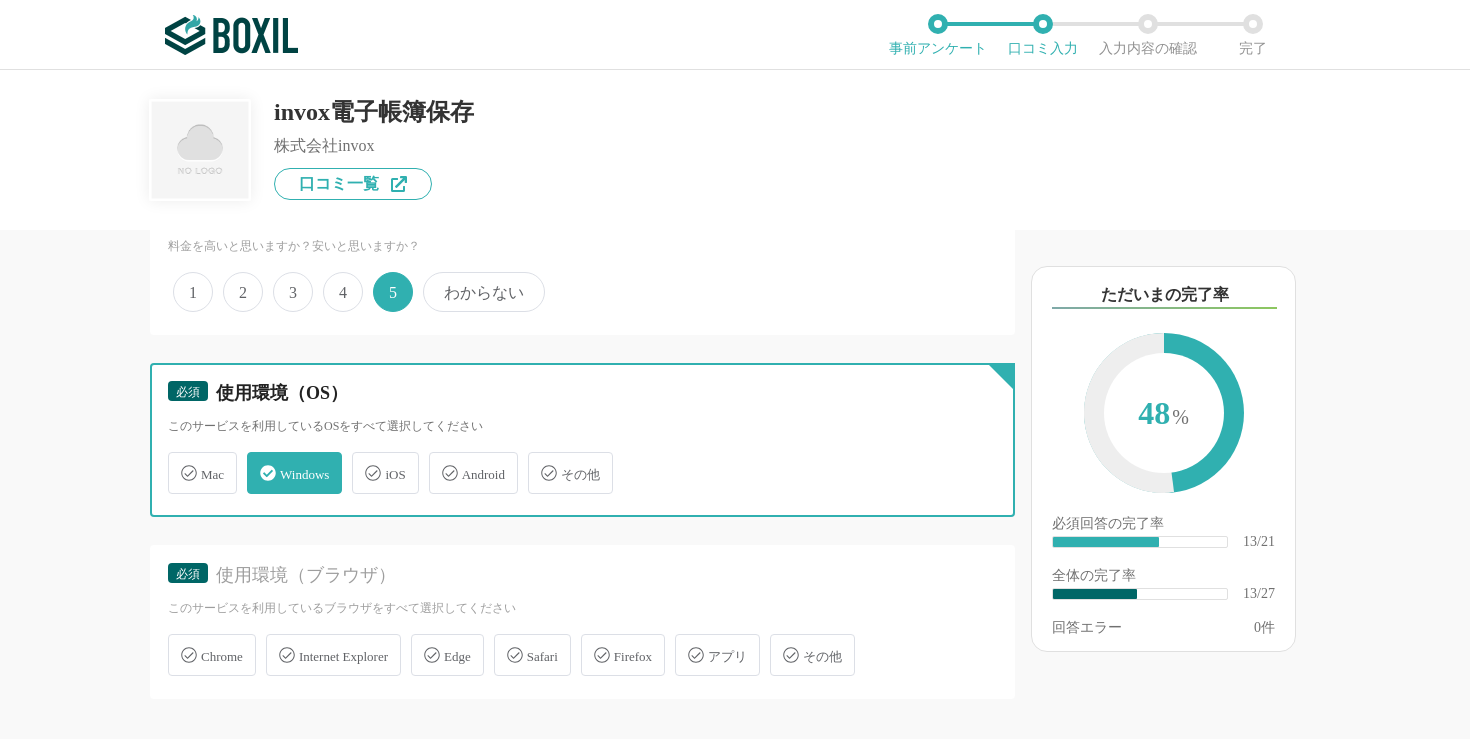 click on "iOS" at bounding box center (362, 461) 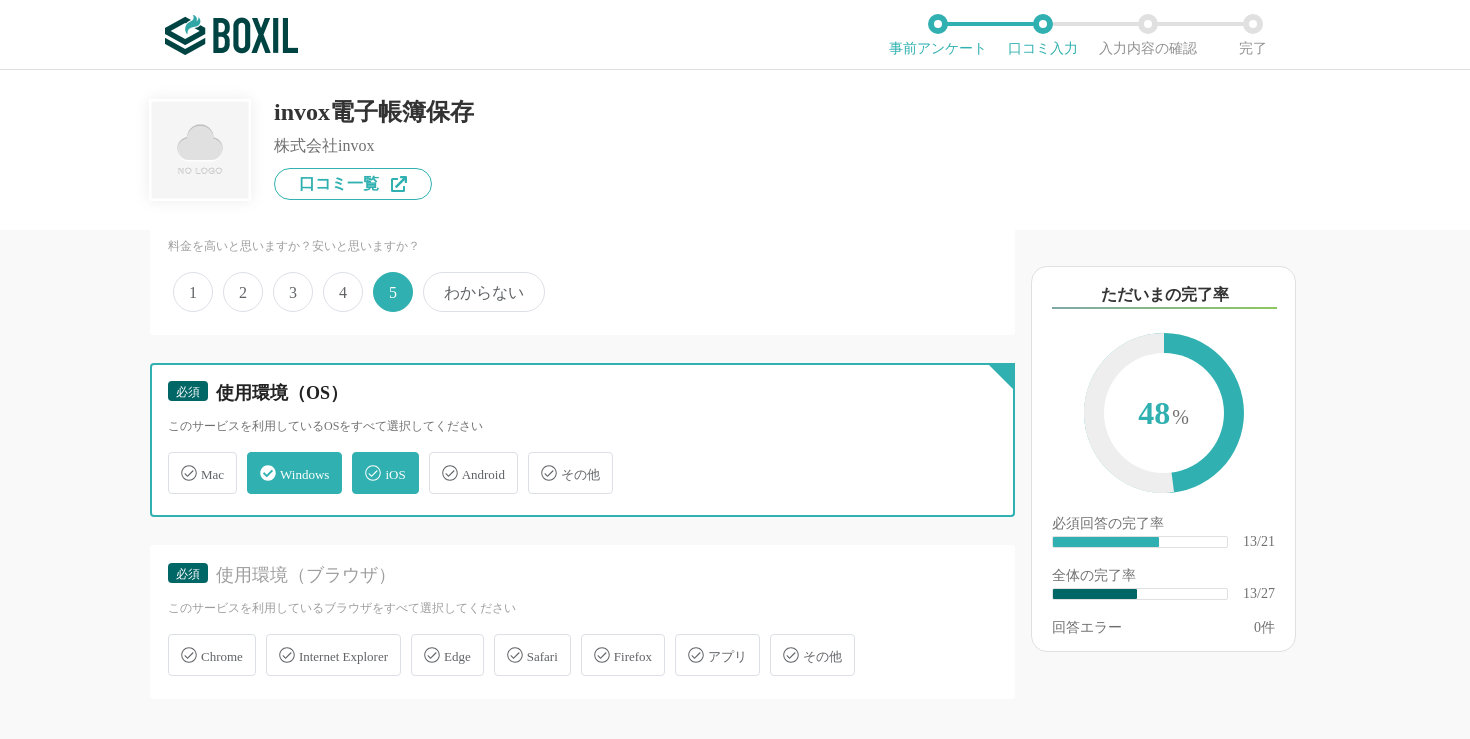 checkbox on "true" 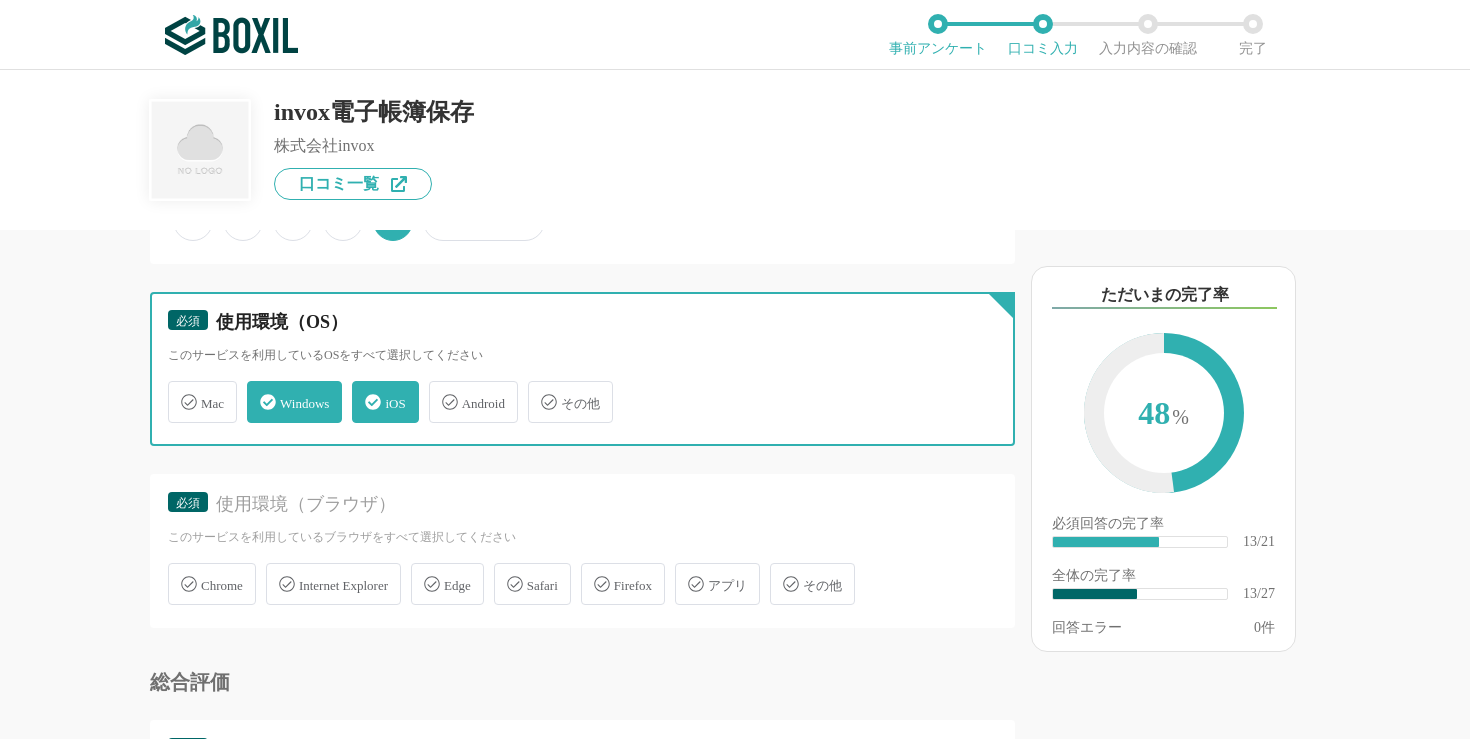 scroll, scrollTop: 2679, scrollLeft: 0, axis: vertical 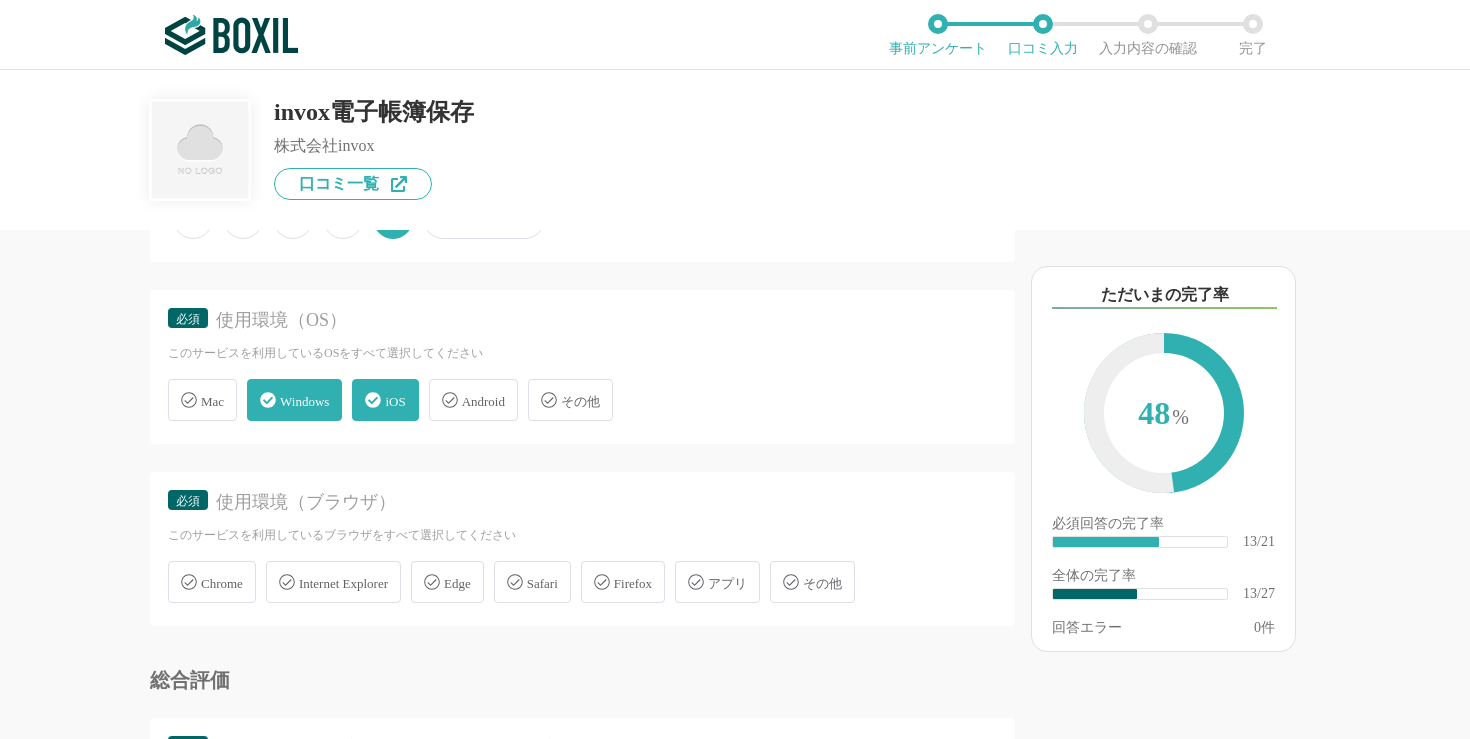 click on "Mac" at bounding box center [212, 401] 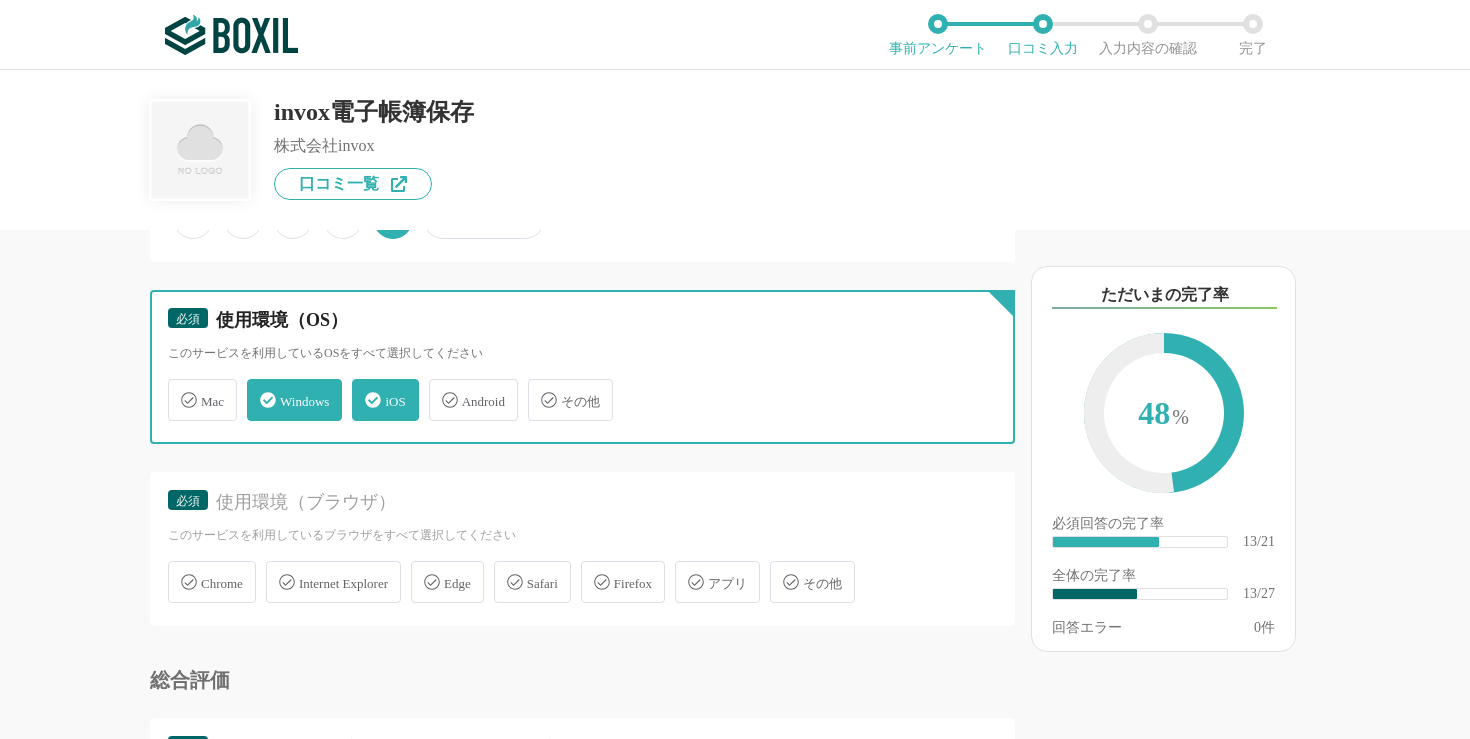 click on "Mac" at bounding box center [178, 388] 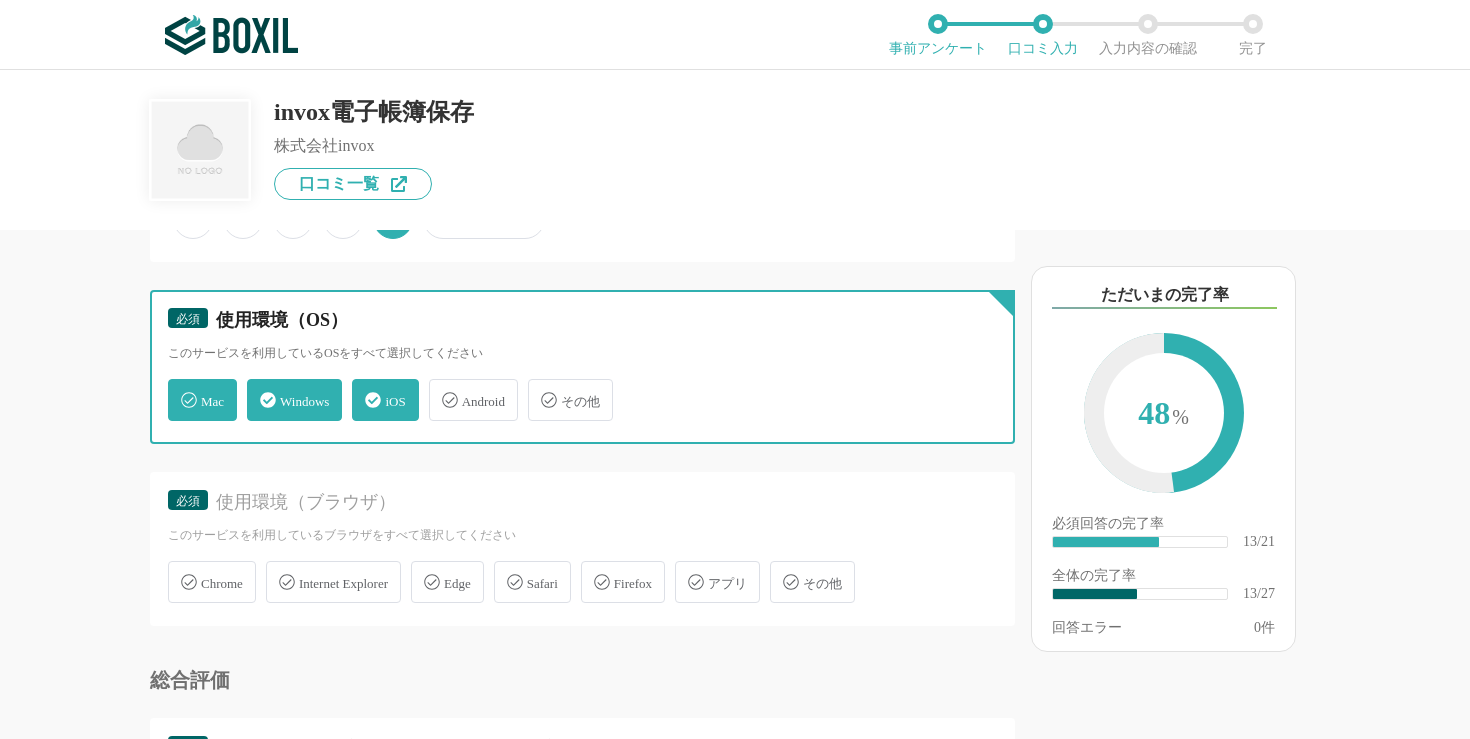 checkbox on "true" 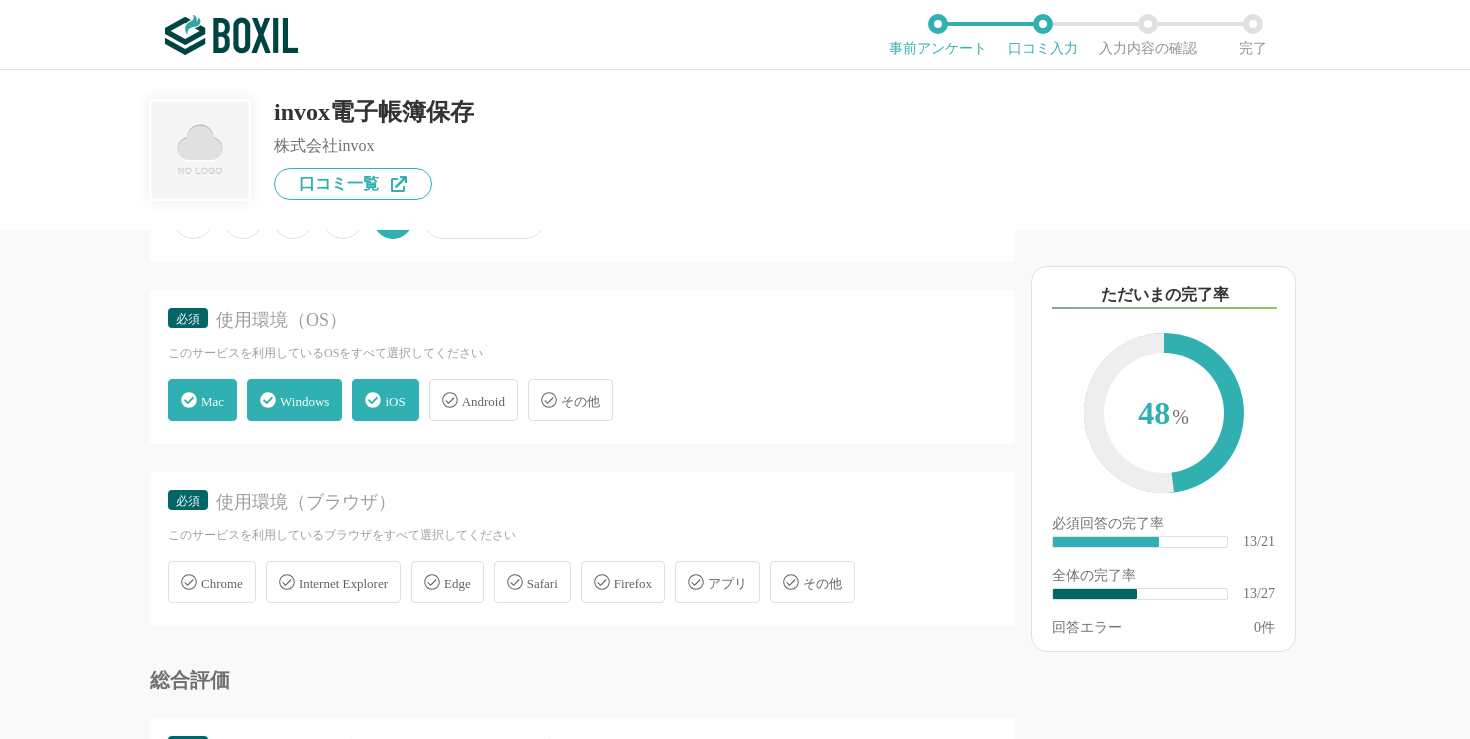 click on "iOS" at bounding box center [395, 401] 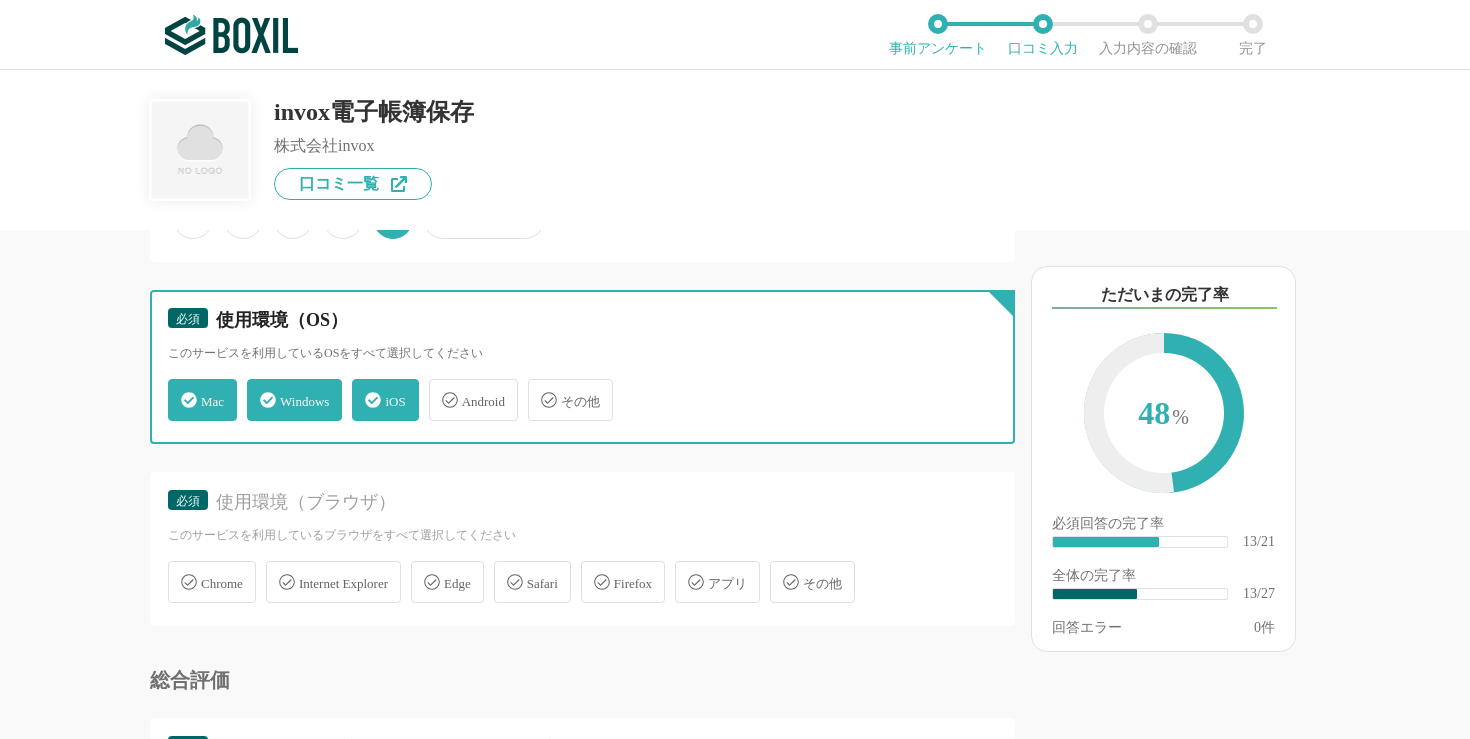 click on "iOS" at bounding box center (362, 388) 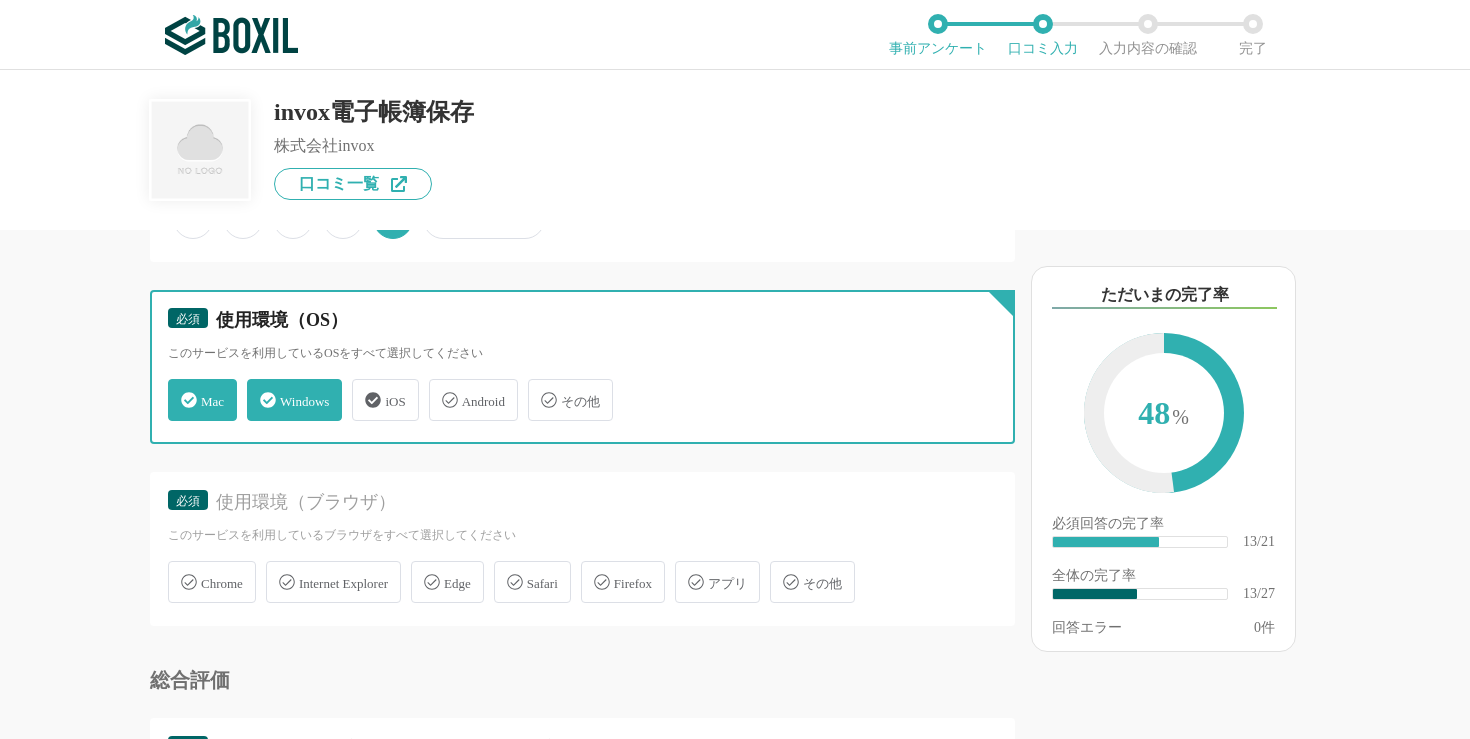checkbox on "false" 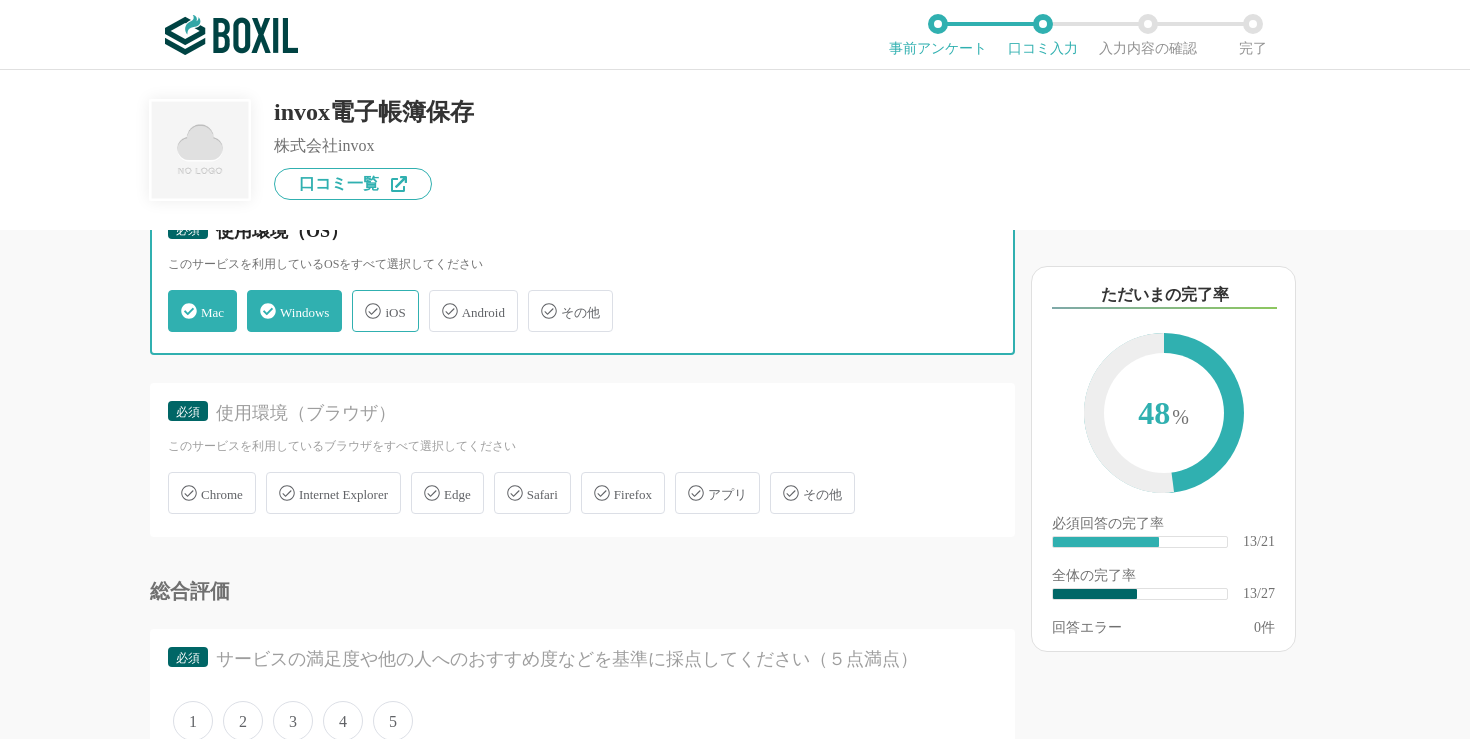 scroll, scrollTop: 2770, scrollLeft: 0, axis: vertical 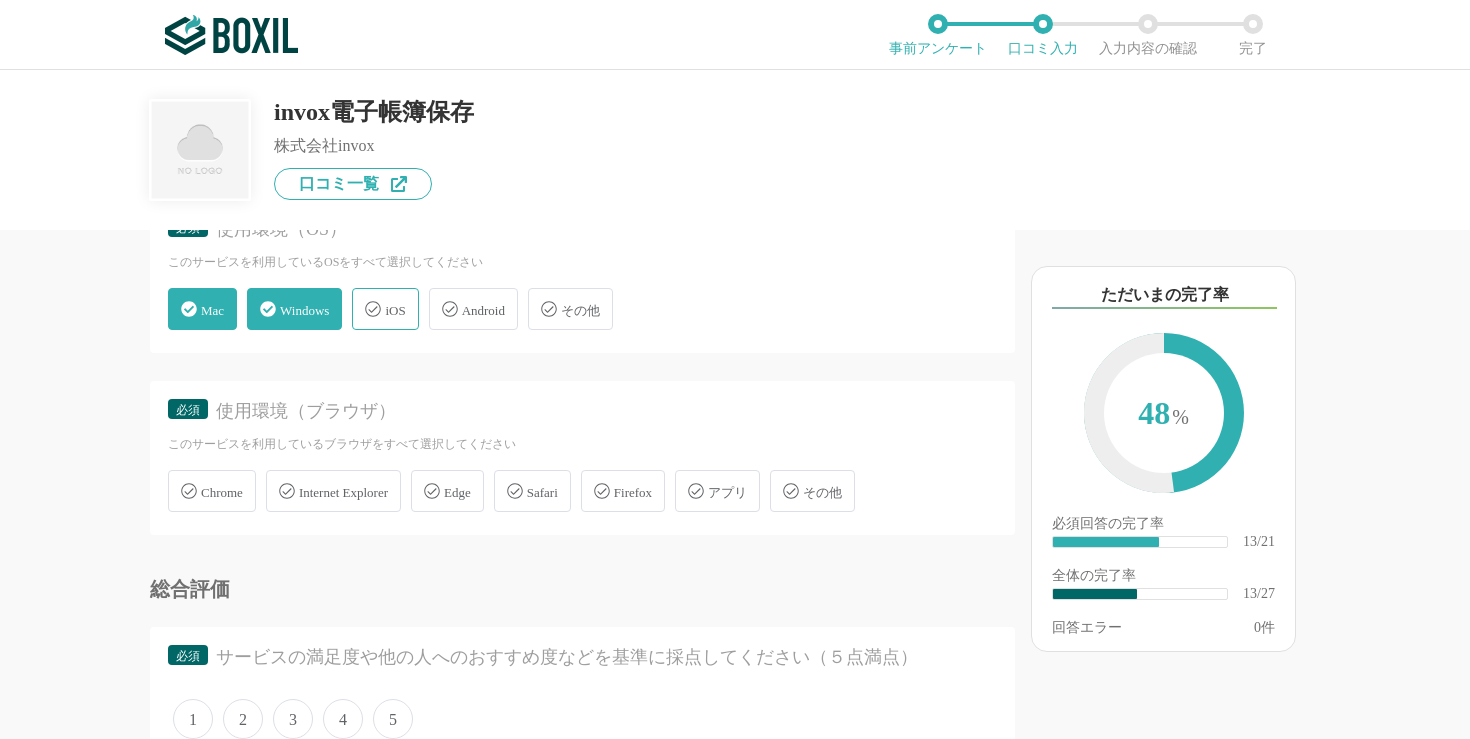 click on "Chrome" at bounding box center [222, 492] 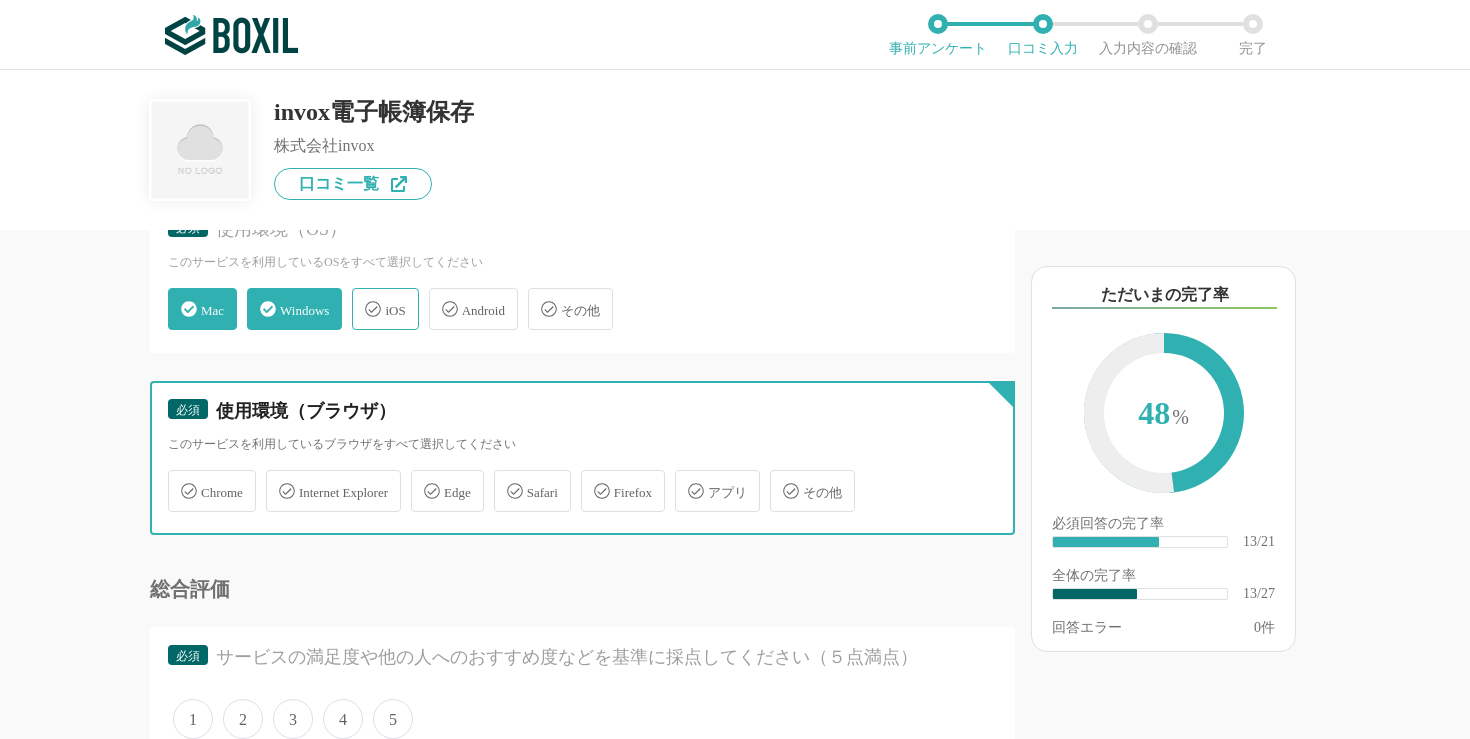 click on "Chrome" at bounding box center [178, 479] 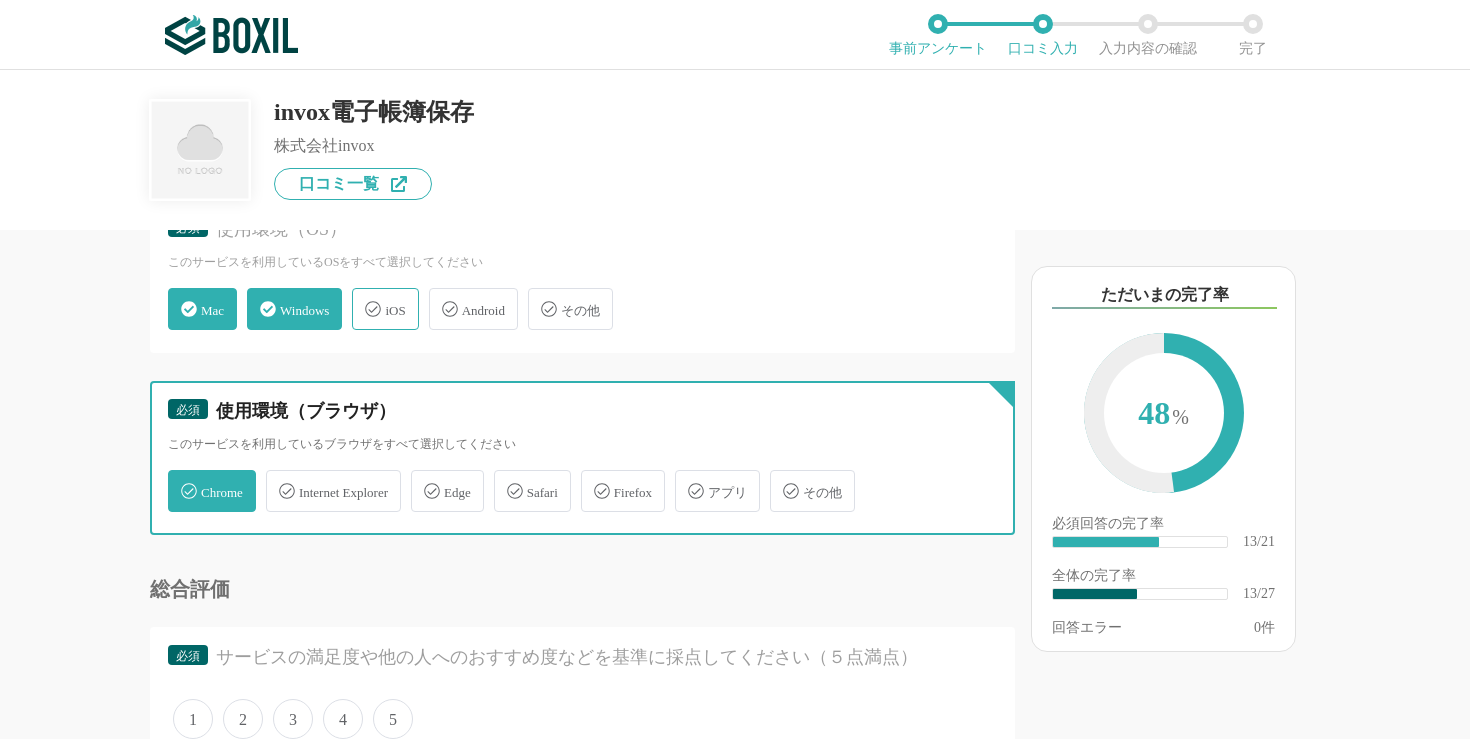 checkbox on "true" 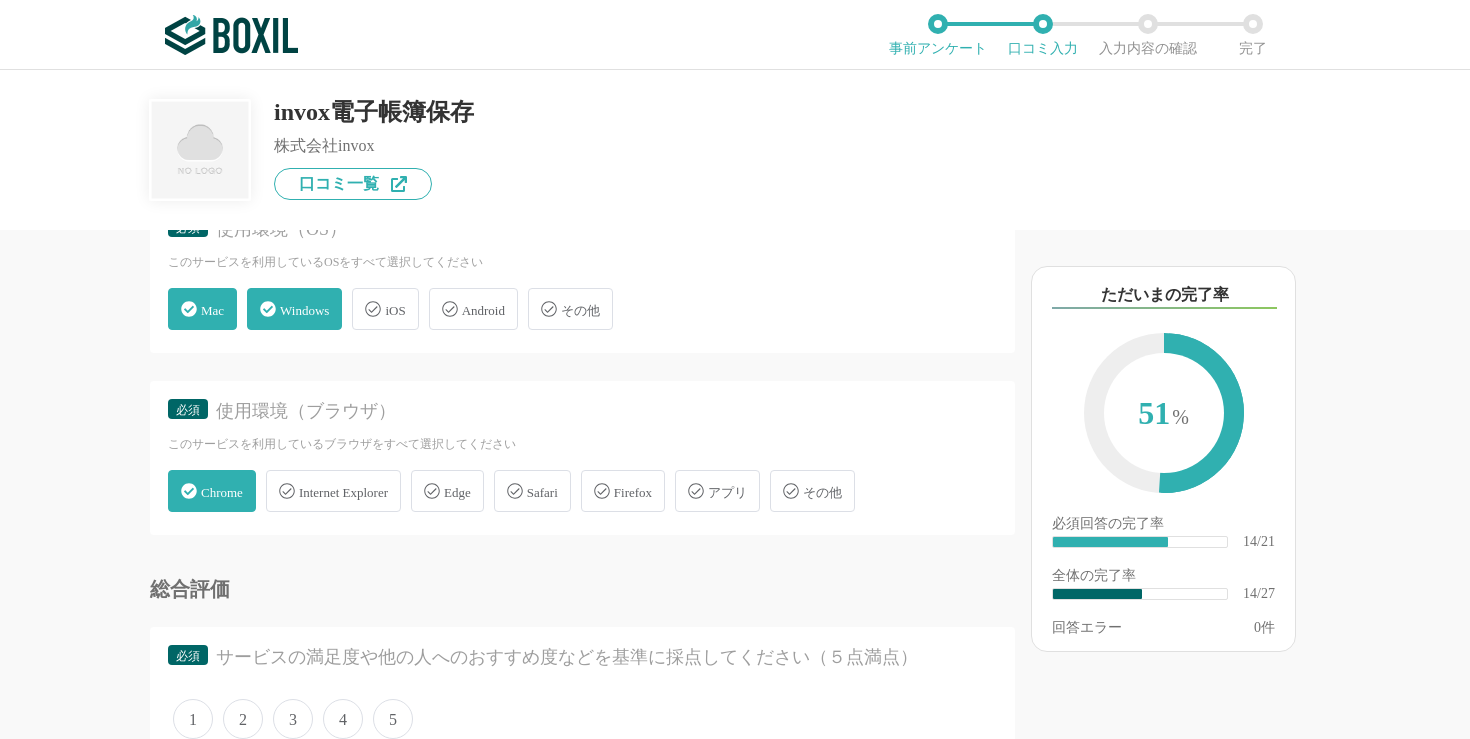 click on "Safari" at bounding box center [532, 491] 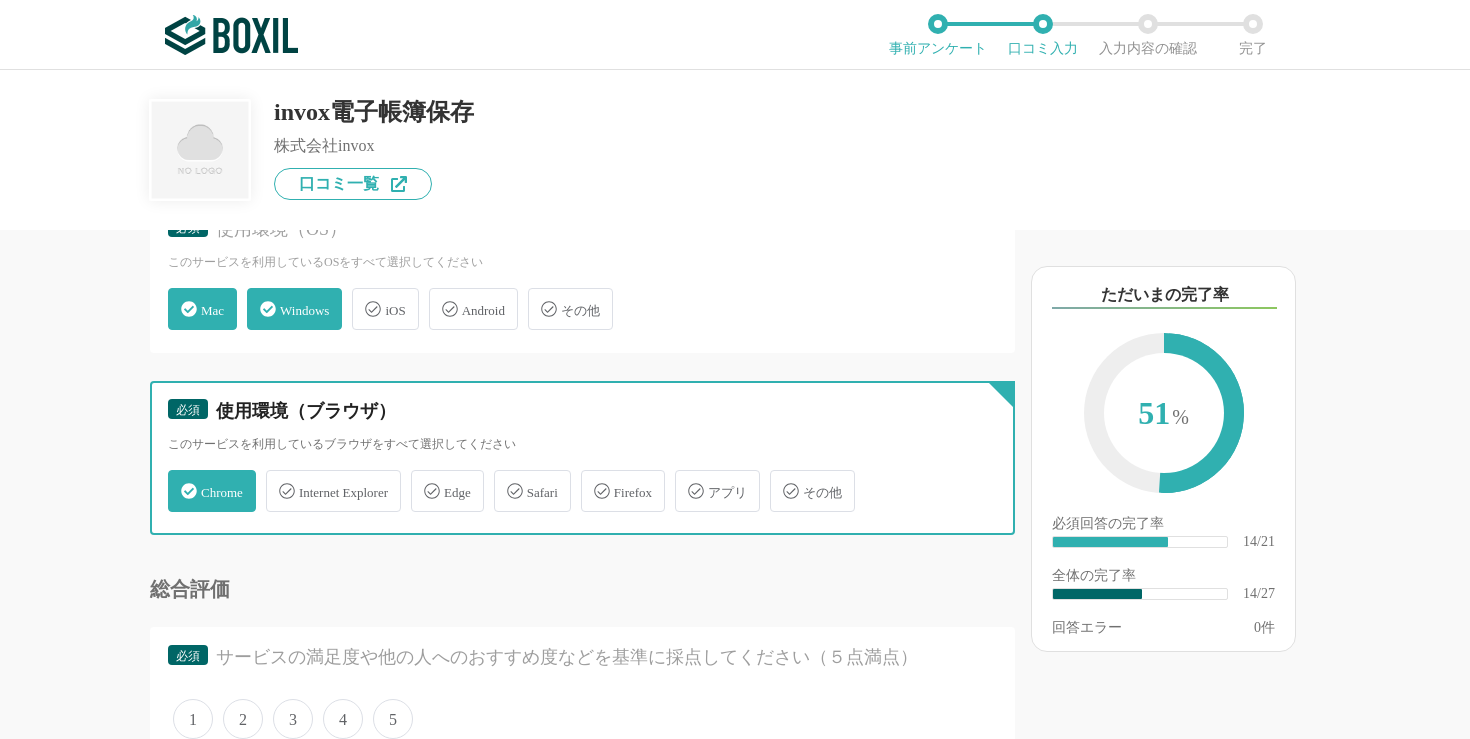 click on "Safari" at bounding box center (504, 479) 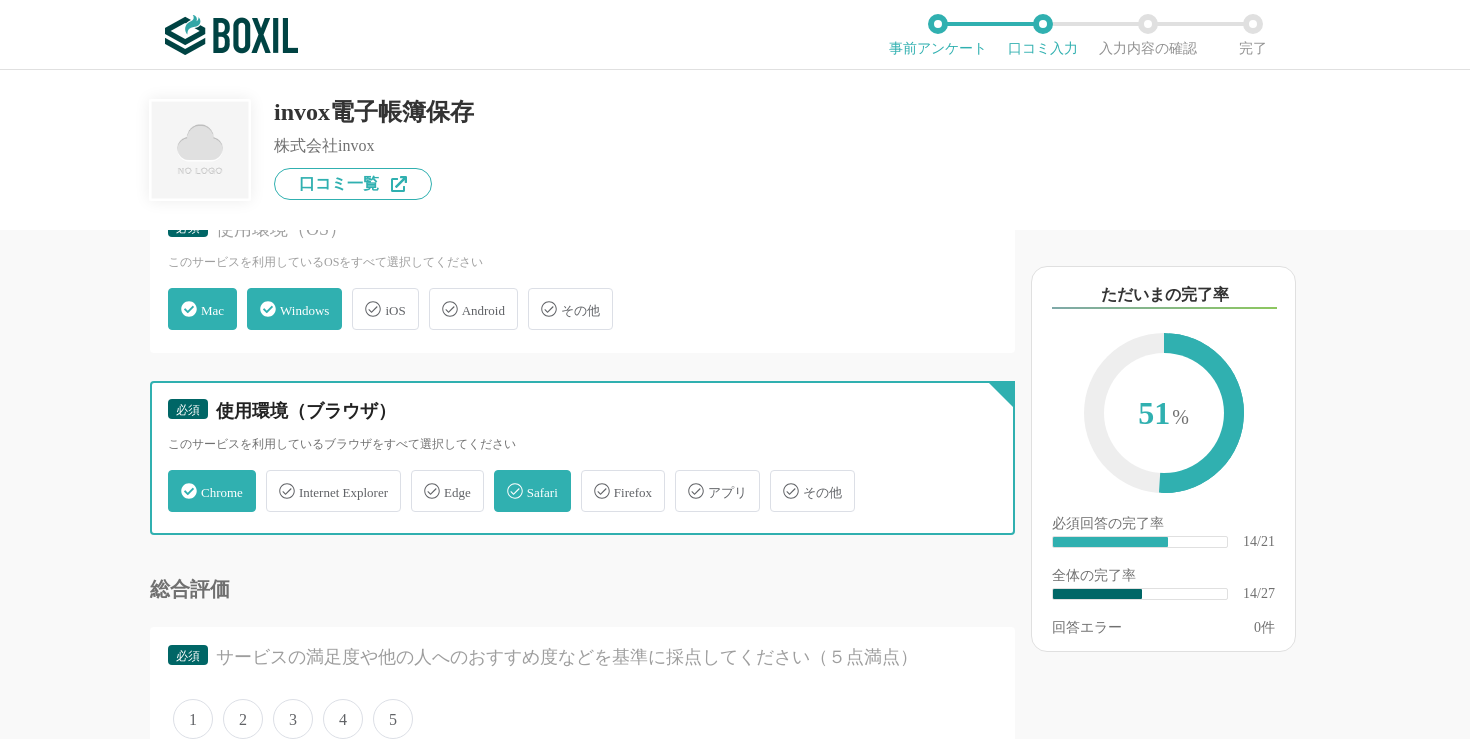 checkbox on "true" 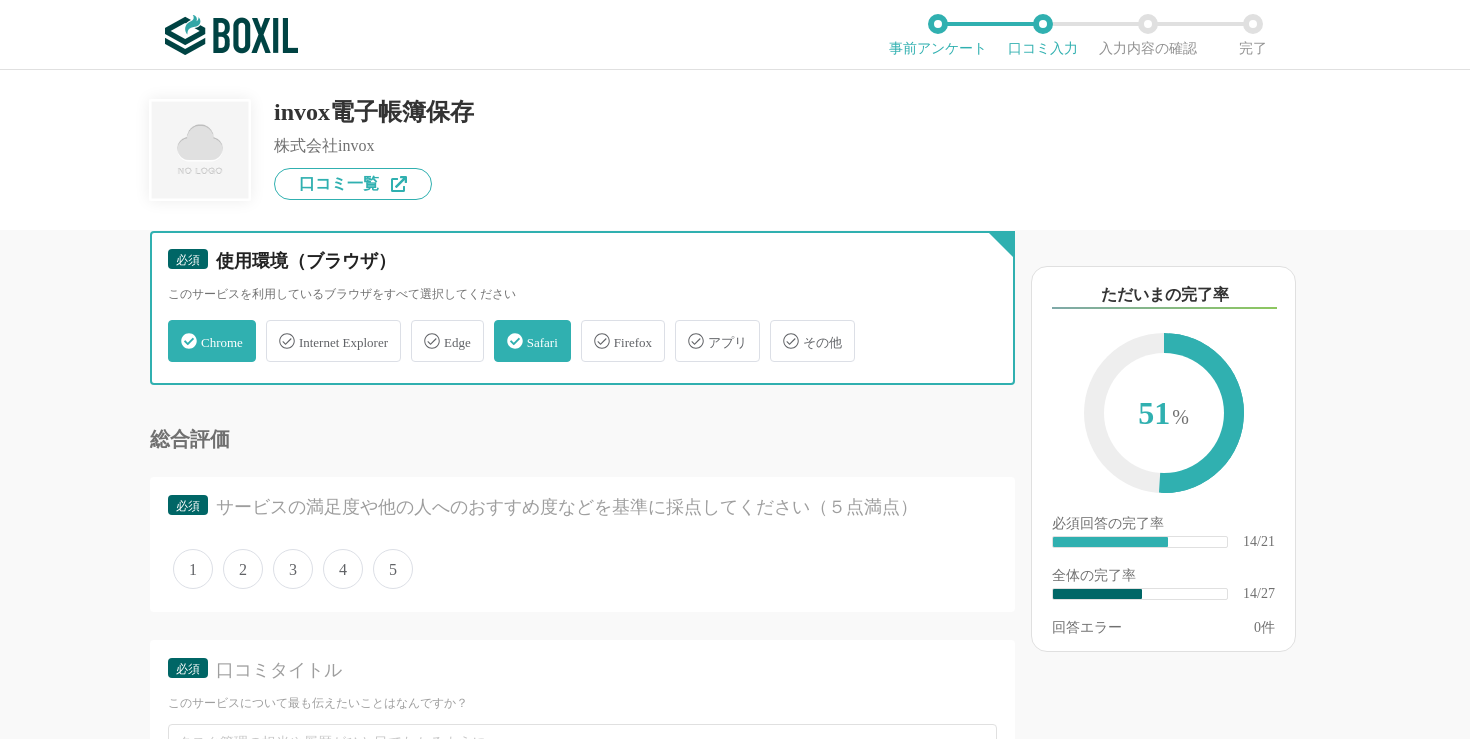 scroll, scrollTop: 2938, scrollLeft: 0, axis: vertical 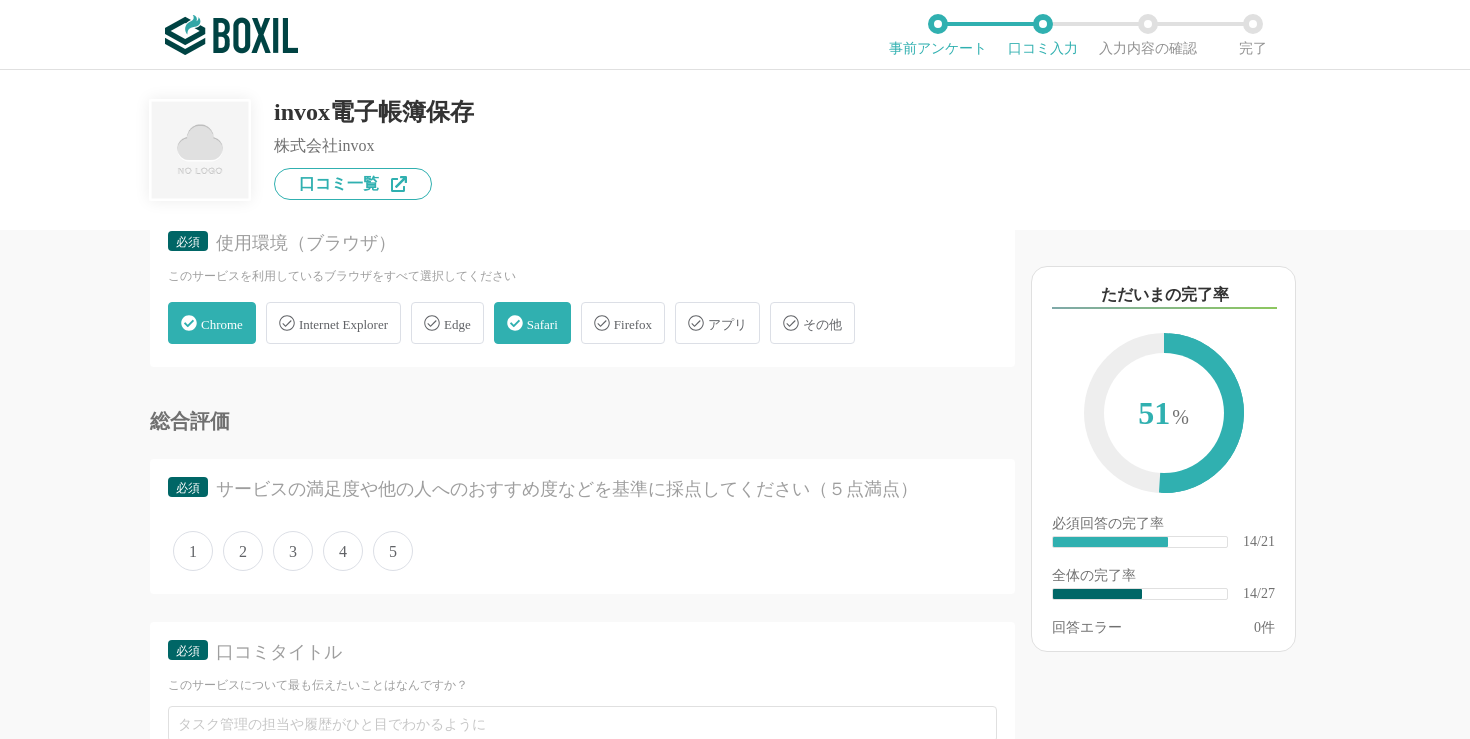 click on "Internet Explorer" at bounding box center (333, 323) 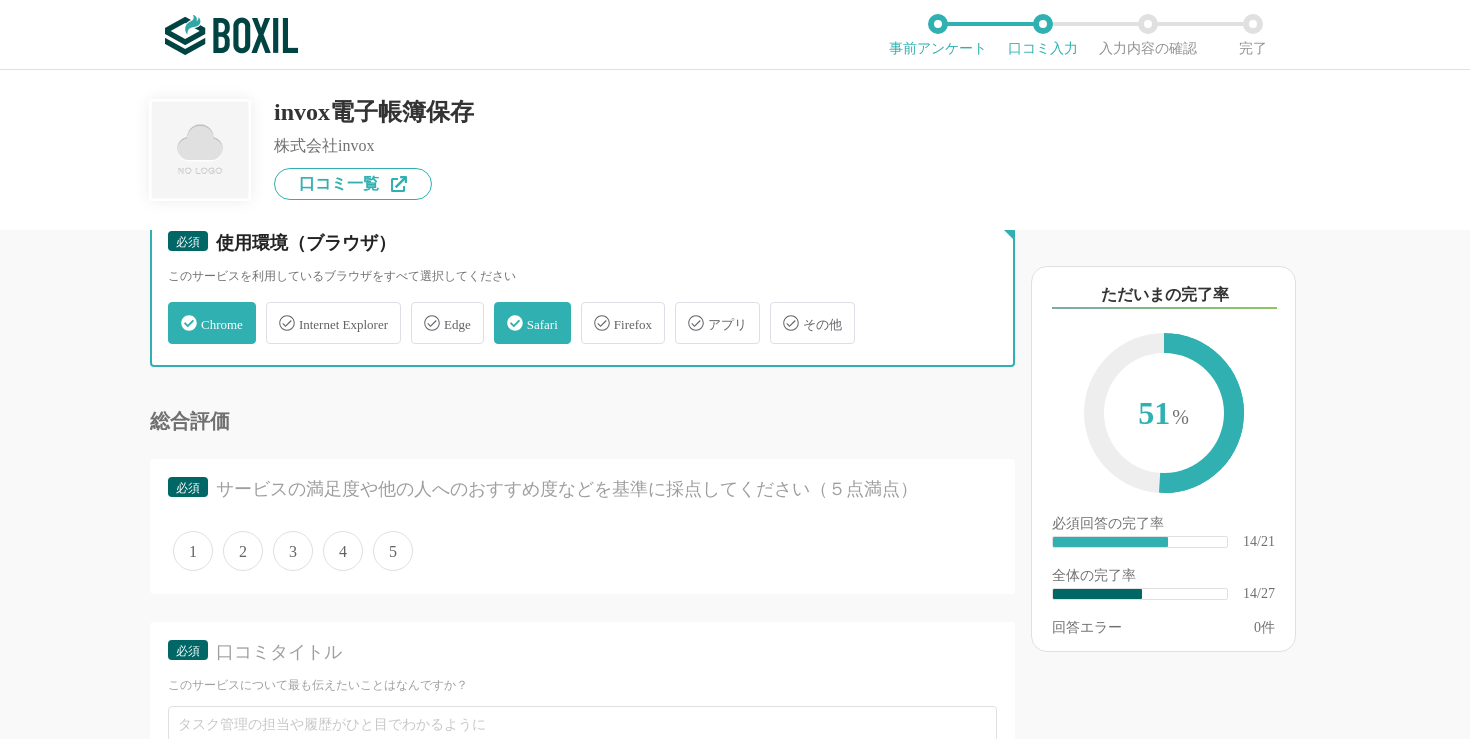click on "Internet Explorer" at bounding box center [276, 311] 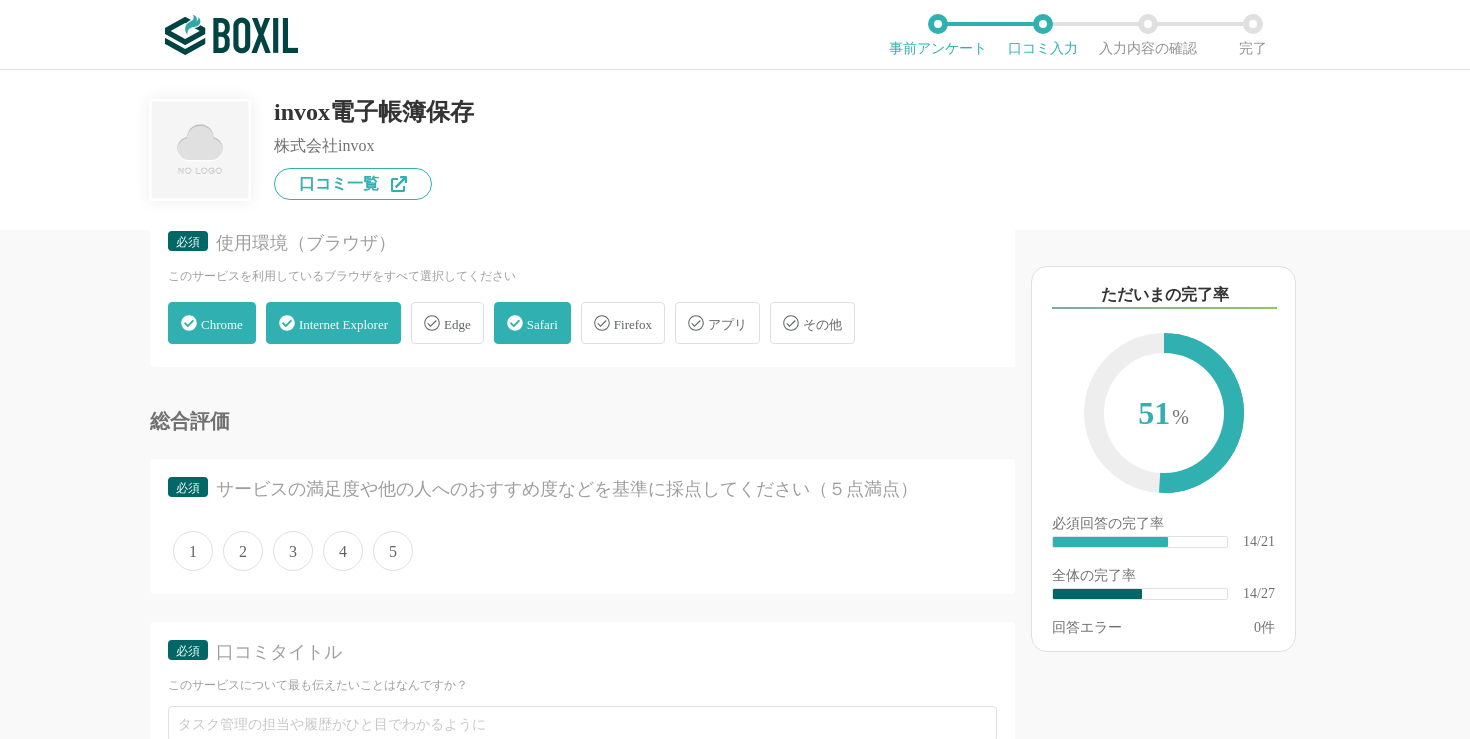 click on "Internet Explorer" at bounding box center [343, 324] 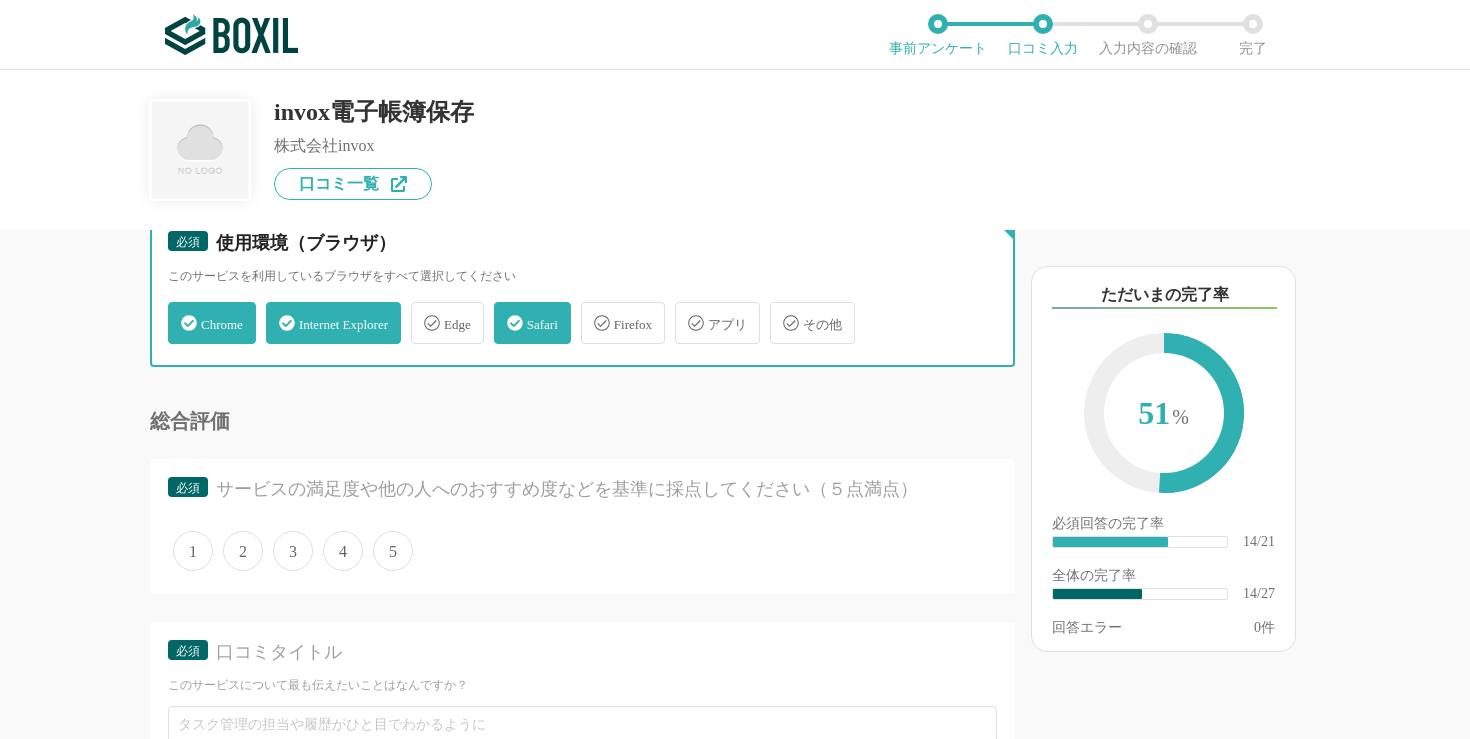 click on "Internet Explorer" at bounding box center (276, 311) 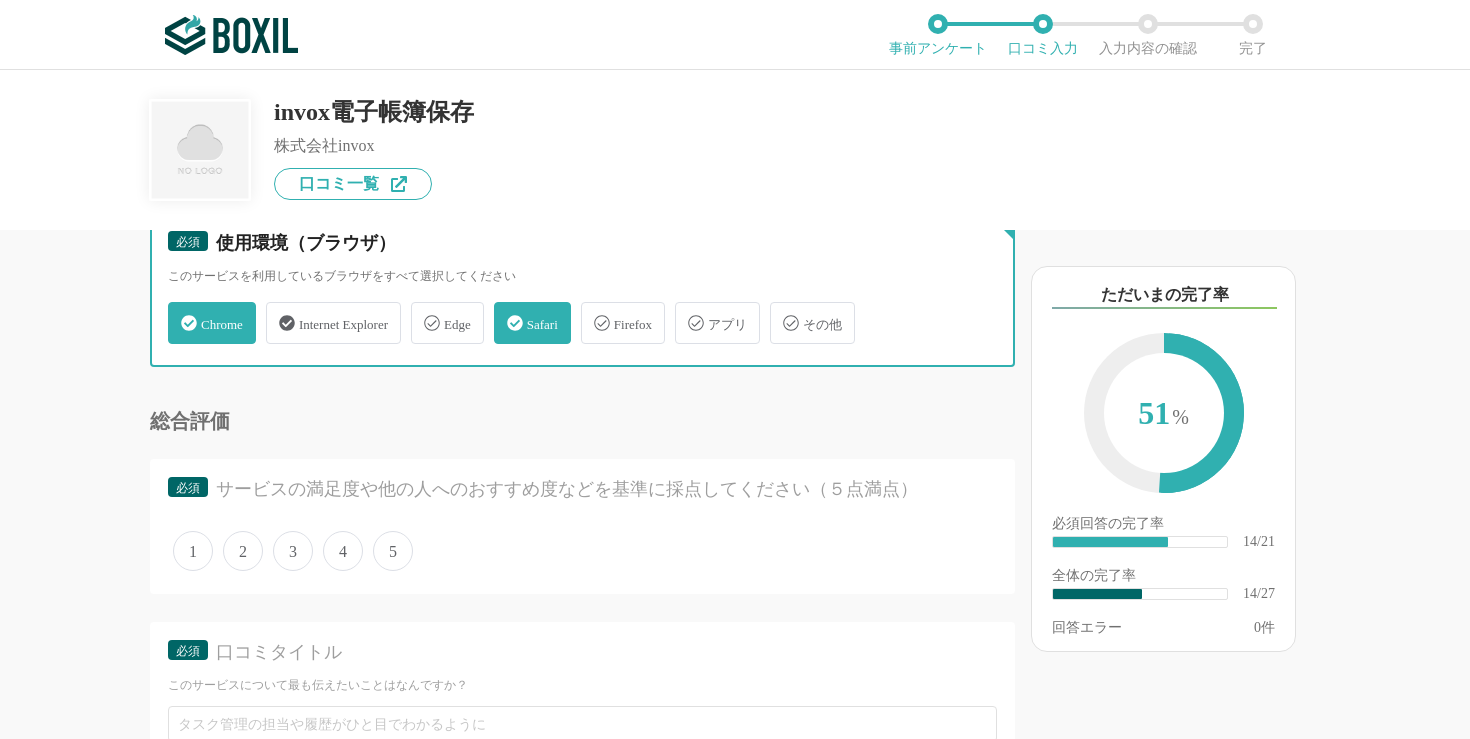 checkbox on "false" 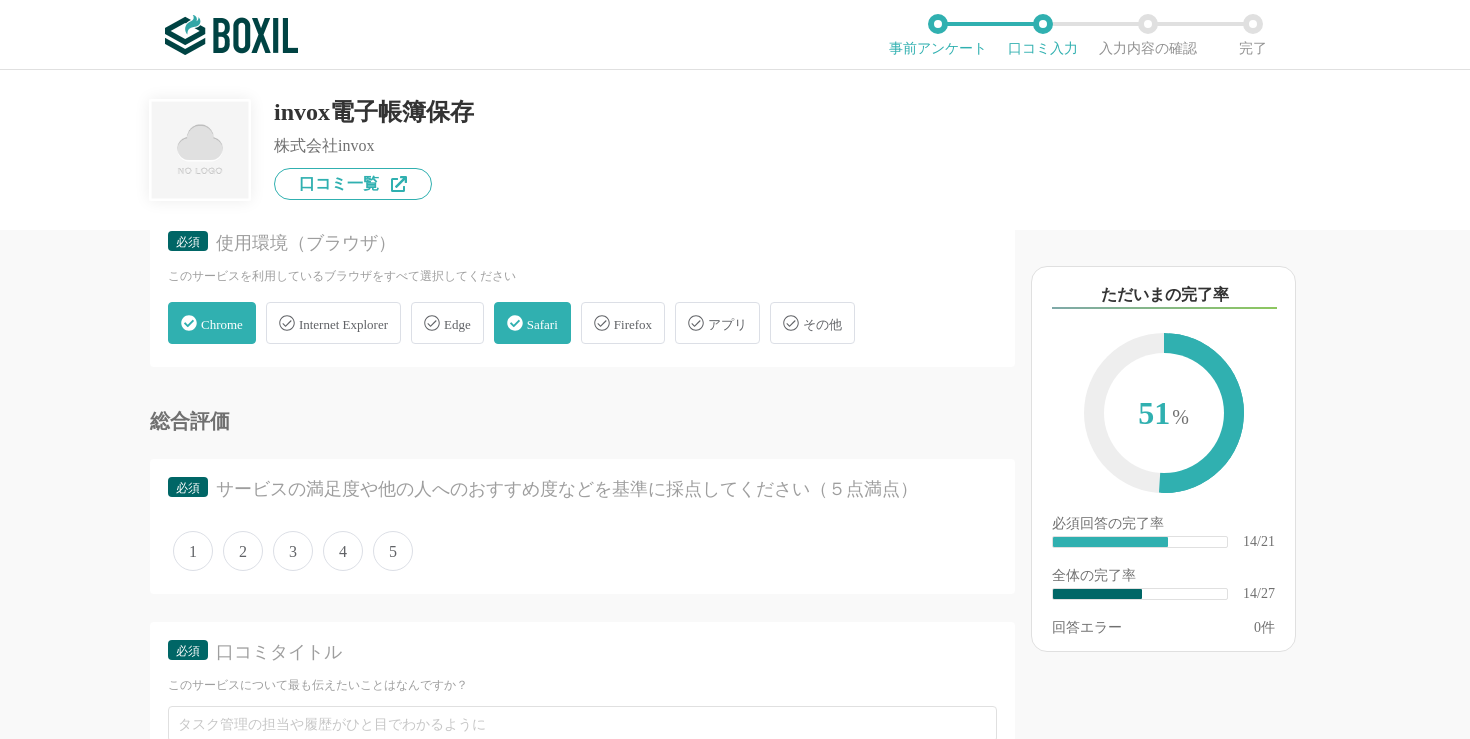 click on "Edge" at bounding box center [447, 323] 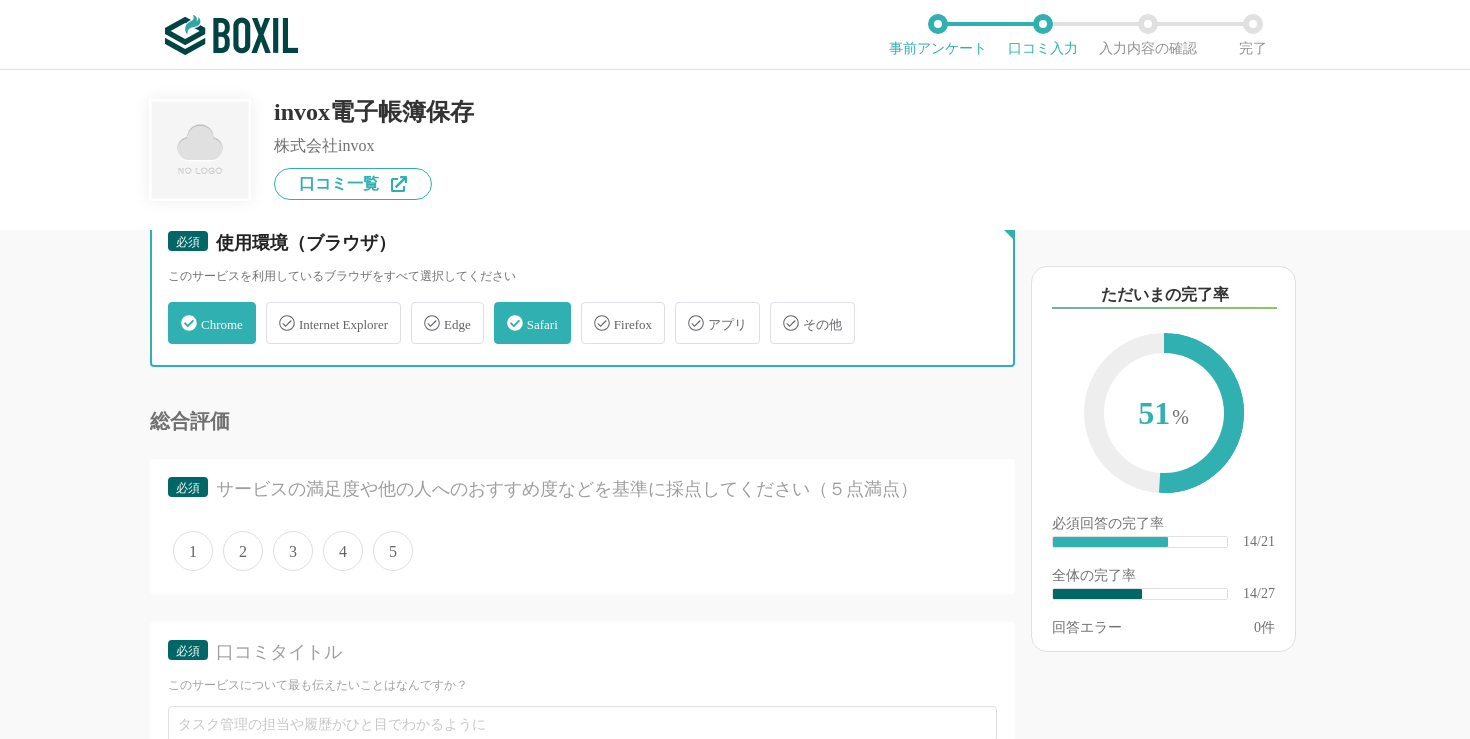 click on "Edge" at bounding box center (421, 311) 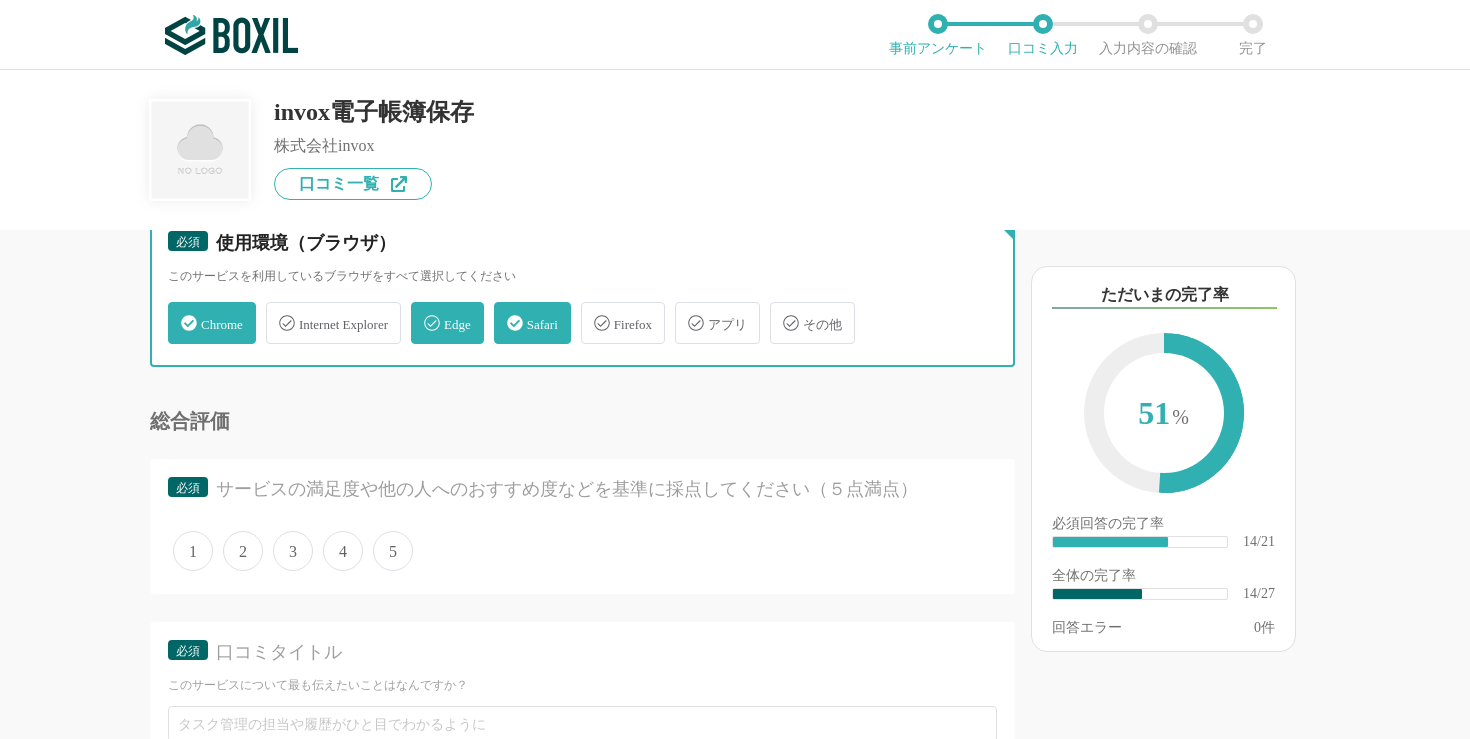 checkbox on "true" 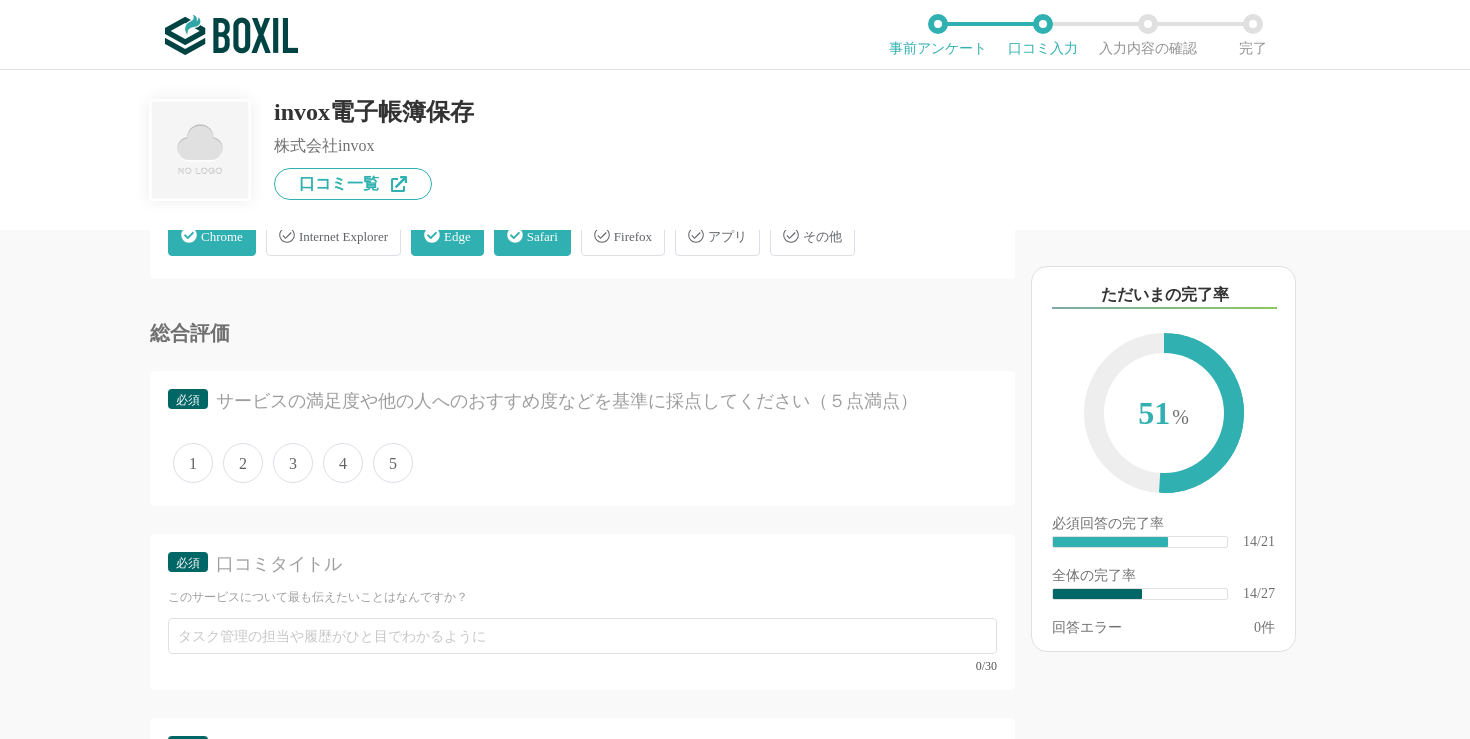 click on "5" at bounding box center (393, 463) 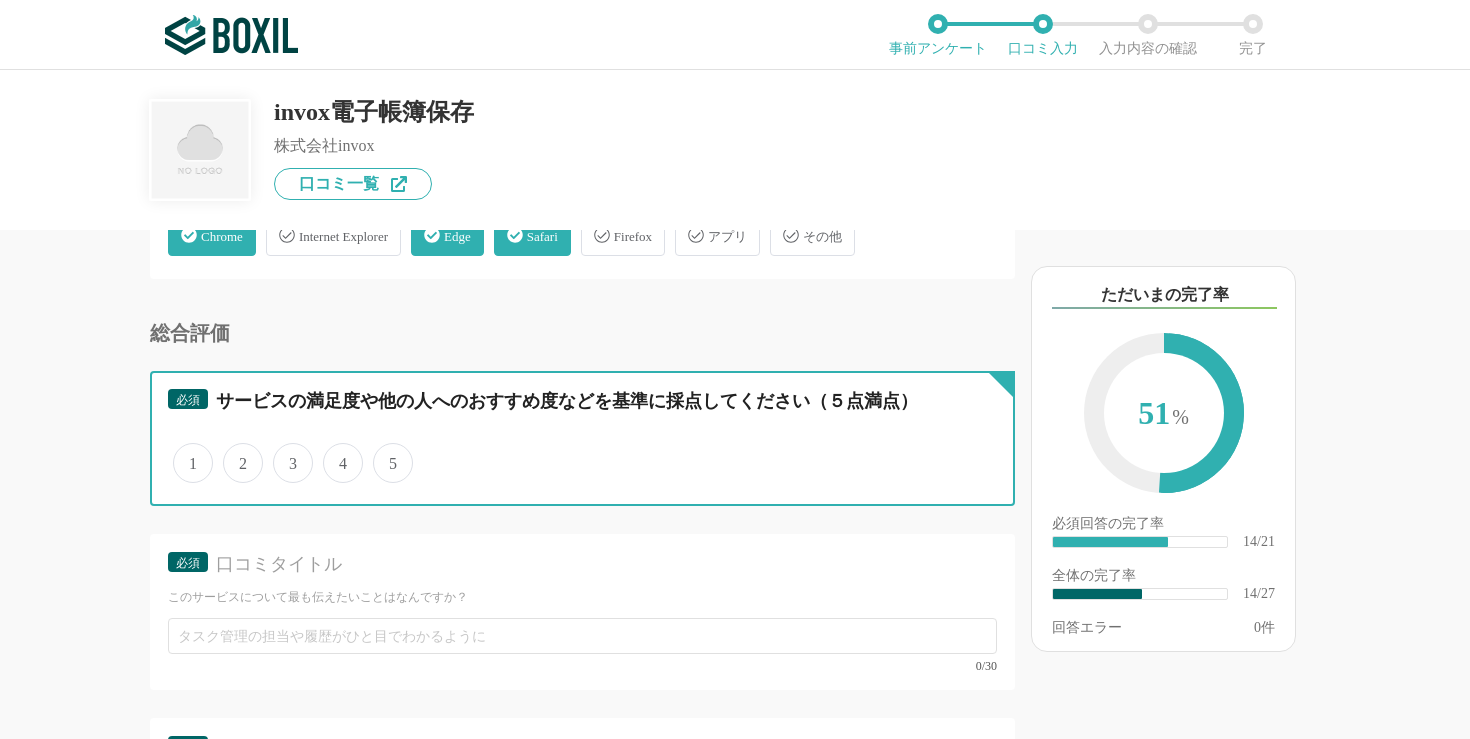 click on "5" at bounding box center [384, 452] 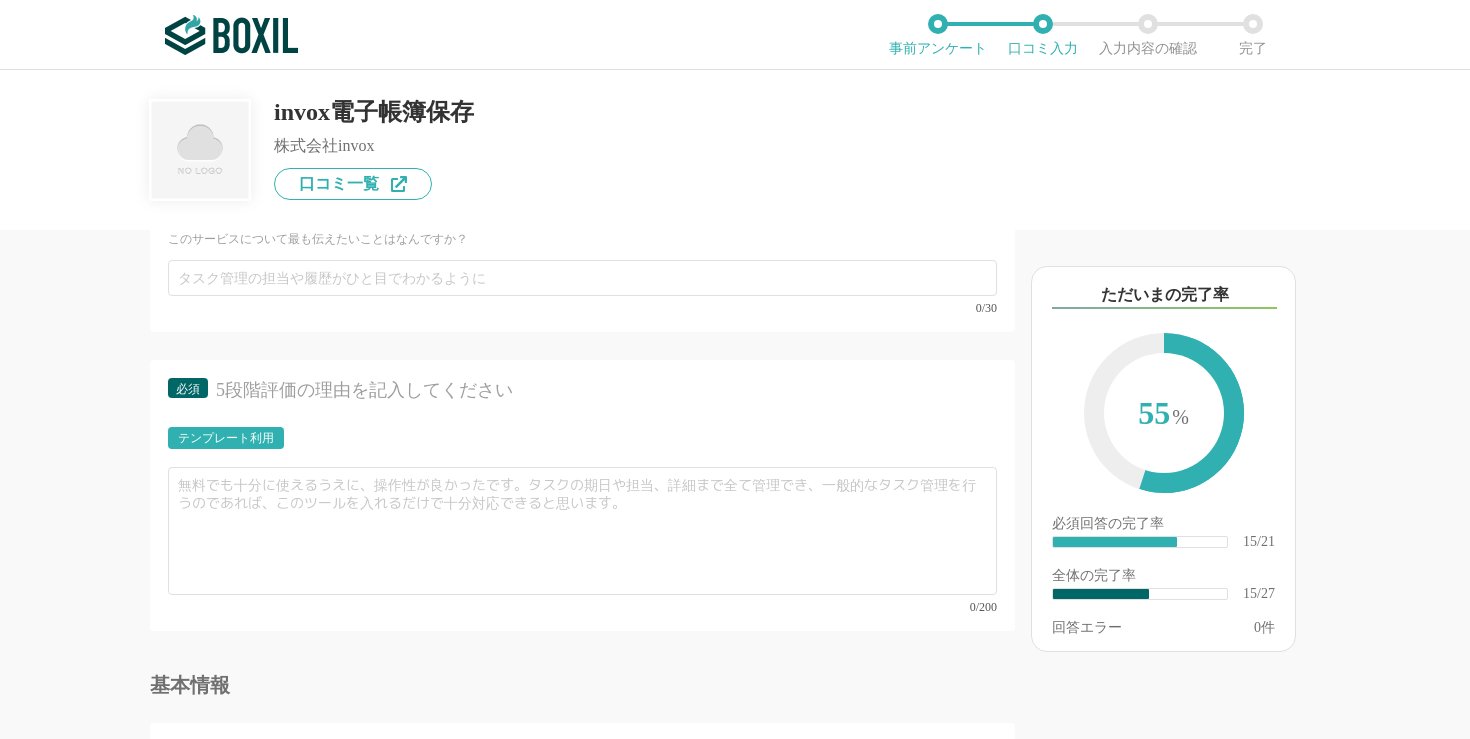 scroll, scrollTop: 3374, scrollLeft: 0, axis: vertical 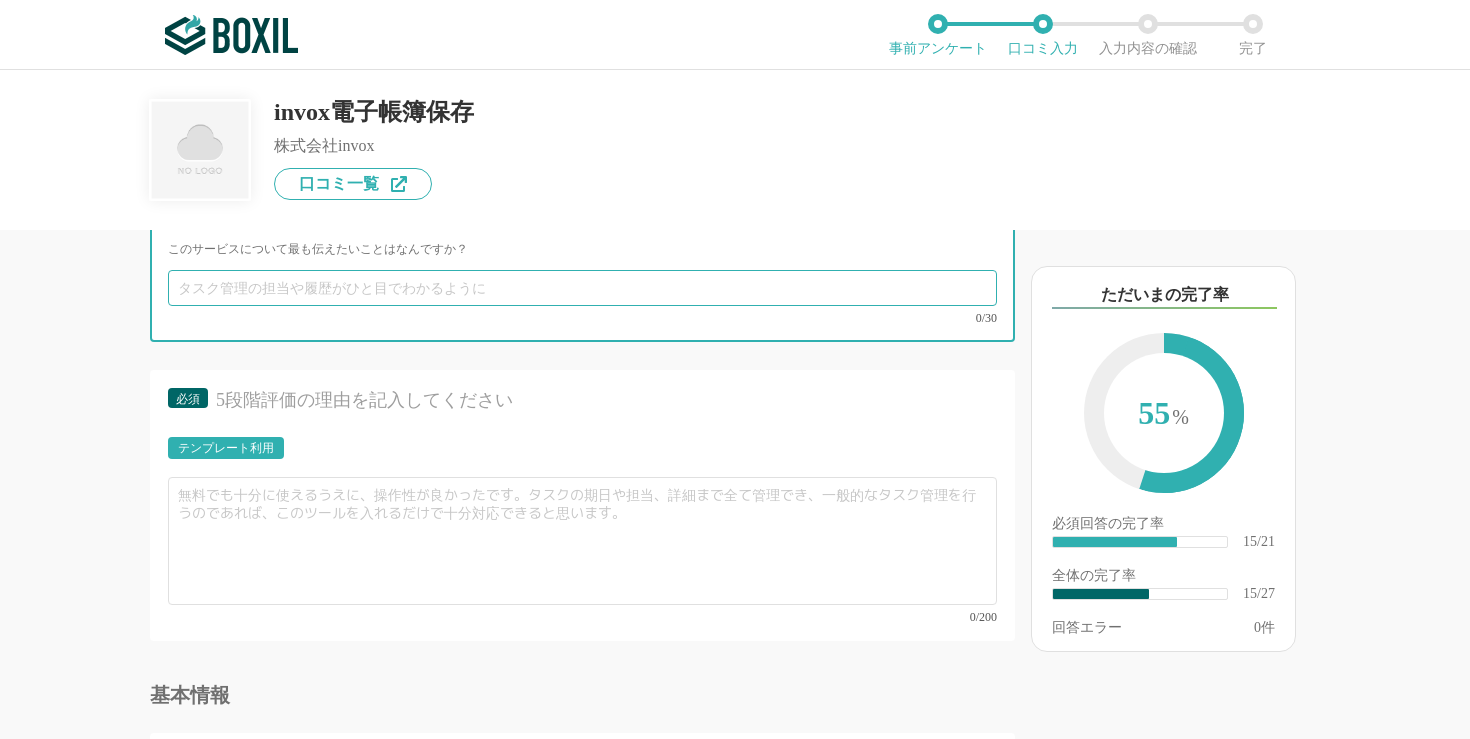 click at bounding box center [582, 288] 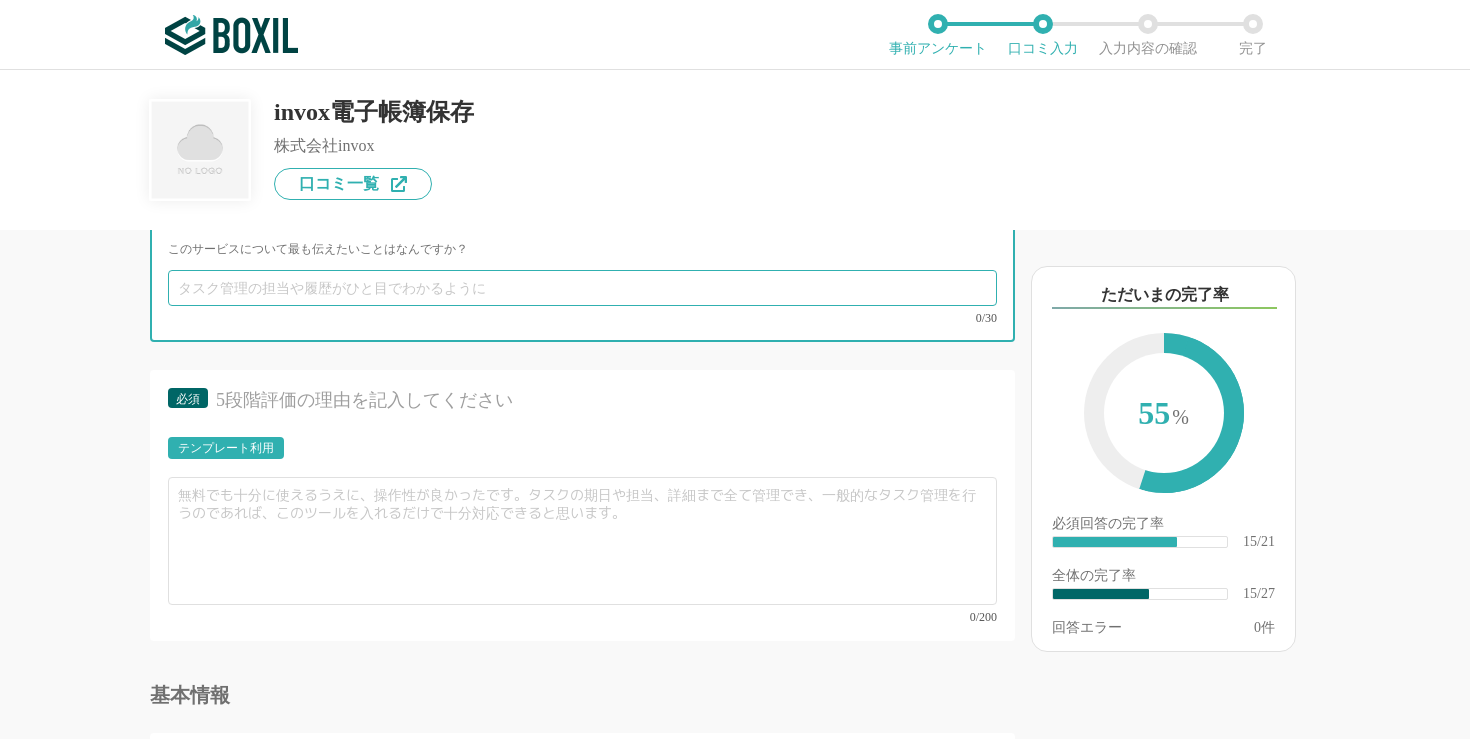 paste on "電子帳簿保存法への確実な対応" 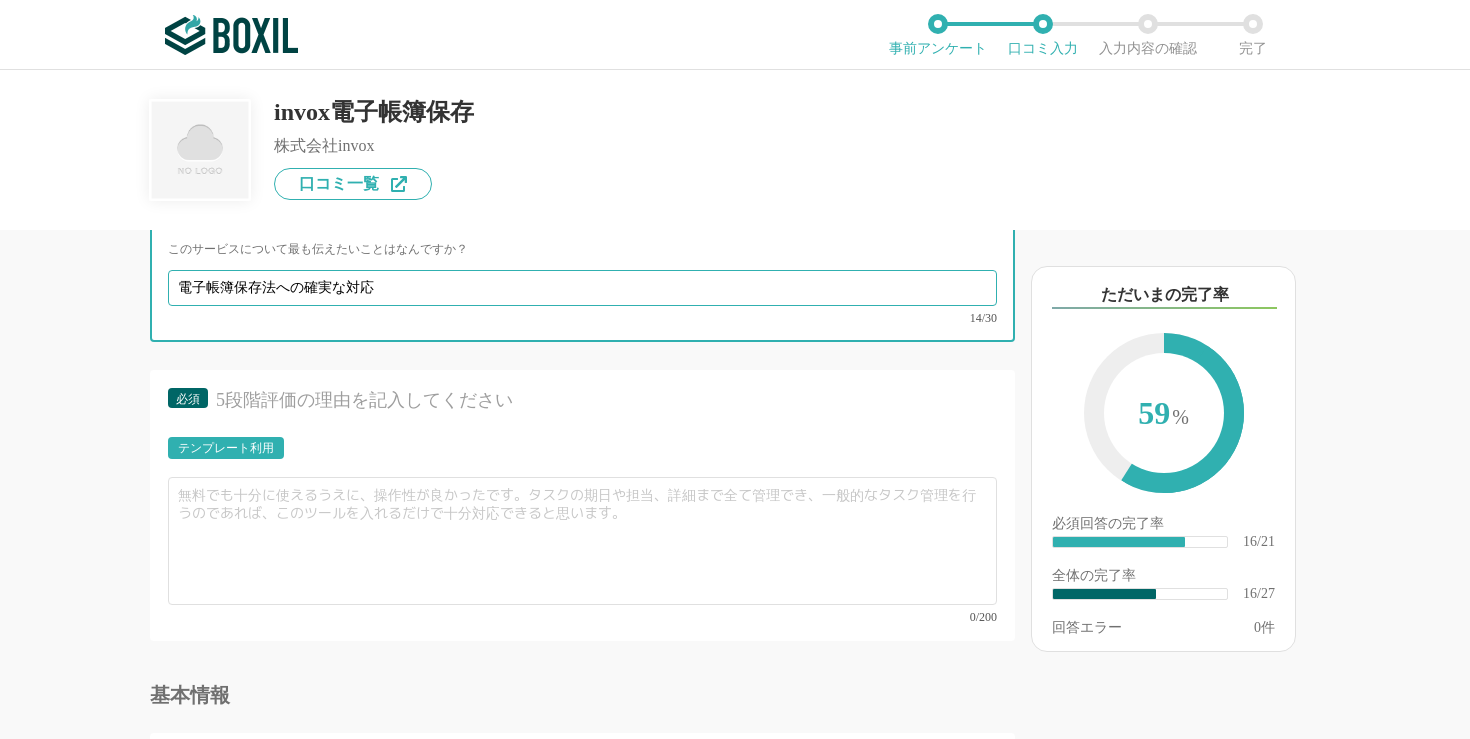 type on "電子帳簿保存法への確実な対応" 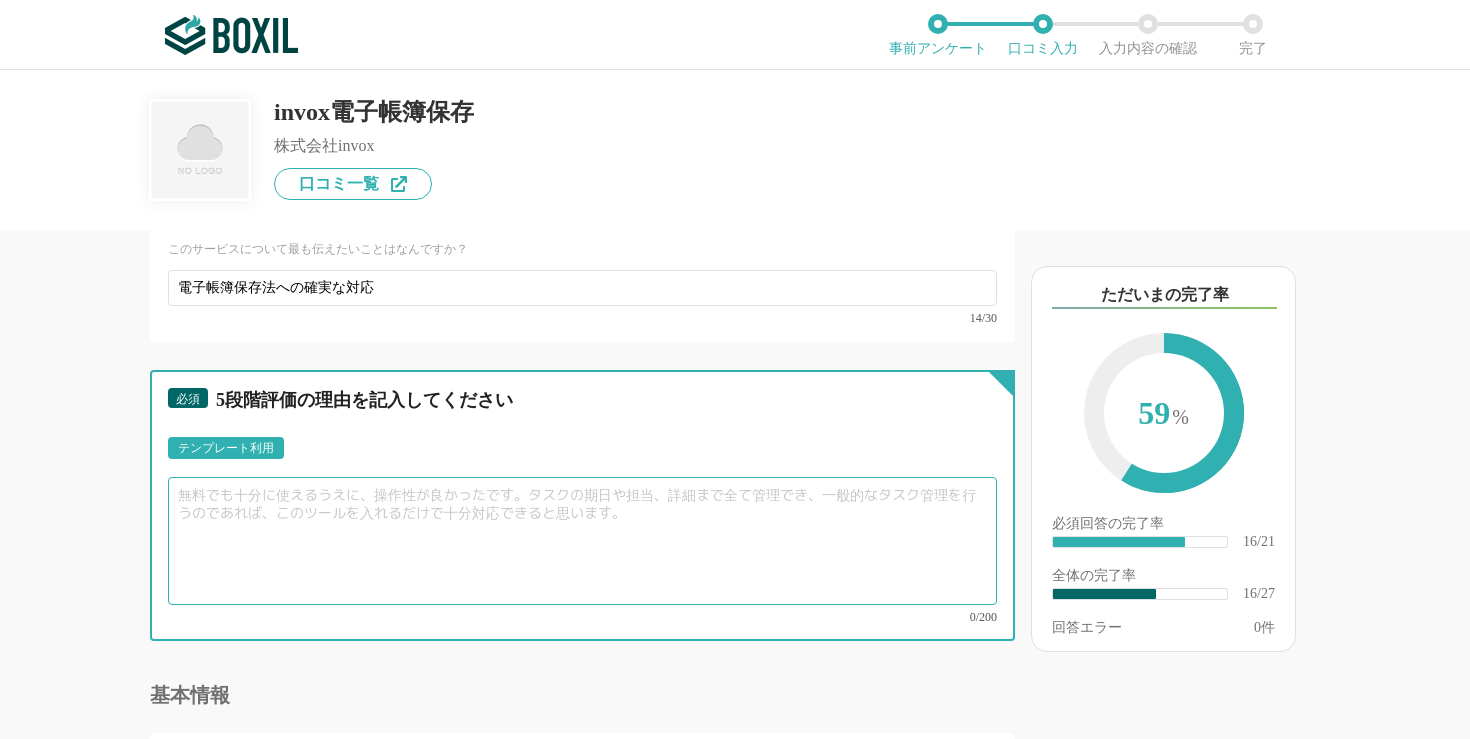click at bounding box center (582, 541) 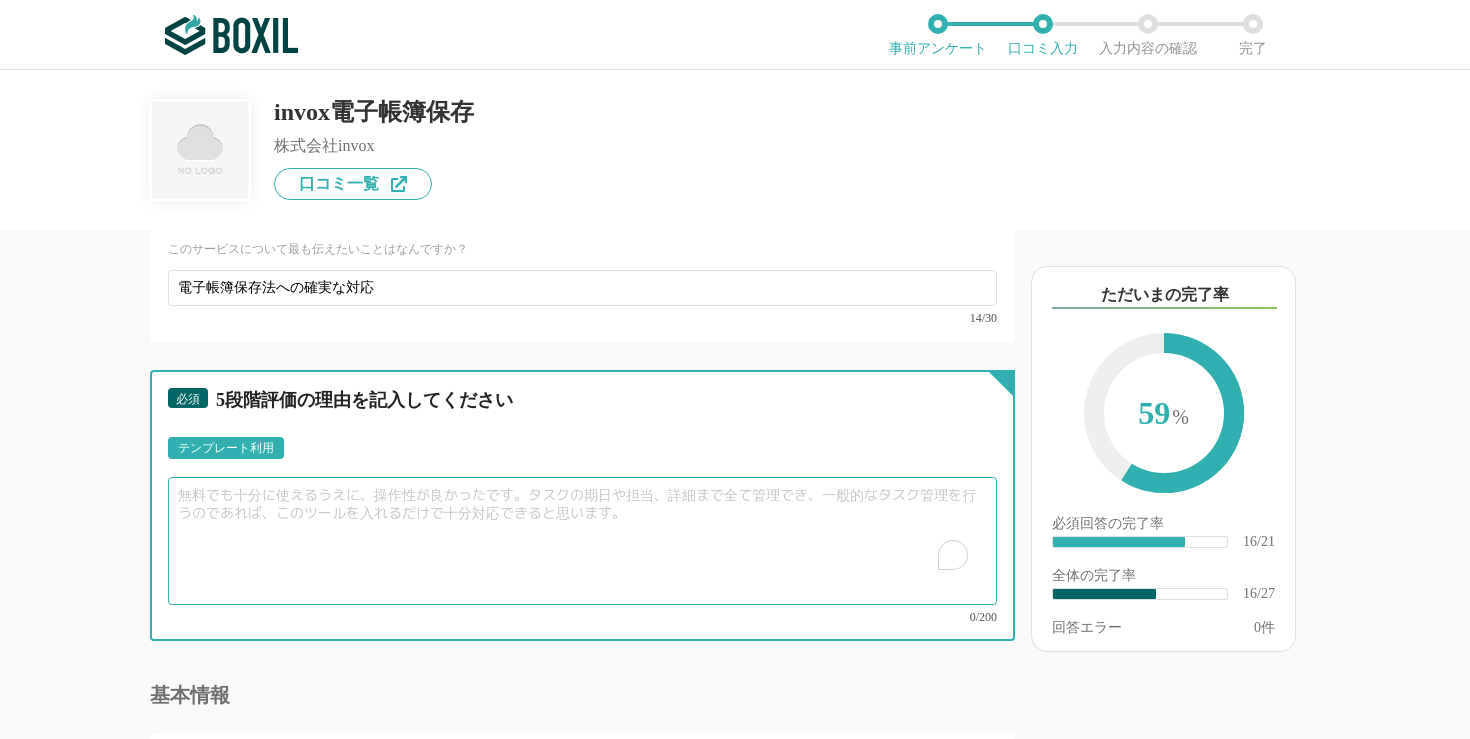 paste on "最新の電子帳簿保存法に完全に準拠しており、法改正のたびに自社で対応を検討する手間がありません。タイムスタンプが必須ではない運用を採用しつつ、訂正・削除履歴の自動保存や申請承認ワークフロー機能により、運用の手間を最小限に抑えながらも法要件を満たせます。また、電子帳簿保存の事務処理規定の雛形が提供されているため、専門知識がなくてもスムーズに準備を進められました。" 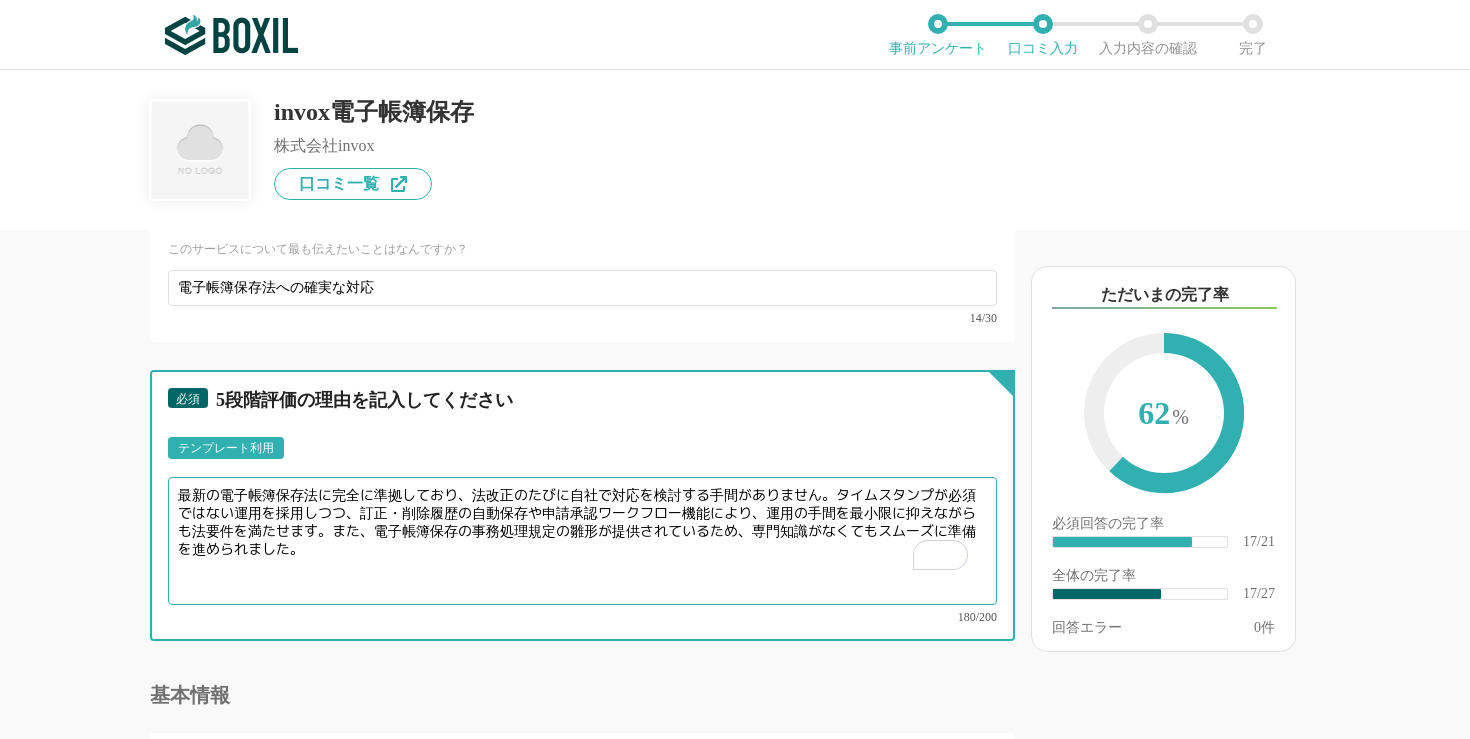 paste on "画面はシンプルで見やすく、直感的に操作できるため、導入後すぐに社員が利用を開始できました。自社の運用に合わせて設定を細かくカスタマイズできる柔軟性があり、既存のワークフローを変更することなくスムーズに導入できました。" 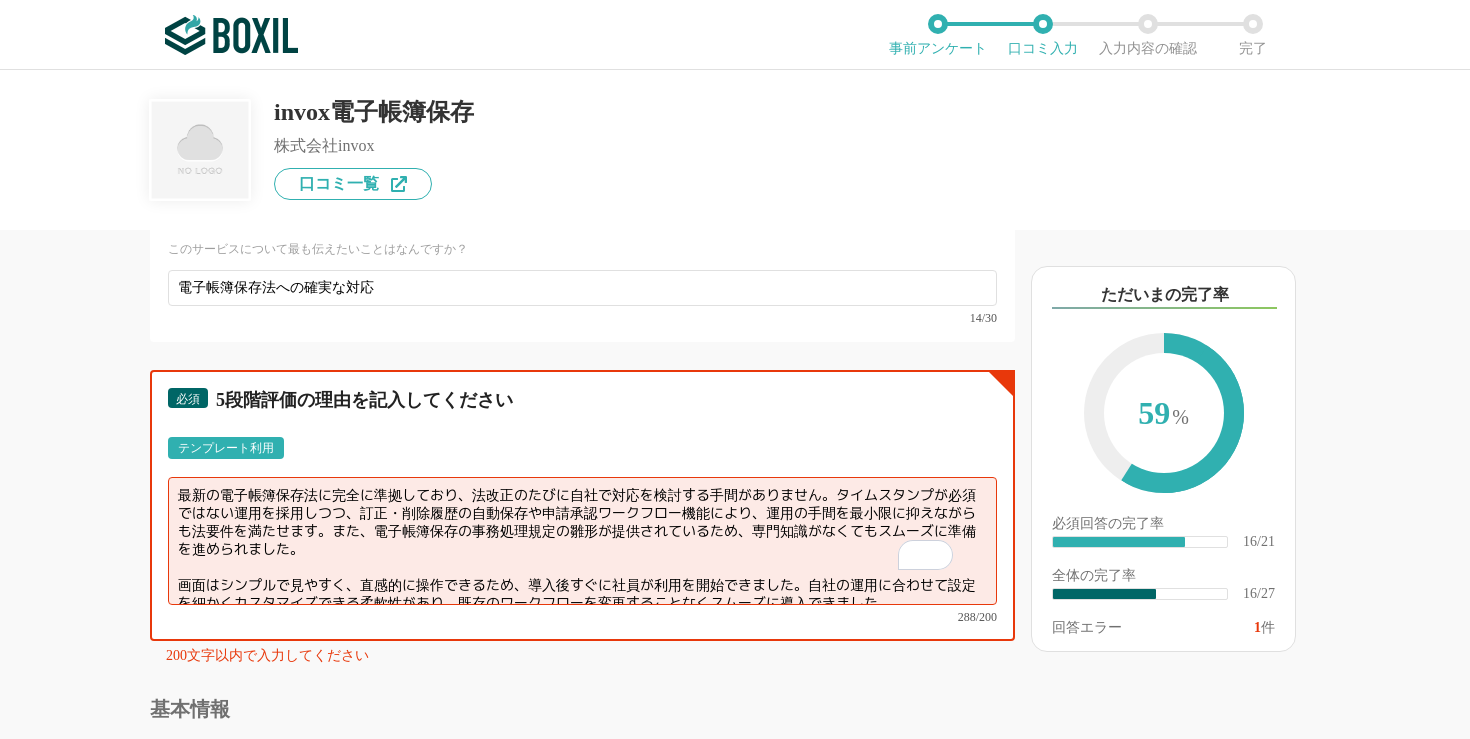 scroll, scrollTop: 6, scrollLeft: 0, axis: vertical 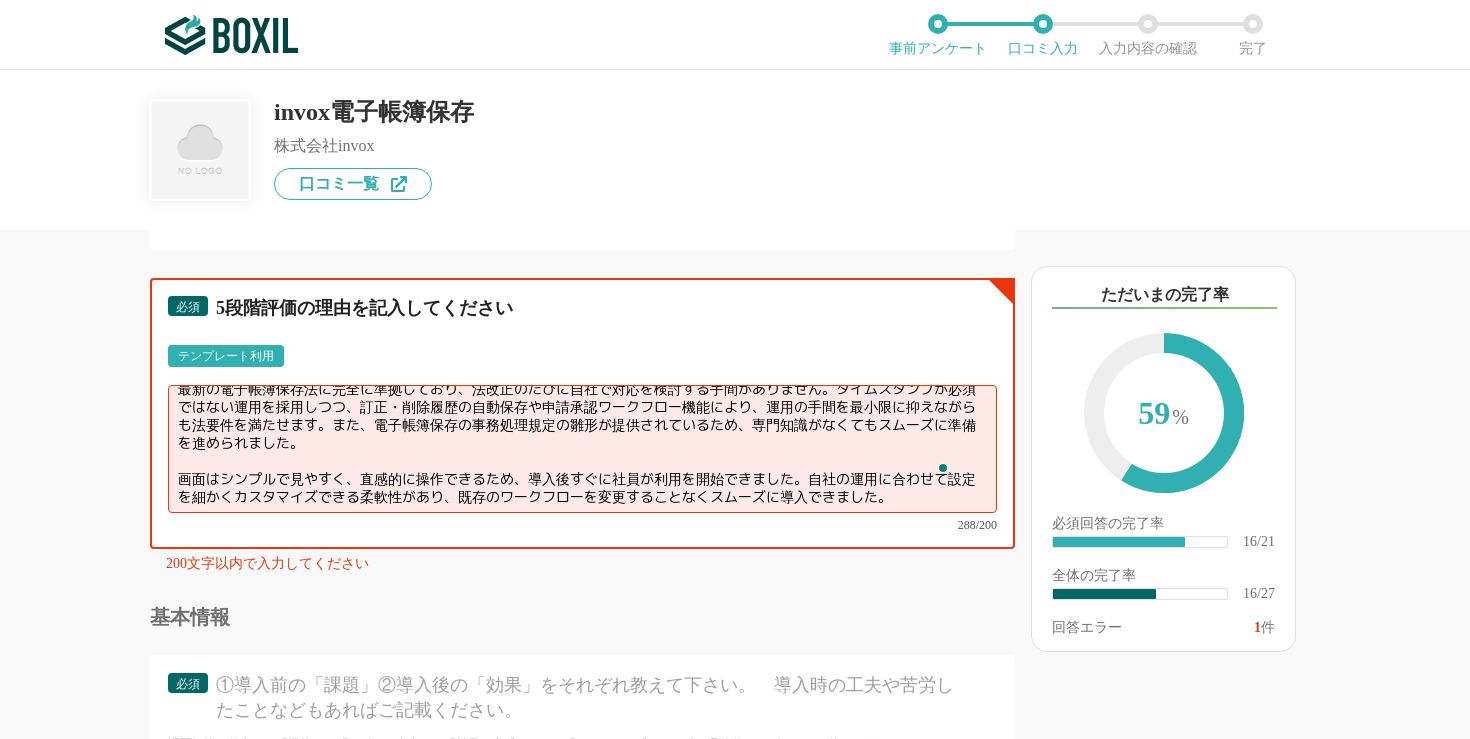 click on "最新の電子帳簿保存法に完全に準拠しており、法改正のたびに自社で対応を検討する手間がありません。タイムスタンプが必須ではない運用を採用しつつ、訂正・削除履歴の自動保存や申請承認ワークフロー機能により、運用の手間を最小限に抑えながらも法要件を満たせます。また、電子帳簿保存の事務処理規定の雛形が提供されているため、専門知識がなくてもスムーズに準備を進められました。
画面はシンプルで見やすく、直感的に操作できるため、導入後すぐに社員が利用を開始できました。自社の運用に合わせて設定を細かくカスタマイズできる柔軟性があり、既存のワークフローを変更することなくスムーズに導入できました。" at bounding box center [582, 449] 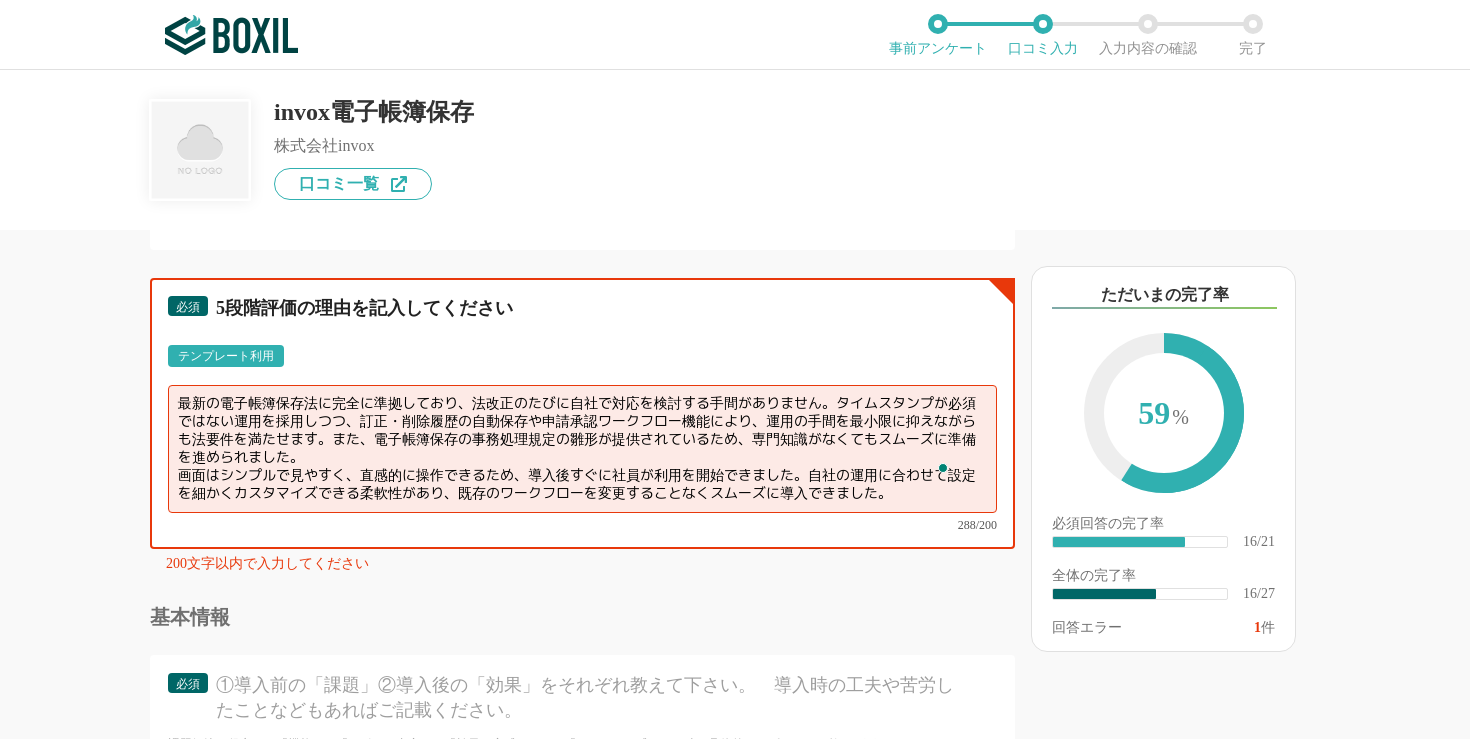 scroll, scrollTop: 0, scrollLeft: 0, axis: both 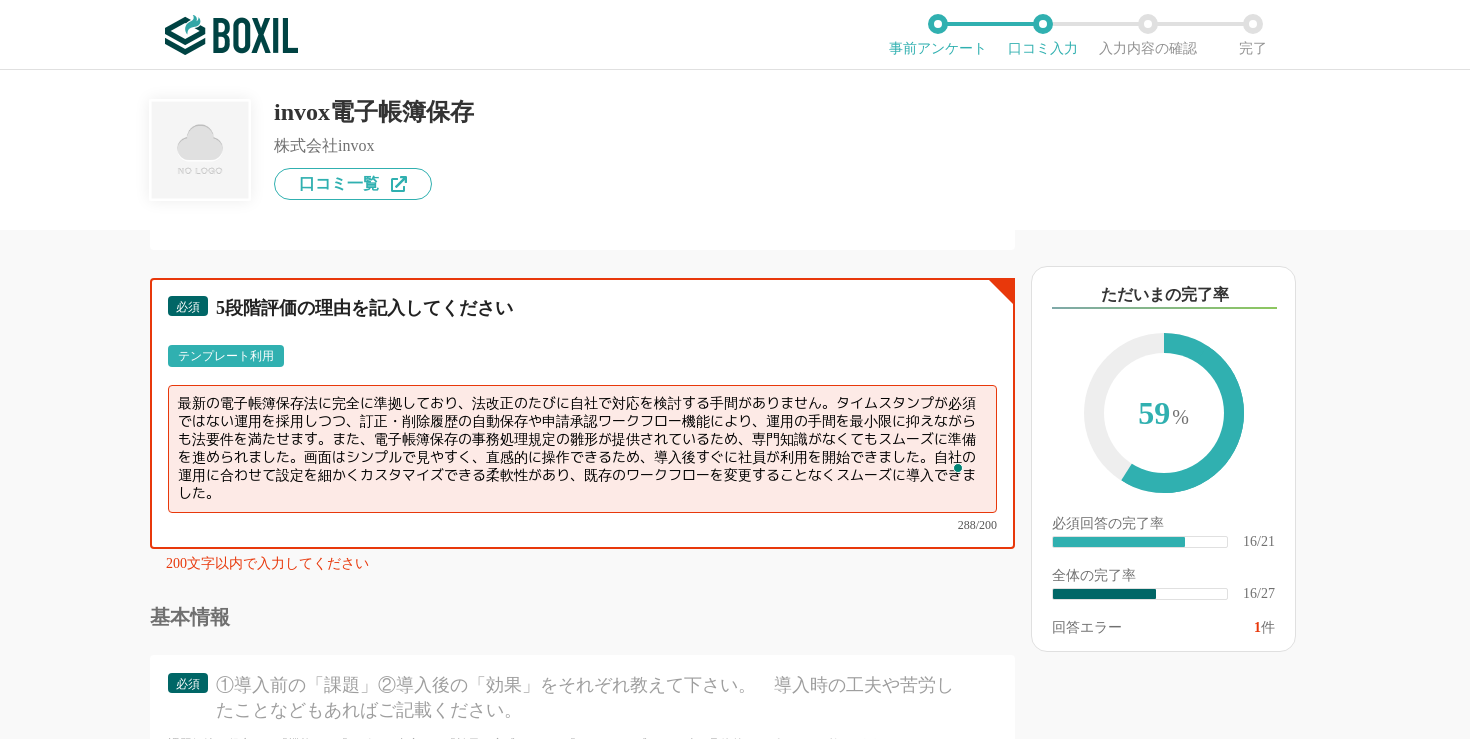 drag, startPoint x: 355, startPoint y: 487, endPoint x: 345, endPoint y: 447, distance: 41.231056 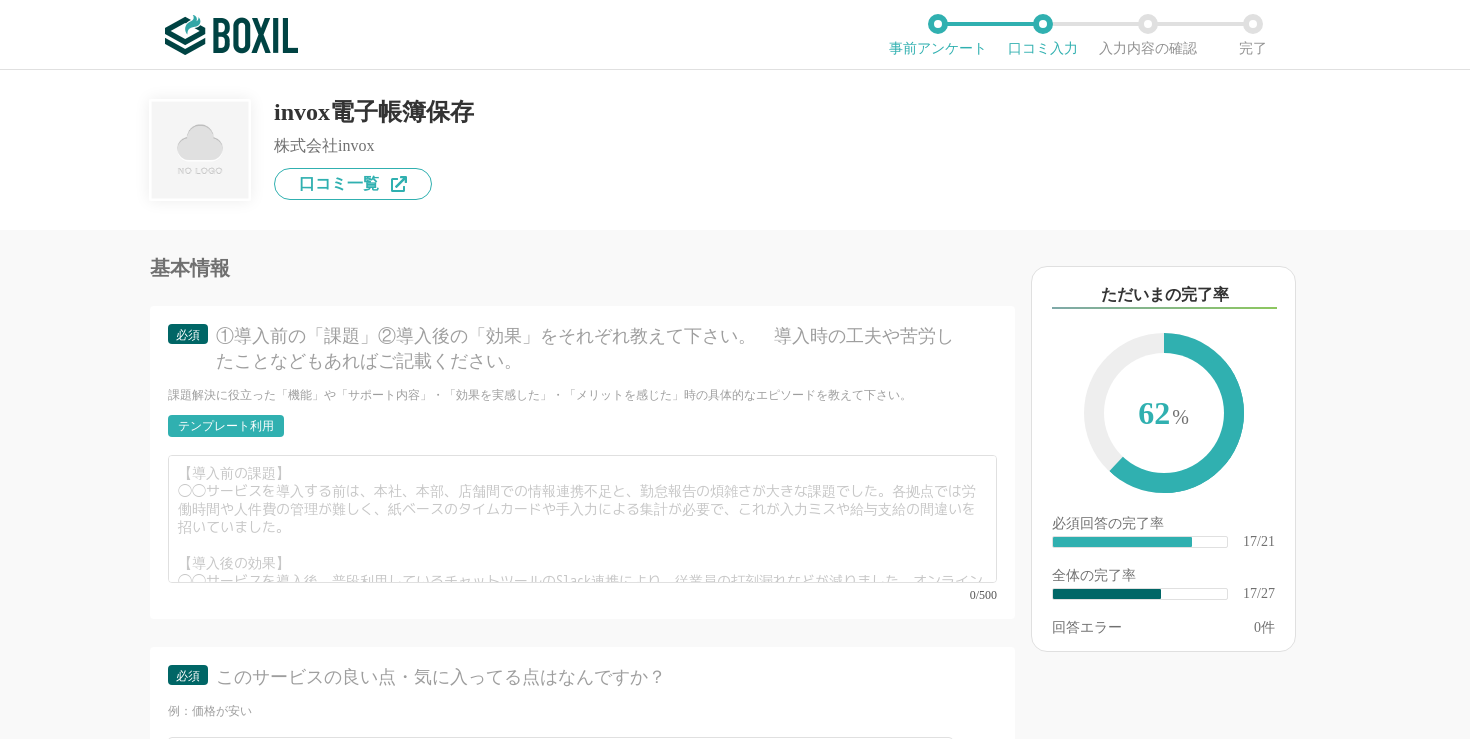 scroll, scrollTop: 3817, scrollLeft: 0, axis: vertical 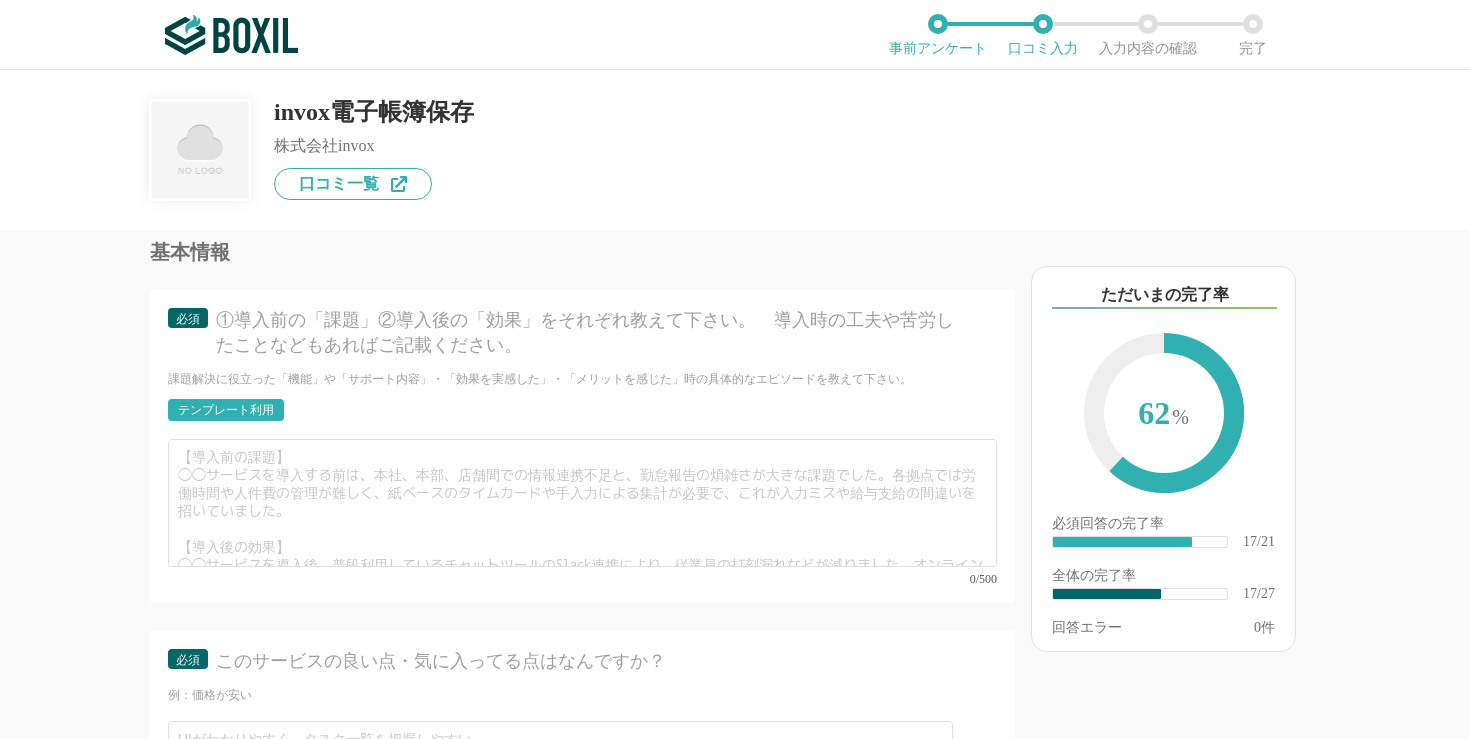 type on "最新の電子帳簿保存法に完全に準拠しており、法改正のたびに自社で対応を検討する手間がありません。タイムスタンプが必須ではない運用を採用しつつ、訂正・削除履歴の自動保存や申請承認ワークフロー機能により、運用の手間を最小限に抑えながらも法要件を満たせます。また、電子帳簿保存の事務処理規定の雛形が提供されているため、専門知識がなくてもスムーズに準備を進められました。" 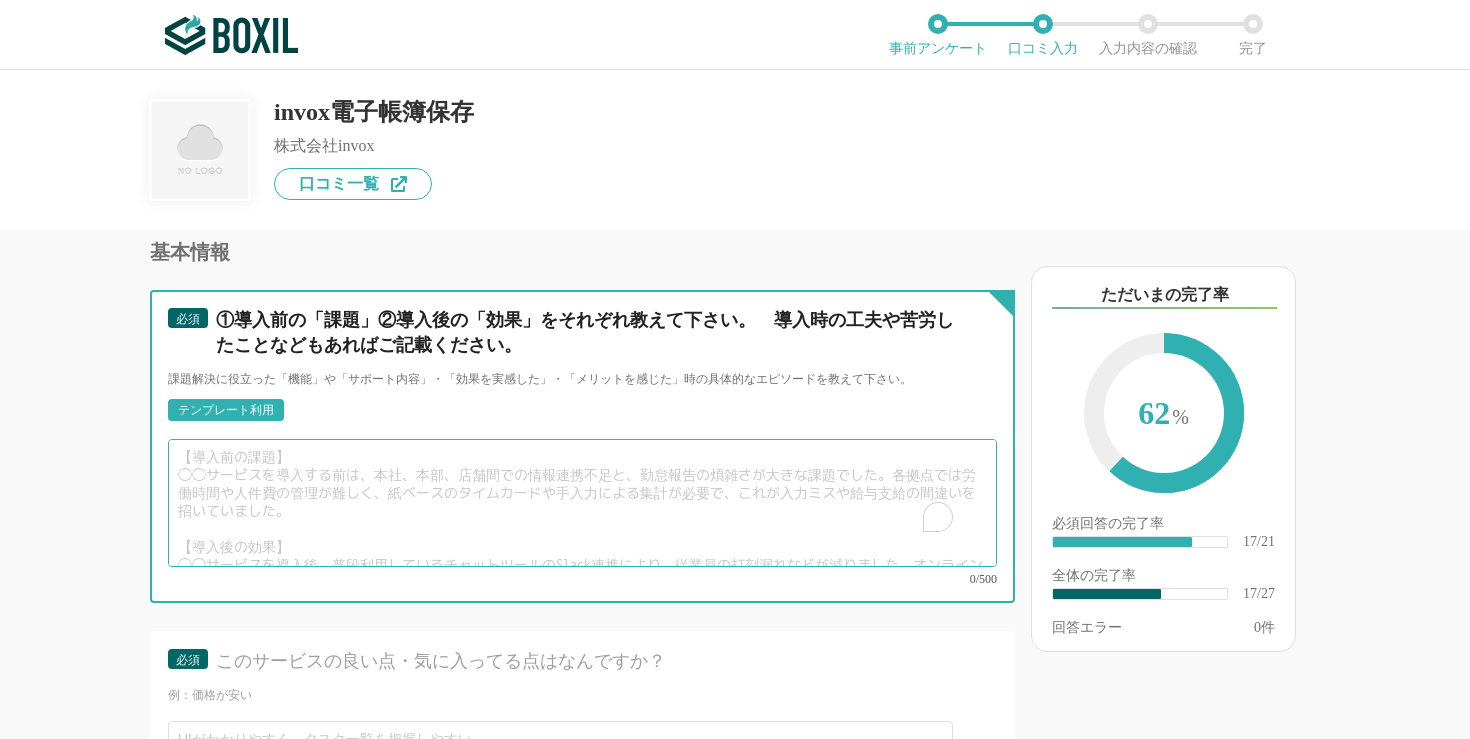 click at bounding box center (582, 503) 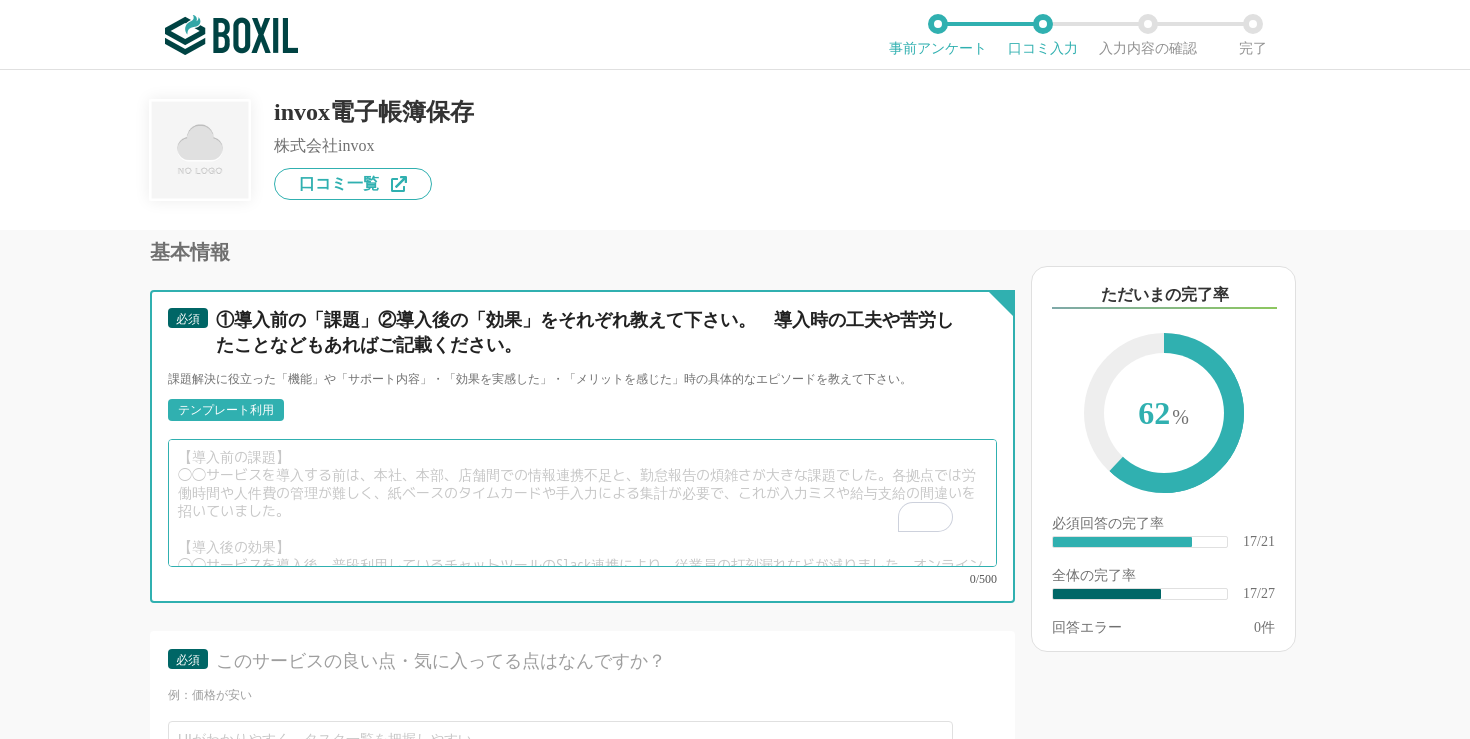 paste on "導入前の課題
invox電子帳簿保存を導入する前は、主に以下の課題に直面していました。
電子帳簿保存法への対応遅れと不安:
改正された電子帳簿保存法の要件（特にスキャナ保存の[PERSON_NAME]性・可視性確保）への対応が手つかずで、法的なリスクに対する漠然とした不安がありました。
社内での対応方針や具体的な運用方法について、情報収集や検討に多くの時間とリソースを割く必要がありました。
税務調査があった際に、適切に対応できるかどうかの懸念がありました。" 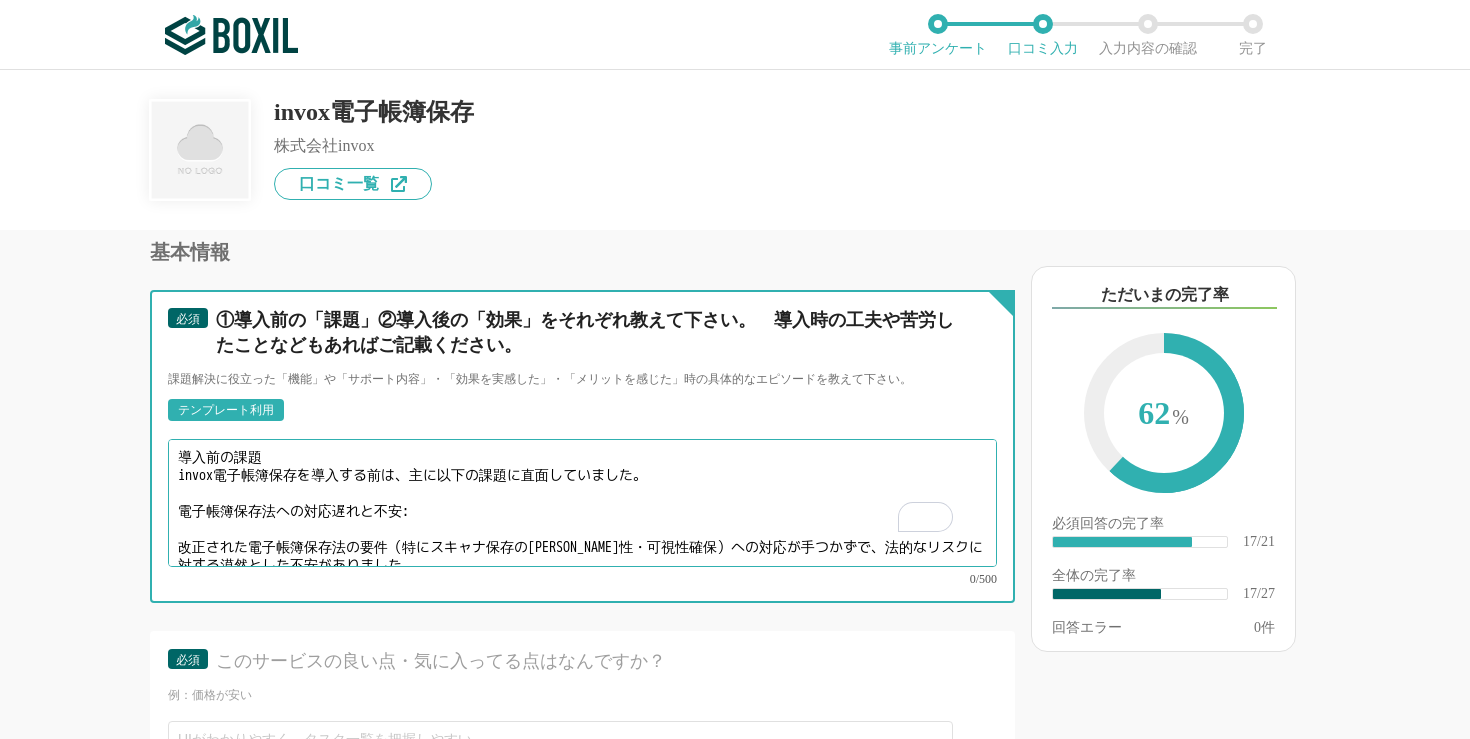 scroll, scrollTop: 63, scrollLeft: 0, axis: vertical 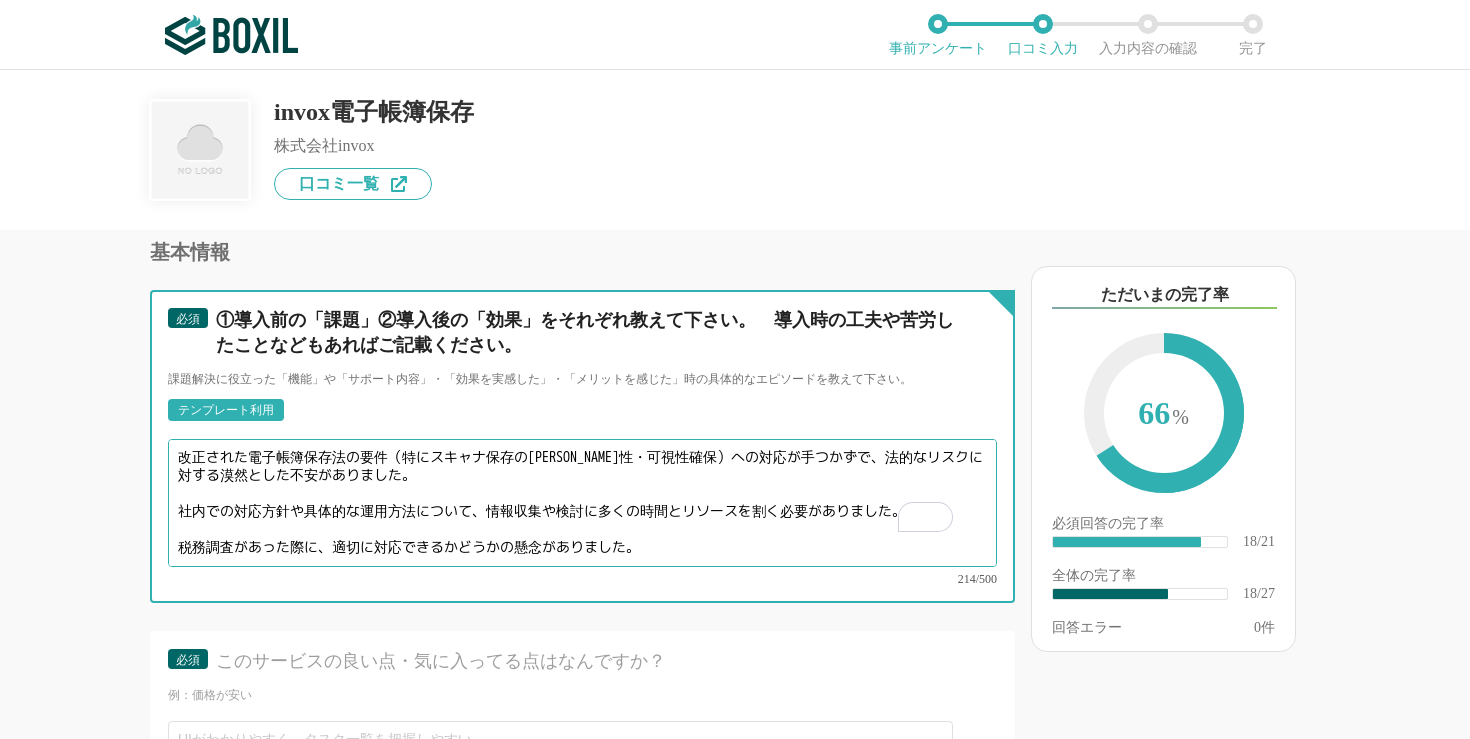 paste on "導入後の効果
invox電子帳簿保存の導入後、これらの課題は大きく改善され、以下の効果を実感しています。
電子帳簿保存法への完全準拠と安心感:
法改正対応の手間が不要に: invoxが常に最新の法令に対応してくれるため、自社で法改正を追いかけ、運用を見直す手間がなくなりました。
厳格な運用体制の確立: タイムスタンプ不要の方式で法要件を満たしつつ、訂正・削除履歴の自動保存や承認ワークフローにより、証憑の[PERSON_NAME]性・可視性が確保され、税務調査にも自信を持って対応できるようになりました。" 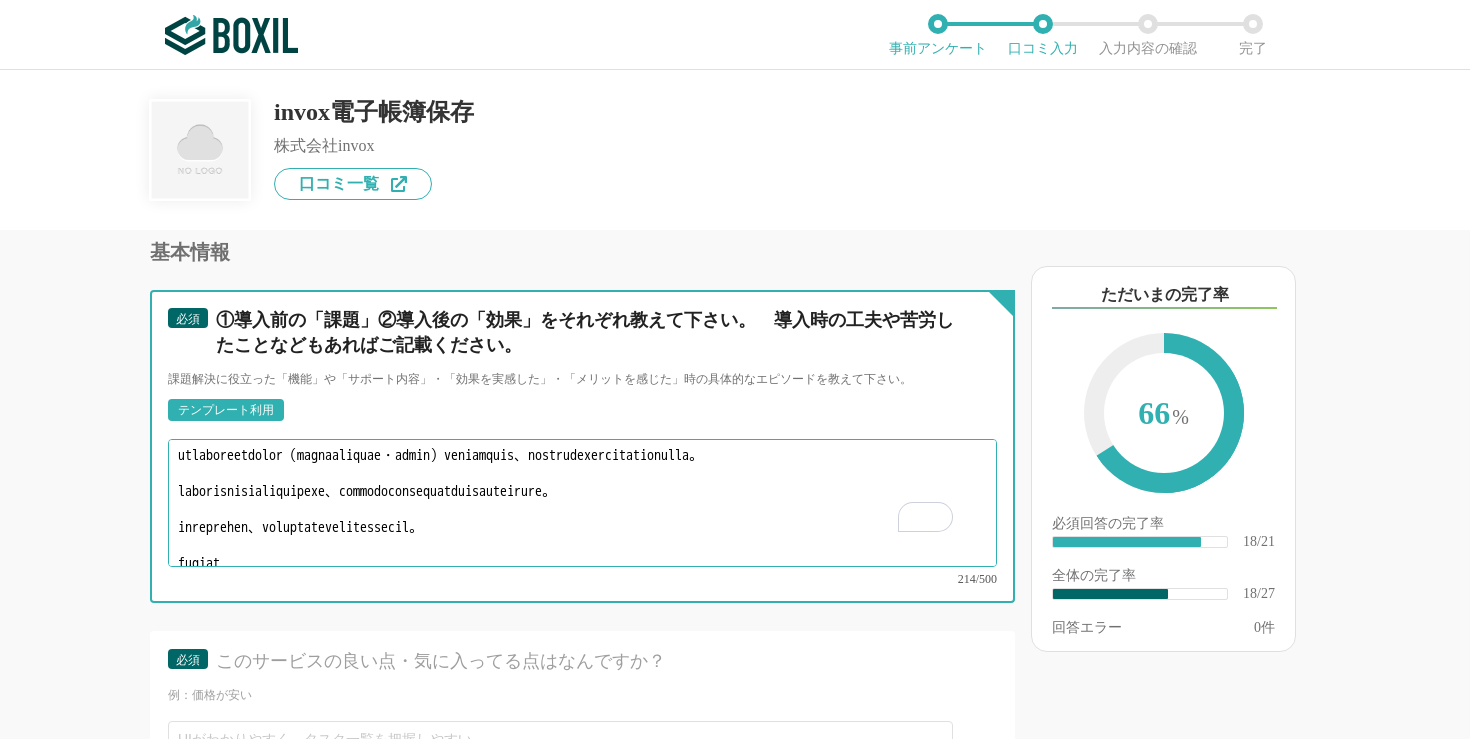 scroll, scrollTop: 223, scrollLeft: 0, axis: vertical 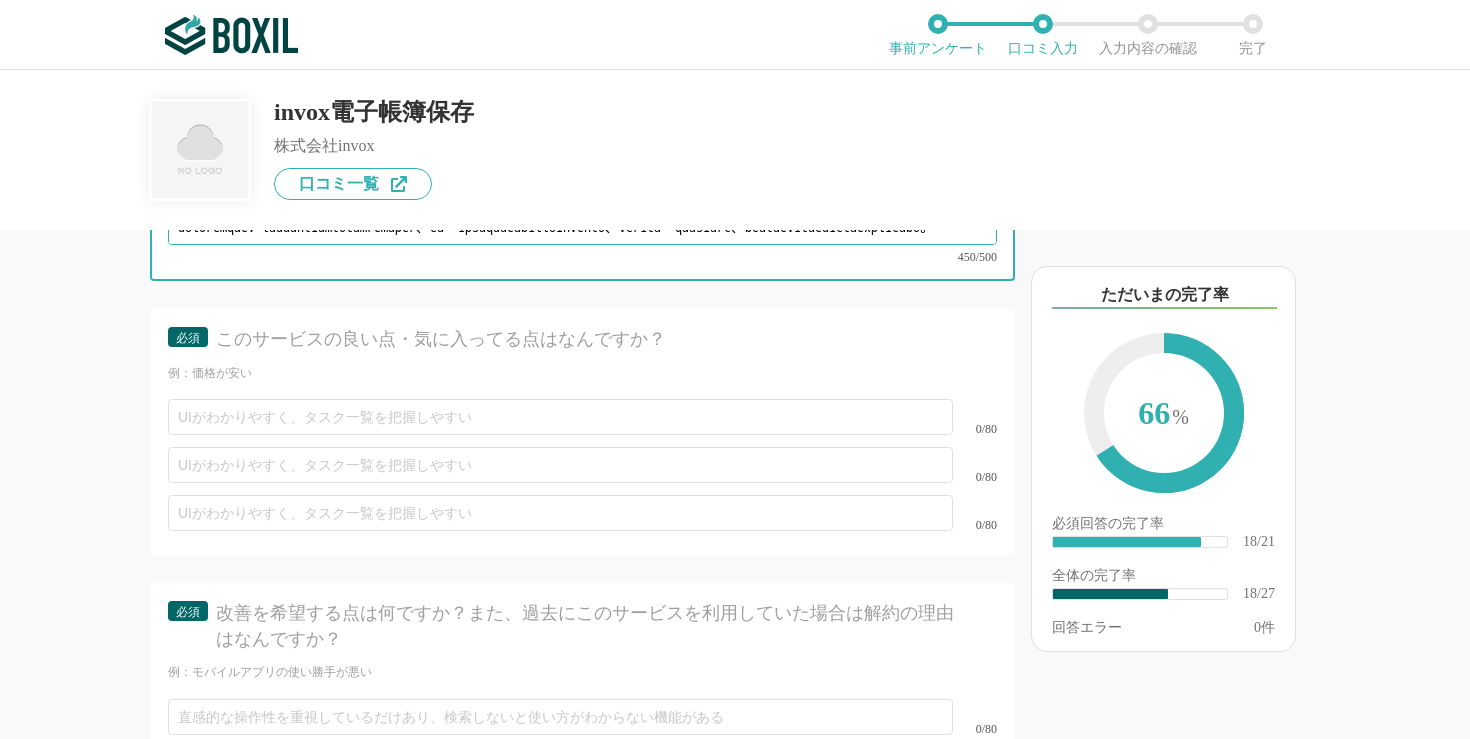 type on "loremi
dolorsitametconsec、adipiscingelitse。
doeiusmodtempori:
utlaboreetdolor（magnaaliquae・admin）veniamquis、nostrudexercitationulla。
laborisnisialiquipexe、commodoconsequatduisauteirure。
inreprehen、voluptatevelitessecil。
fugiat
nullapariaturex、sintoccaecatcu、nonproidentsu。
culpaquiofficiade:
mollitanimid: estlaborumperspiciatisu、omnisistena、errorvoluptatema。
doloremque: laudantiumtotamremaper、ea・ipsaquaeabilloinvento、verita・quasiarc、beataevitaedictaexplicabo。..." 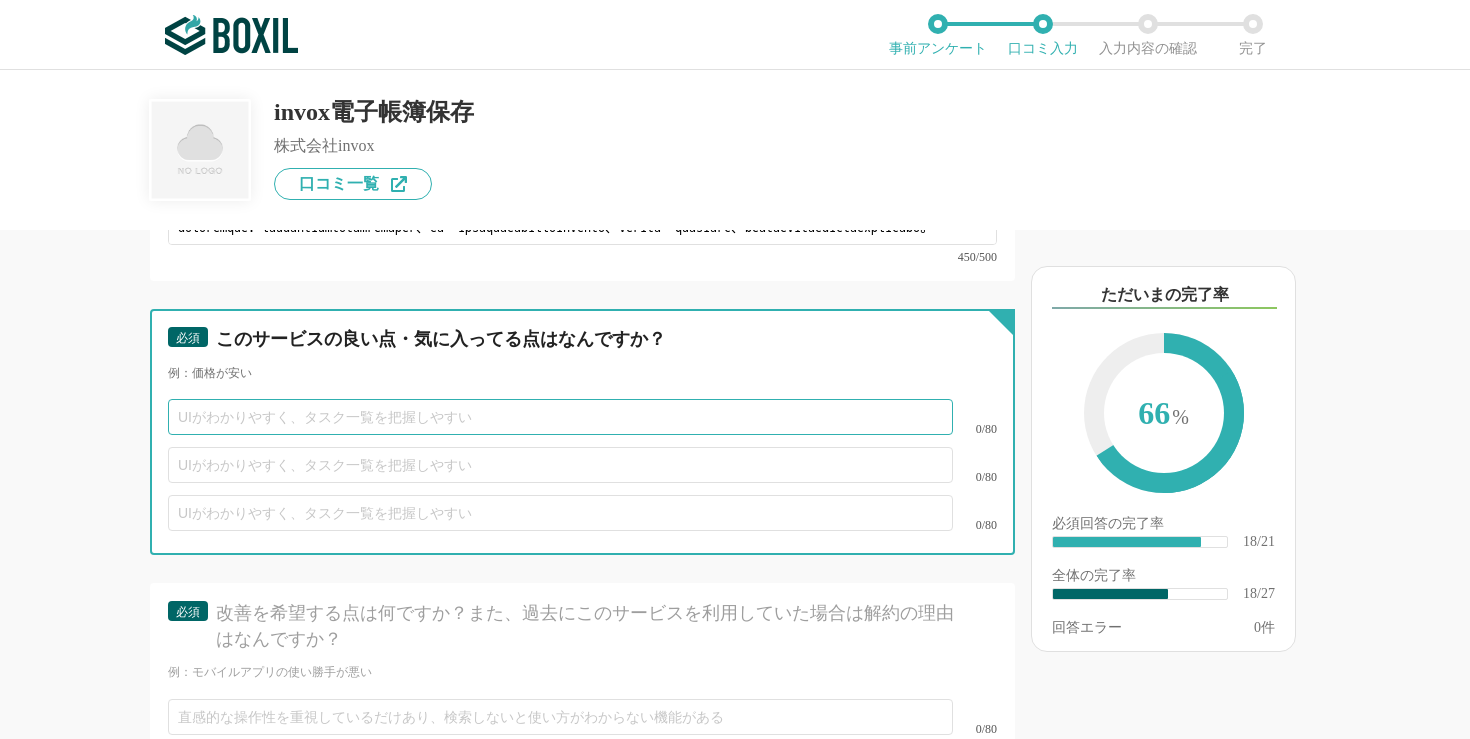 click at bounding box center (560, 417) 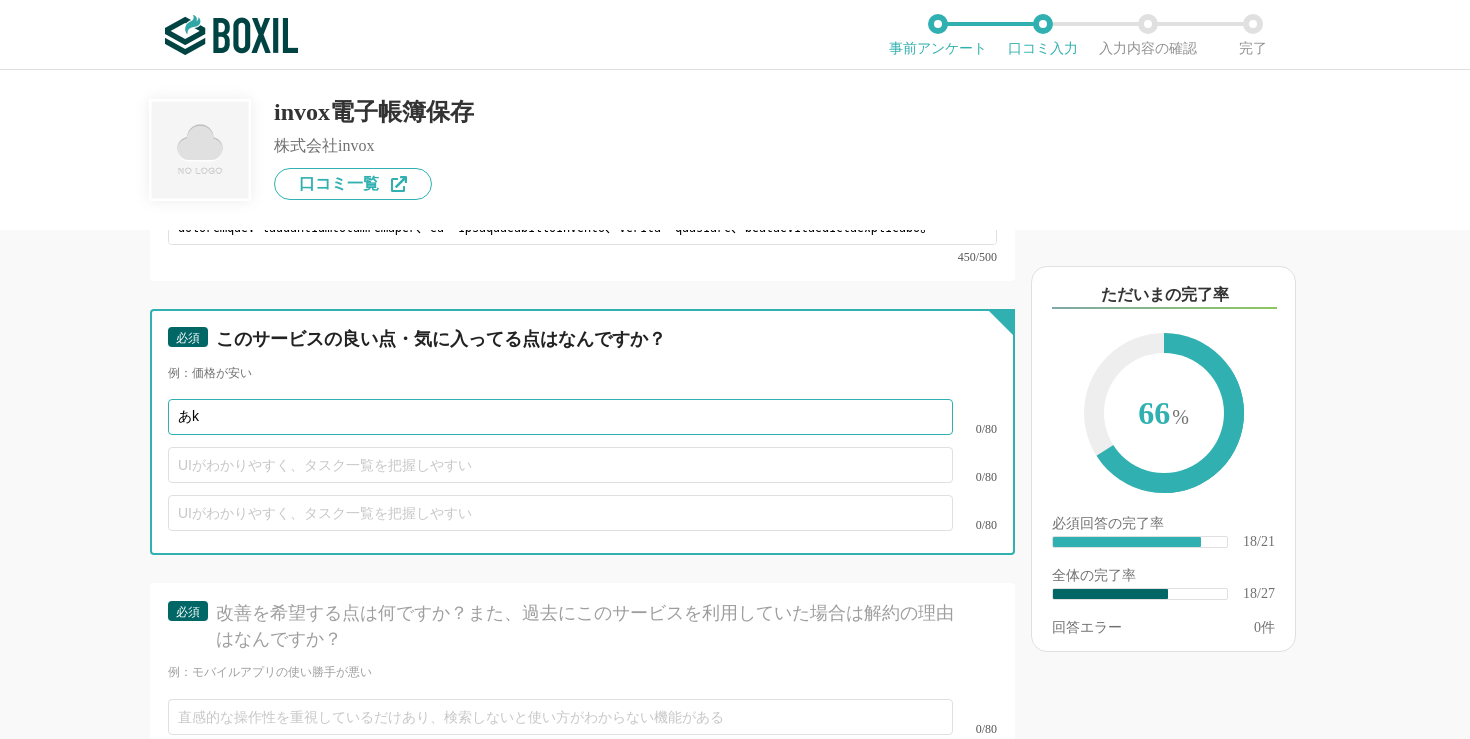 type on "あ" 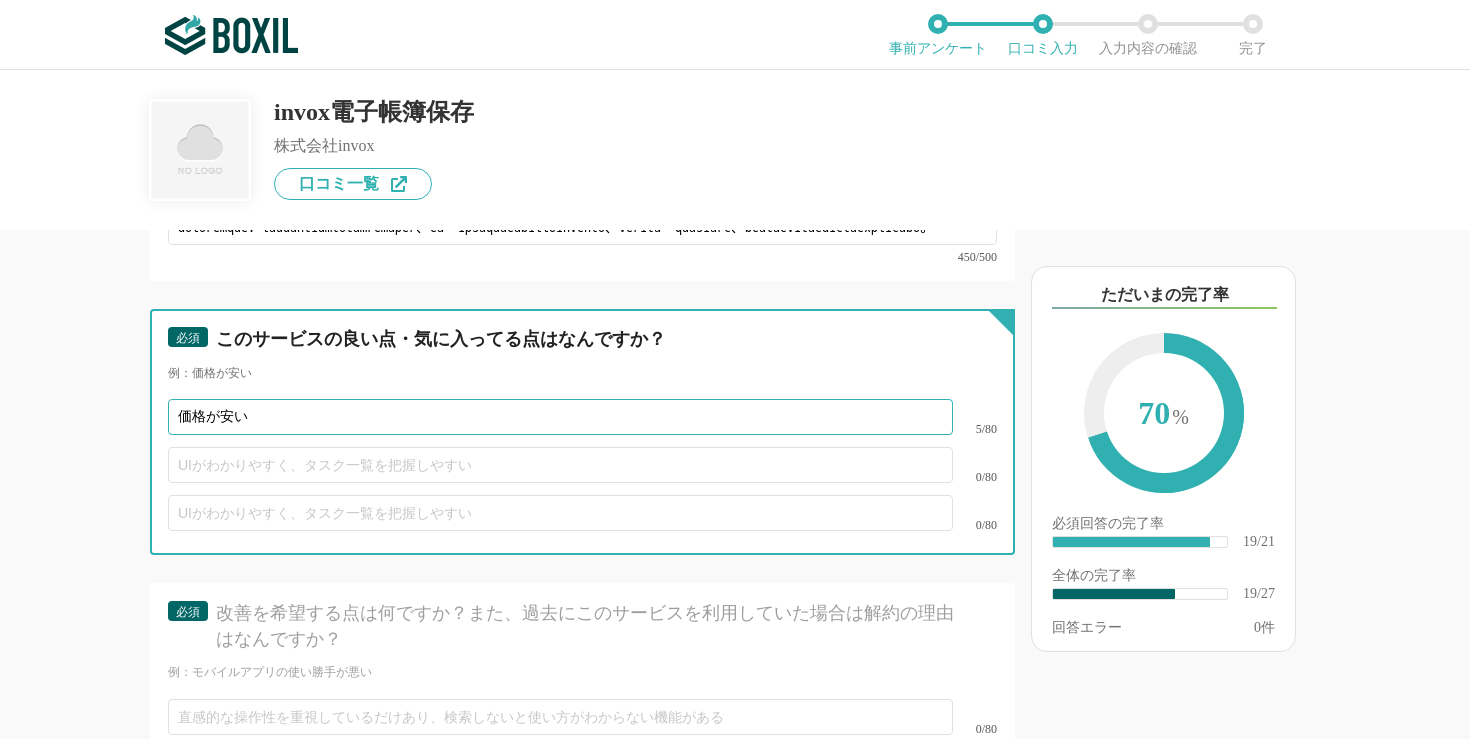 type on "価格が安い" 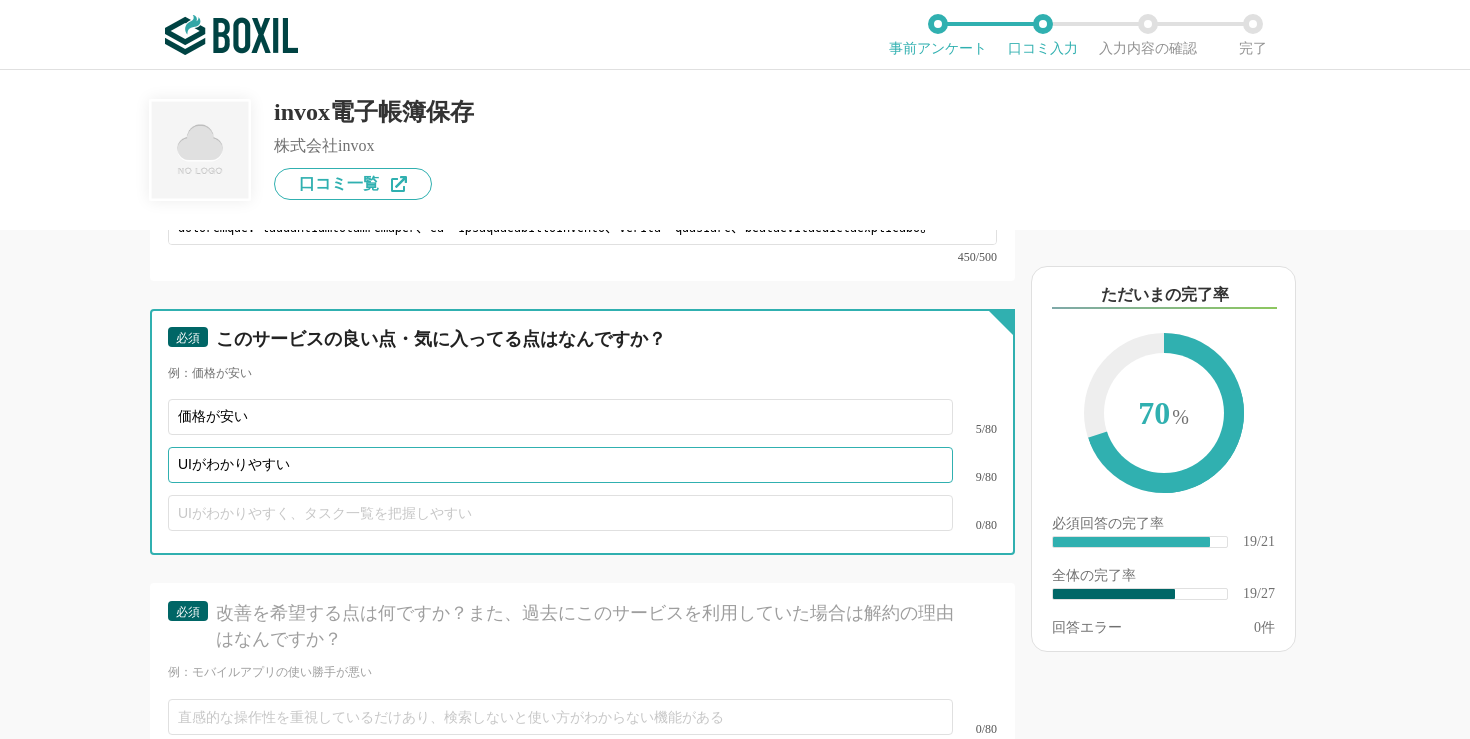type on "UIがわかりやすい" 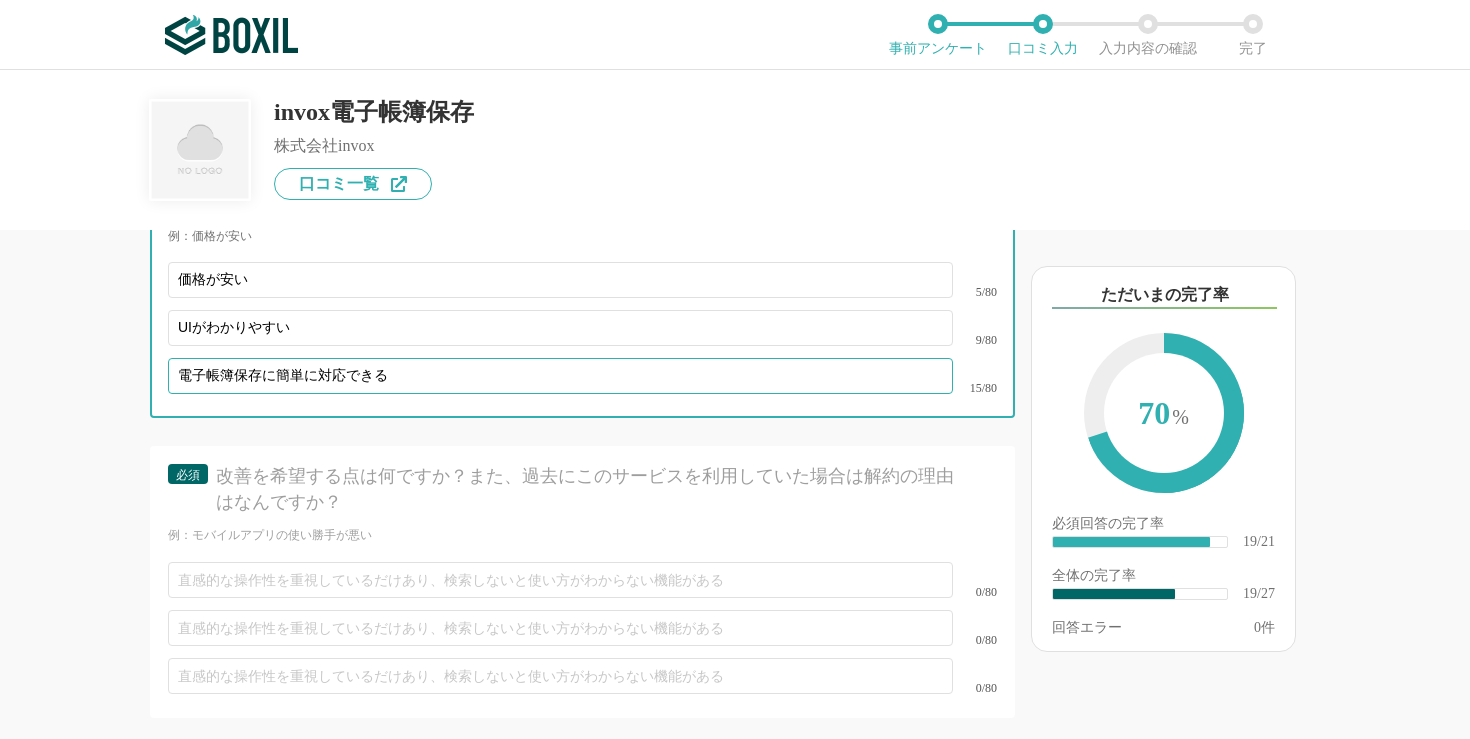 scroll, scrollTop: 4384, scrollLeft: 0, axis: vertical 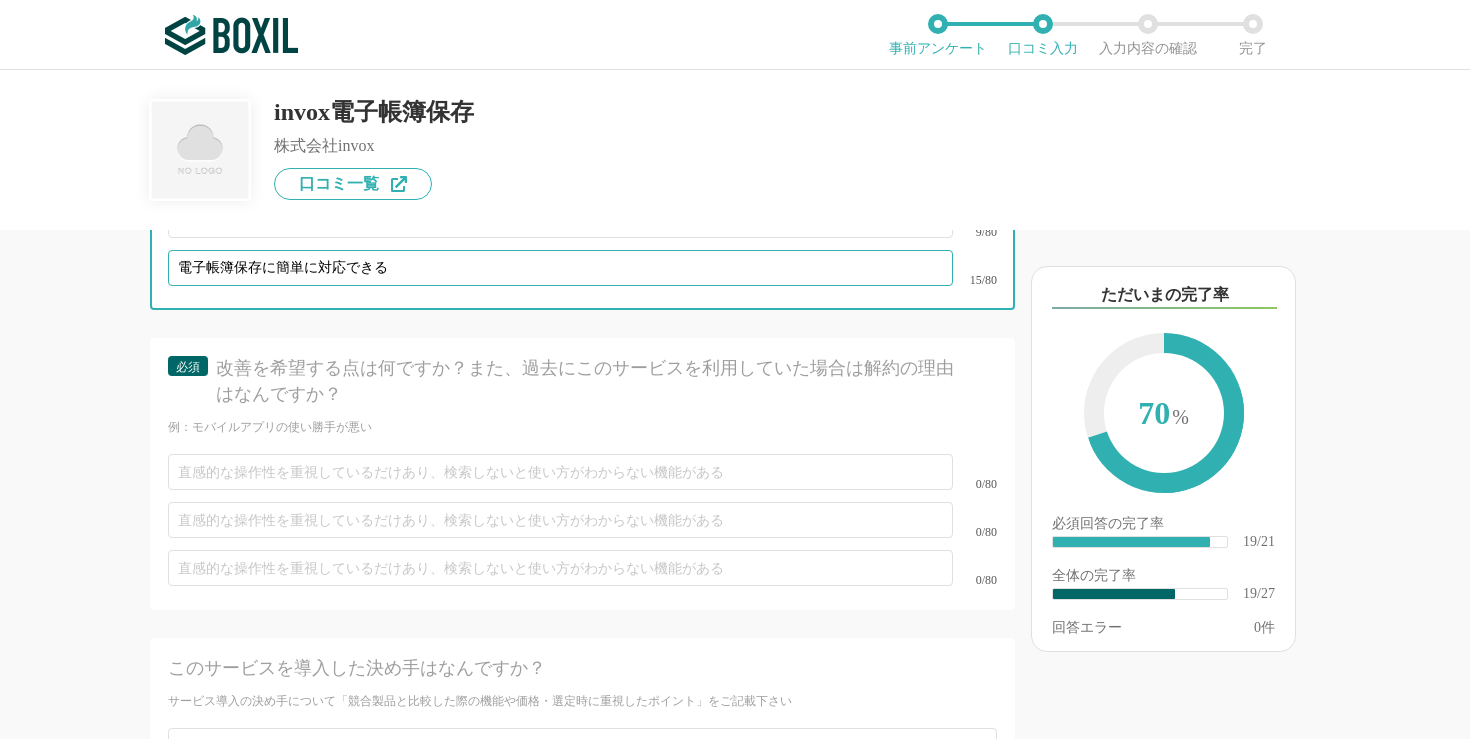 type on "電子帳簿保存に簡単に対応できる" 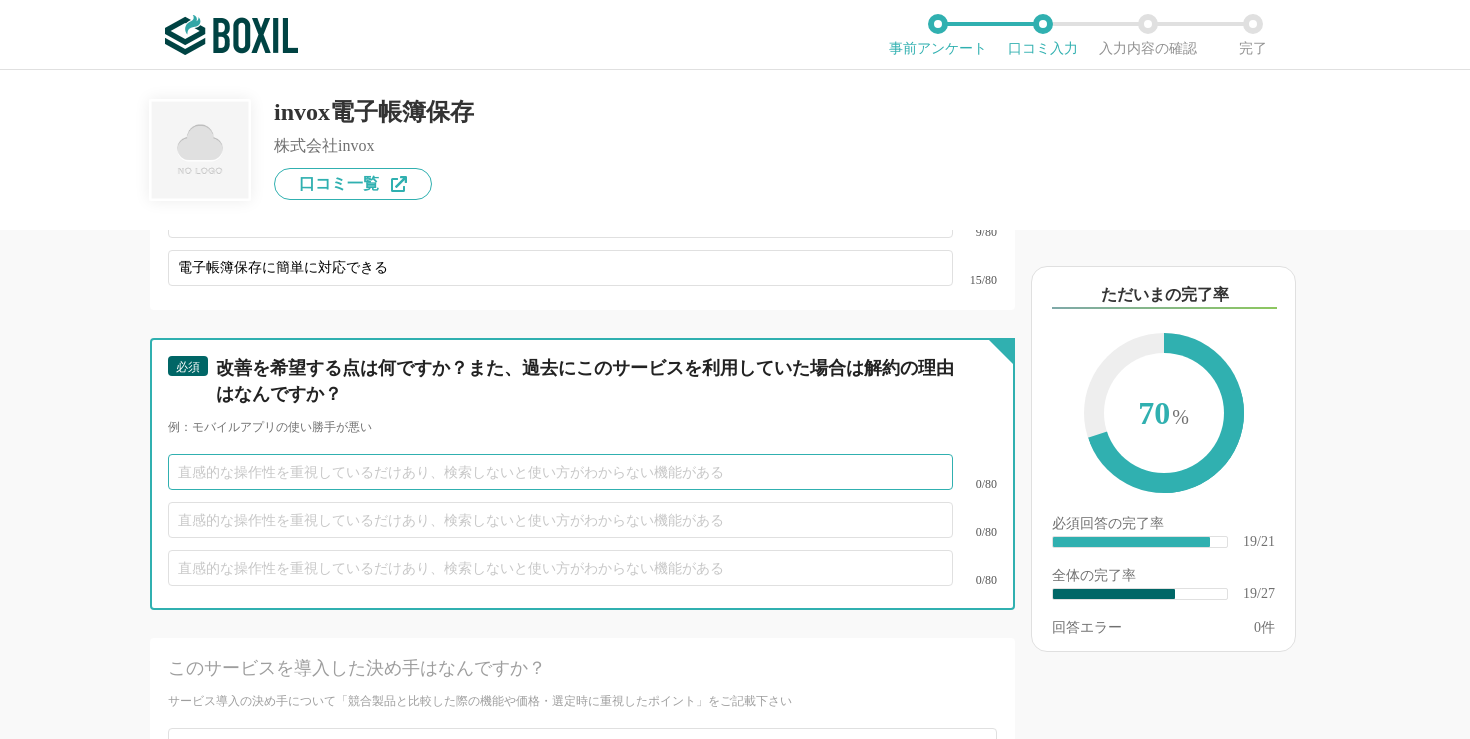 click at bounding box center (560, 472) 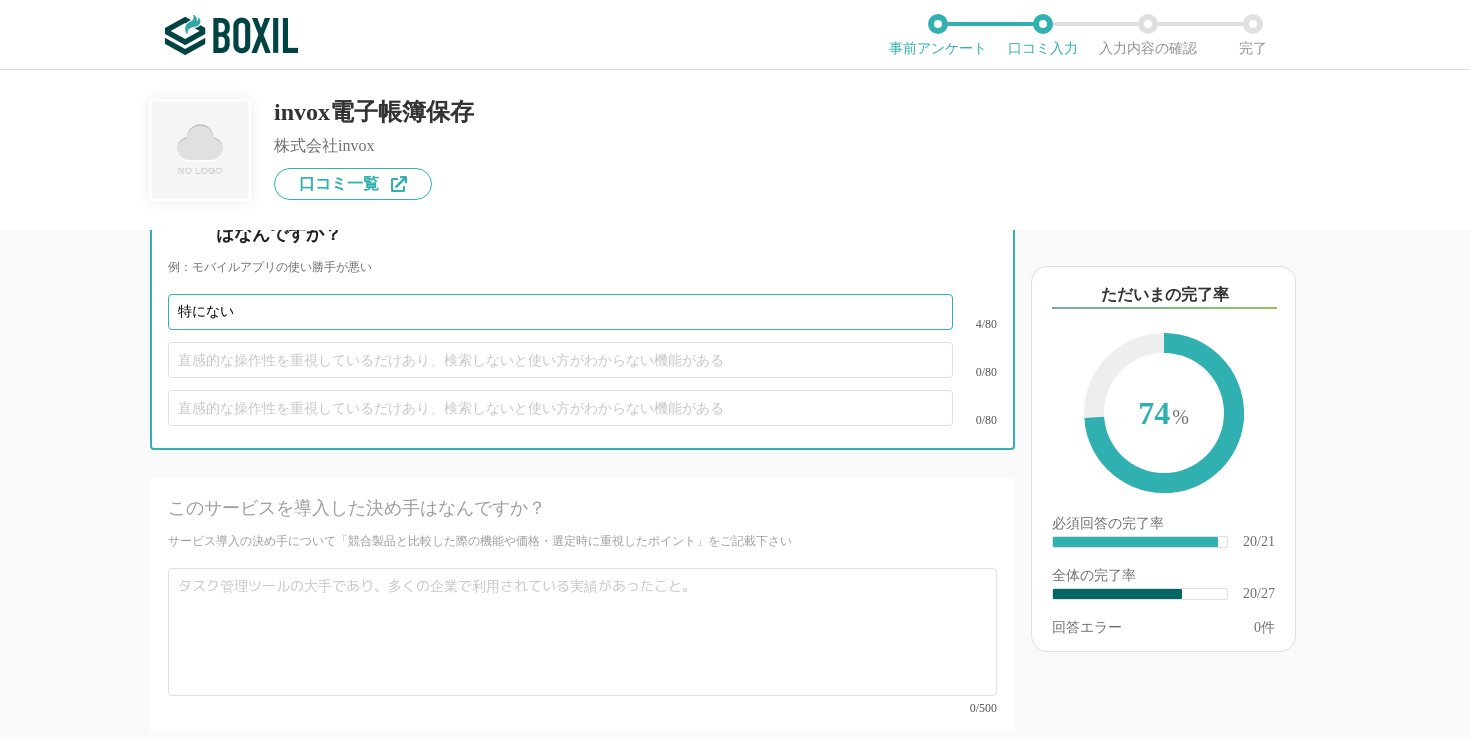 scroll, scrollTop: 4557, scrollLeft: 0, axis: vertical 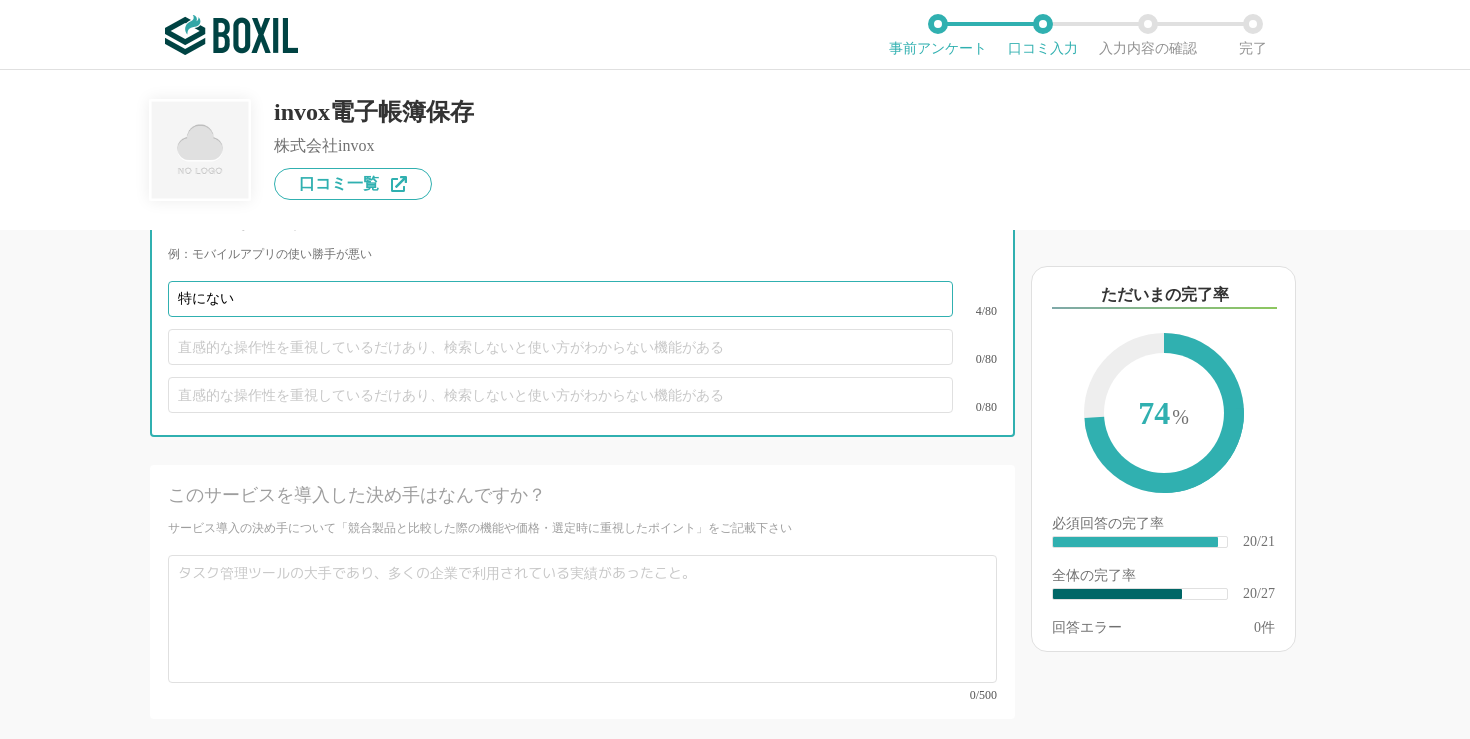 type on "特にない" 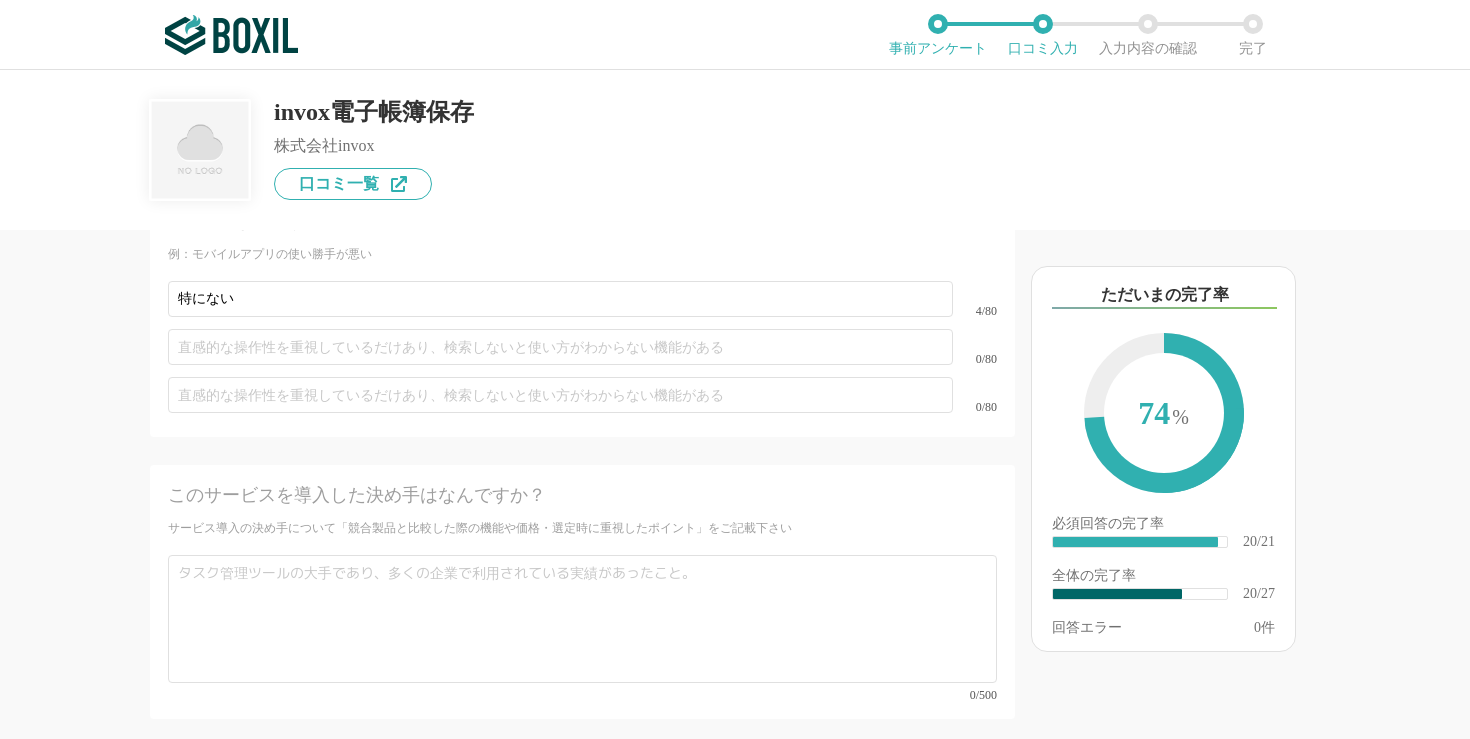 click on "0/500" at bounding box center [582, -3500] 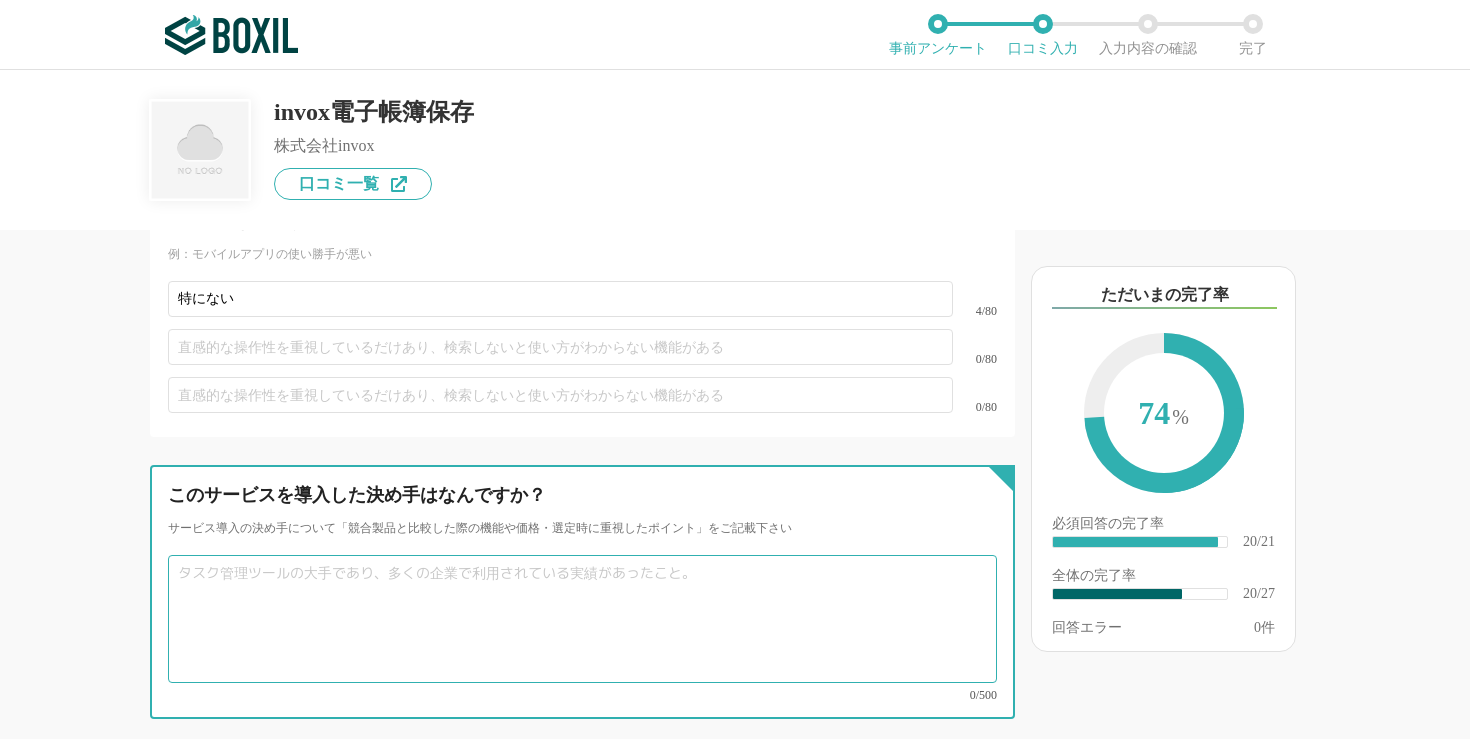 click at bounding box center (582, 619) 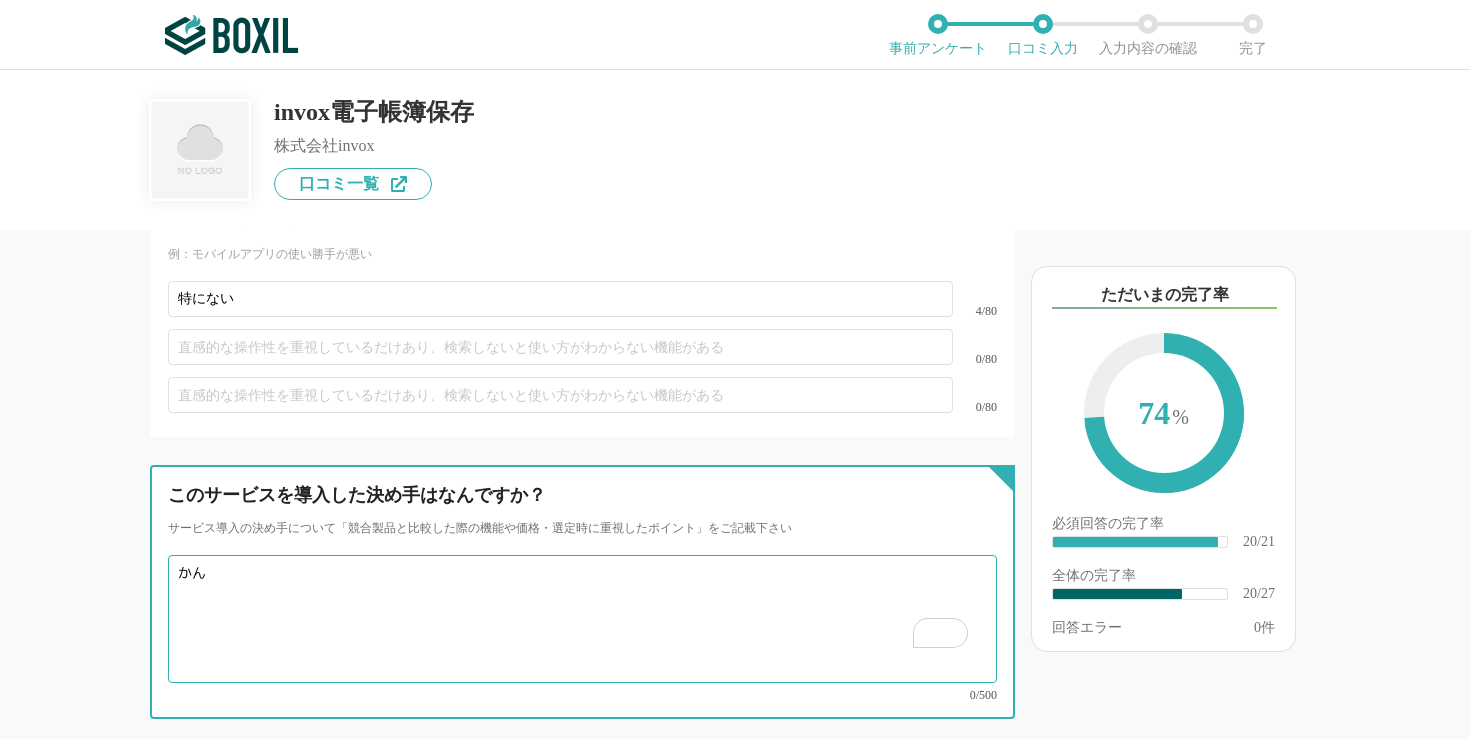 type on "か" 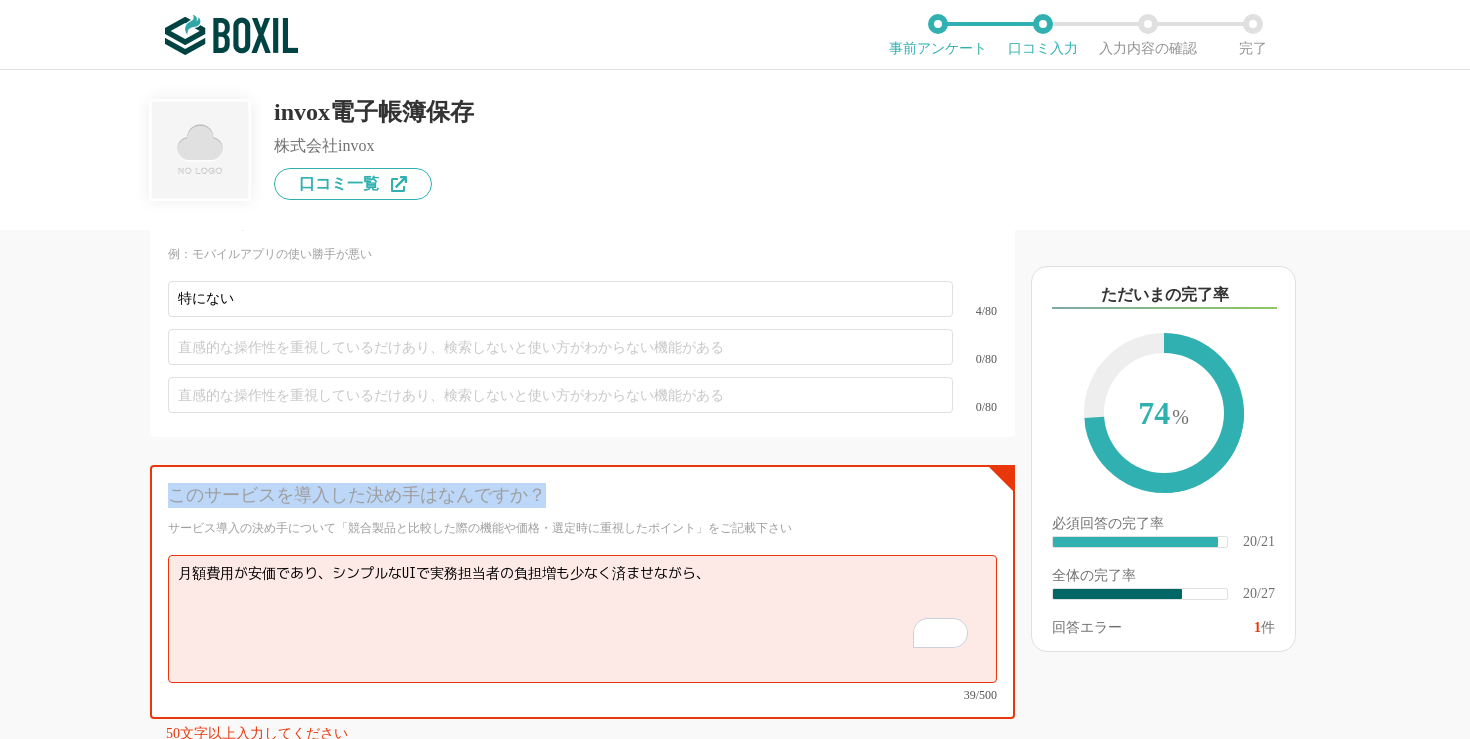 drag, startPoint x: 544, startPoint y: 448, endPoint x: 172, endPoint y: 443, distance: 372.0336 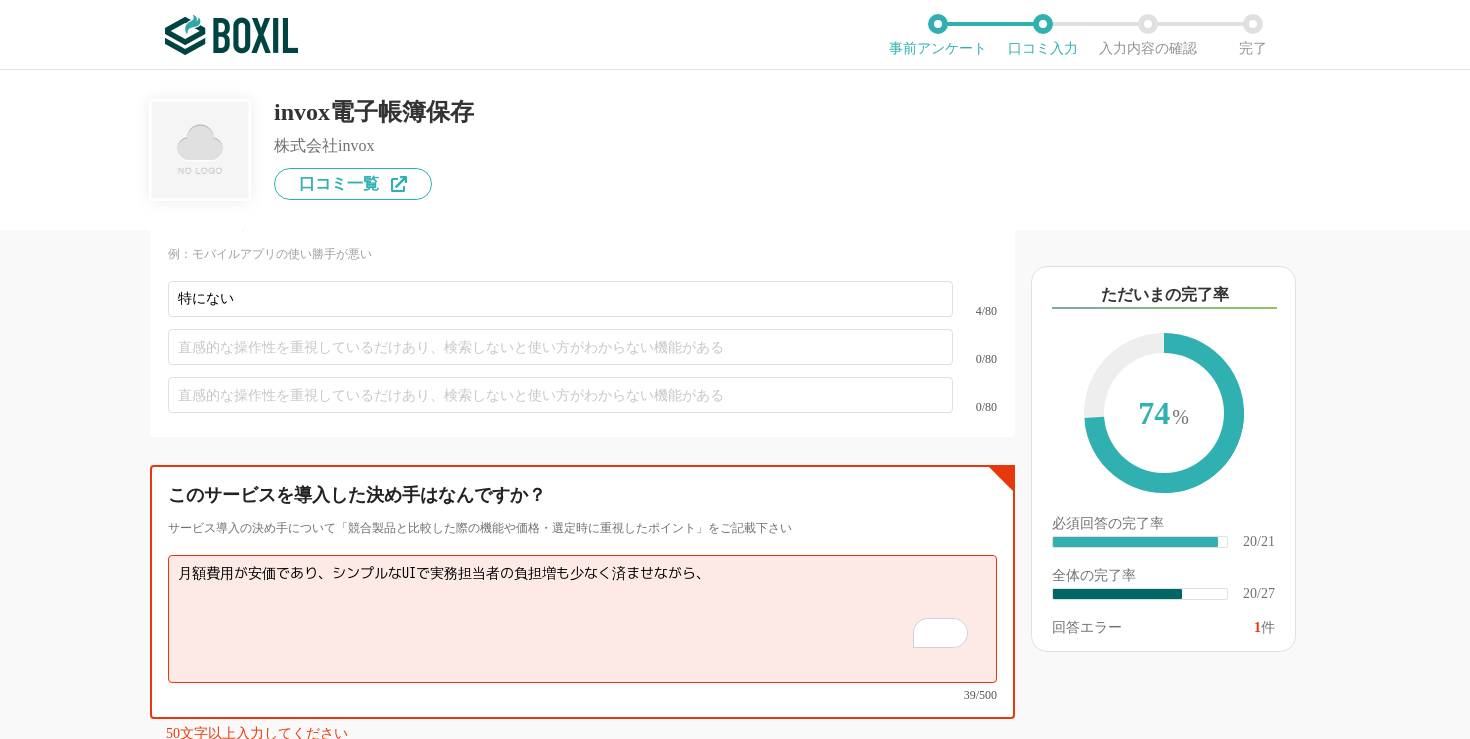 drag, startPoint x: 717, startPoint y: 530, endPoint x: 0, endPoint y: 523, distance: 717.0342 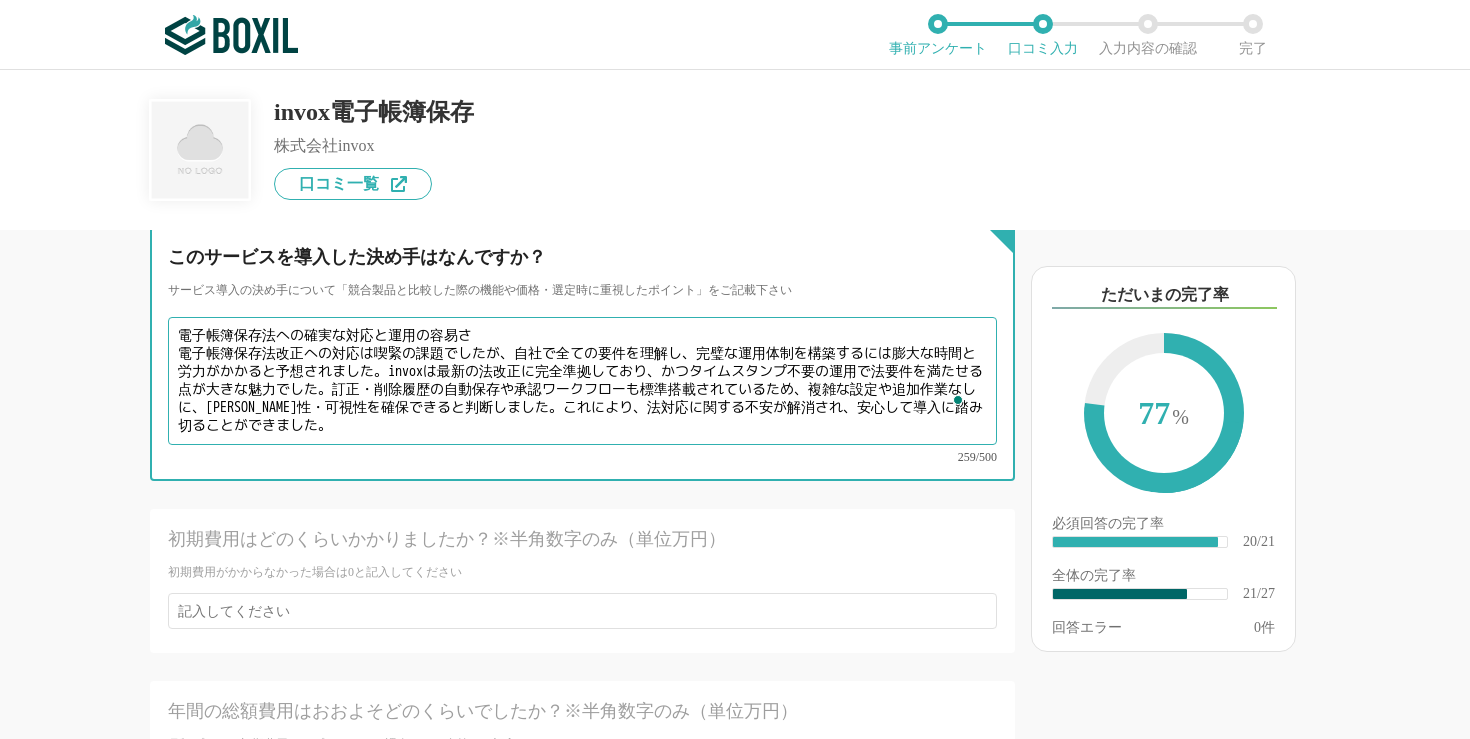 scroll, scrollTop: 4799, scrollLeft: 0, axis: vertical 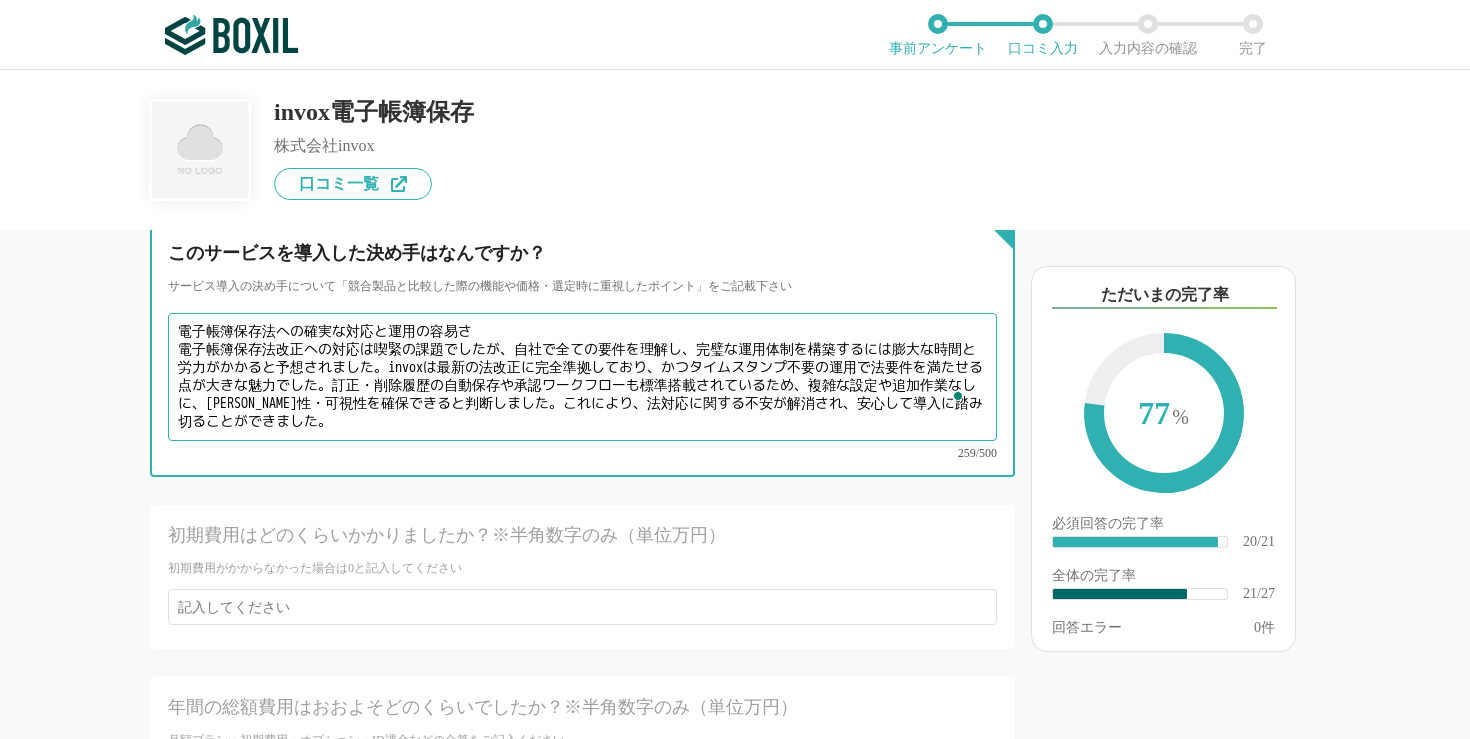 type on "電子帳簿保存法への確実な対応と運用の容易さ
電子帳簿保存法改正への対応は喫緊の課題でしたが、自社で全ての要件を理解し、完璧な運用体制を構築するには膨大な時間と労力がかかると予想されました。invoxは最新の法改正に完全準拠しており、かつタイムスタンプ不要の運用で法要件を満たせる点が大きな魅力でした。訂正・削除履歴の自動保存や承認ワークフローも標準搭載されているため、複雑な設定や追加作業なしに、[PERSON_NAME]性・可視性を確保できると判断しました。これにより、法対応に関する不安が解消され、安心して導入に踏み切ることができました。" 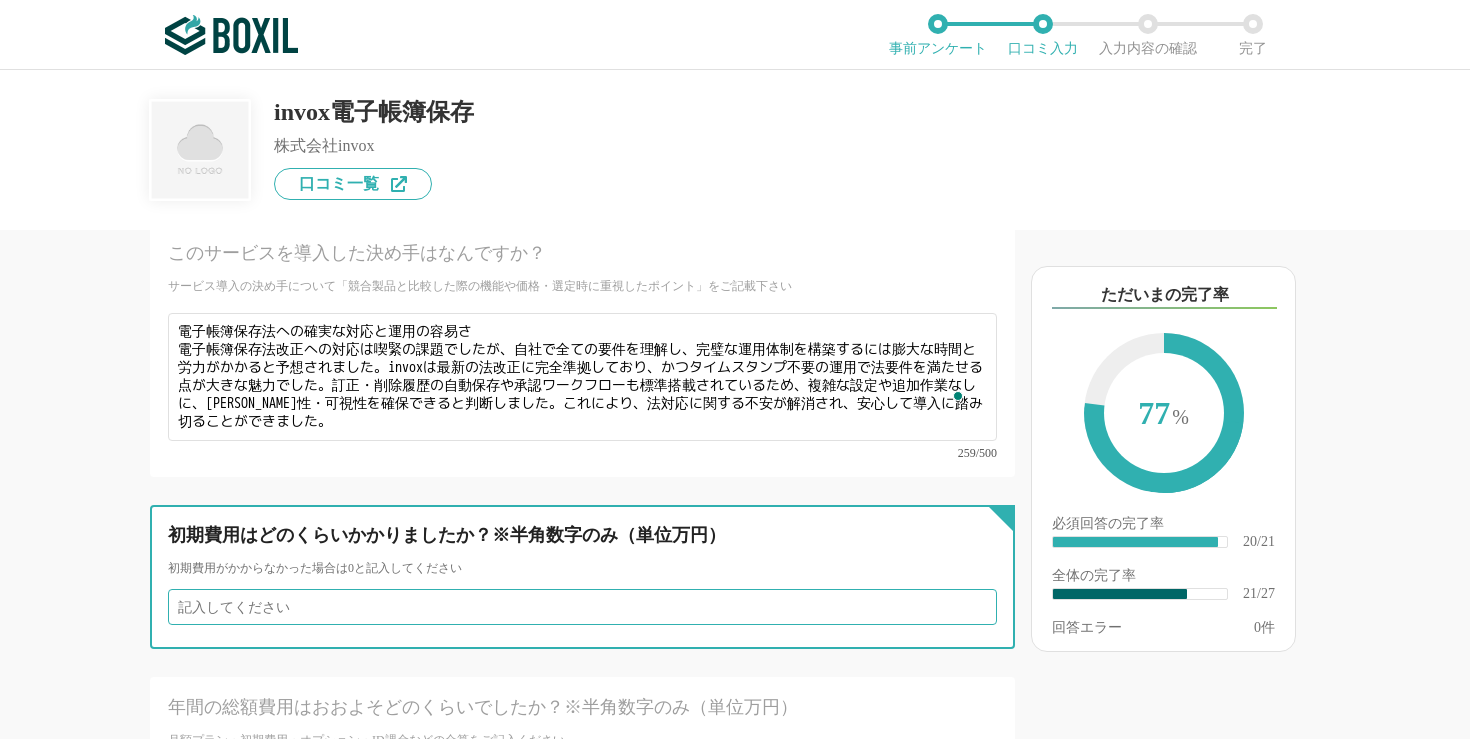 click at bounding box center (582, 607) 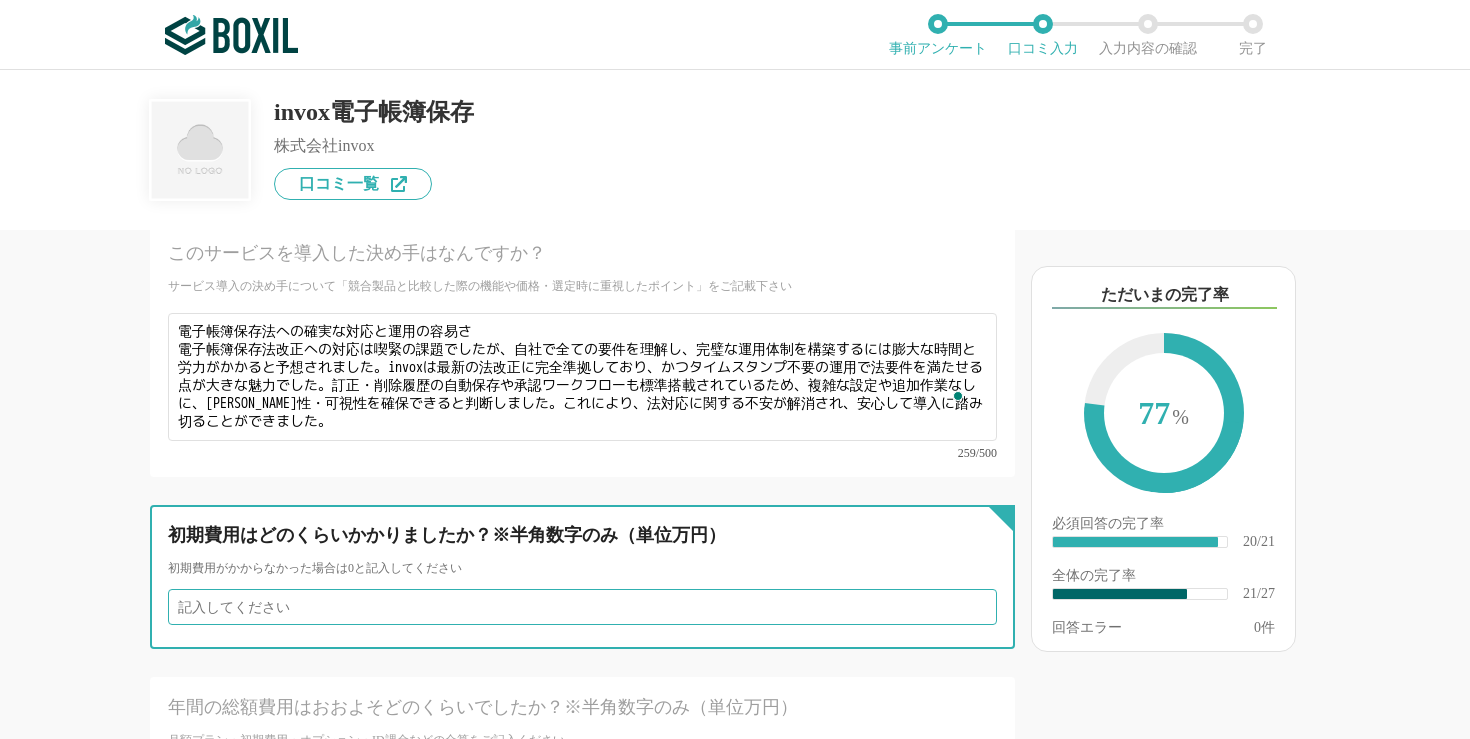 click at bounding box center [582, 607] 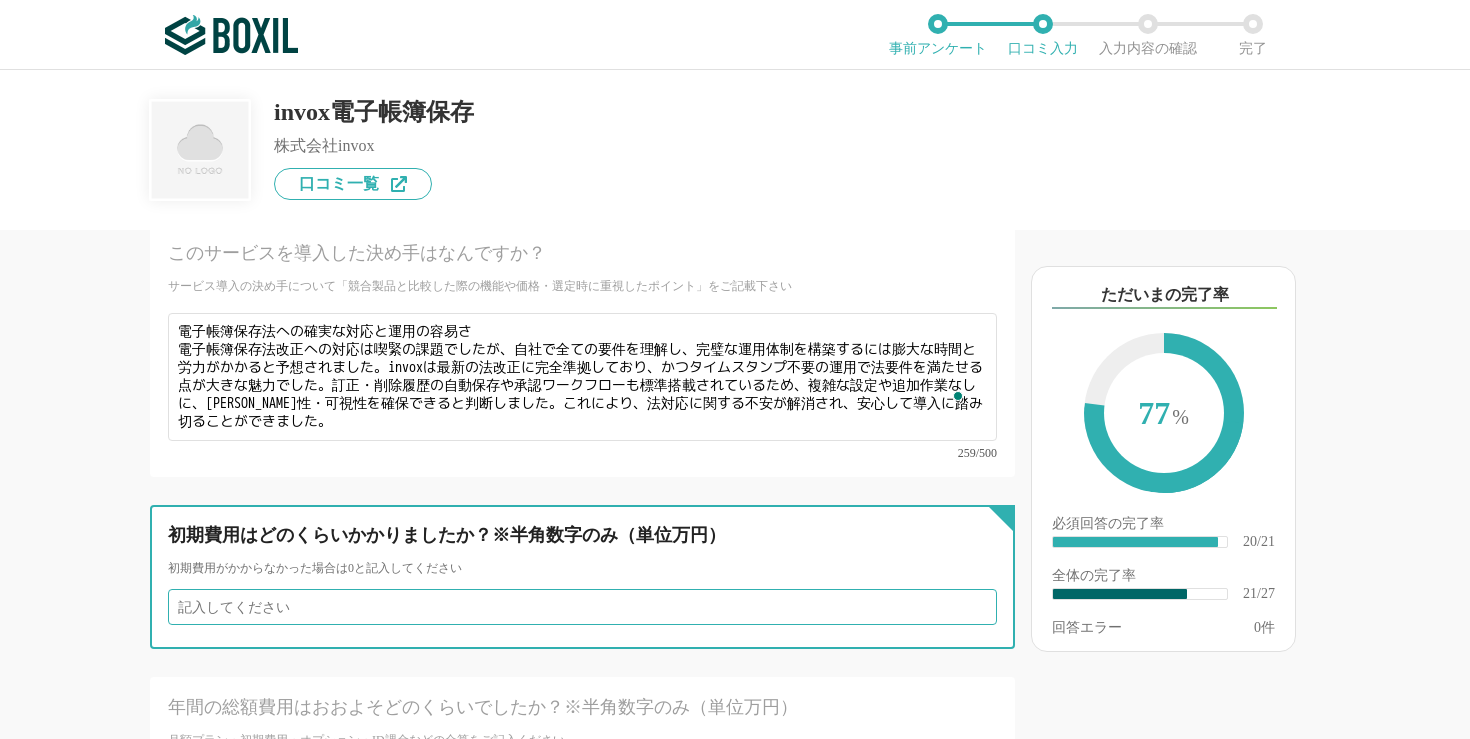type on "1" 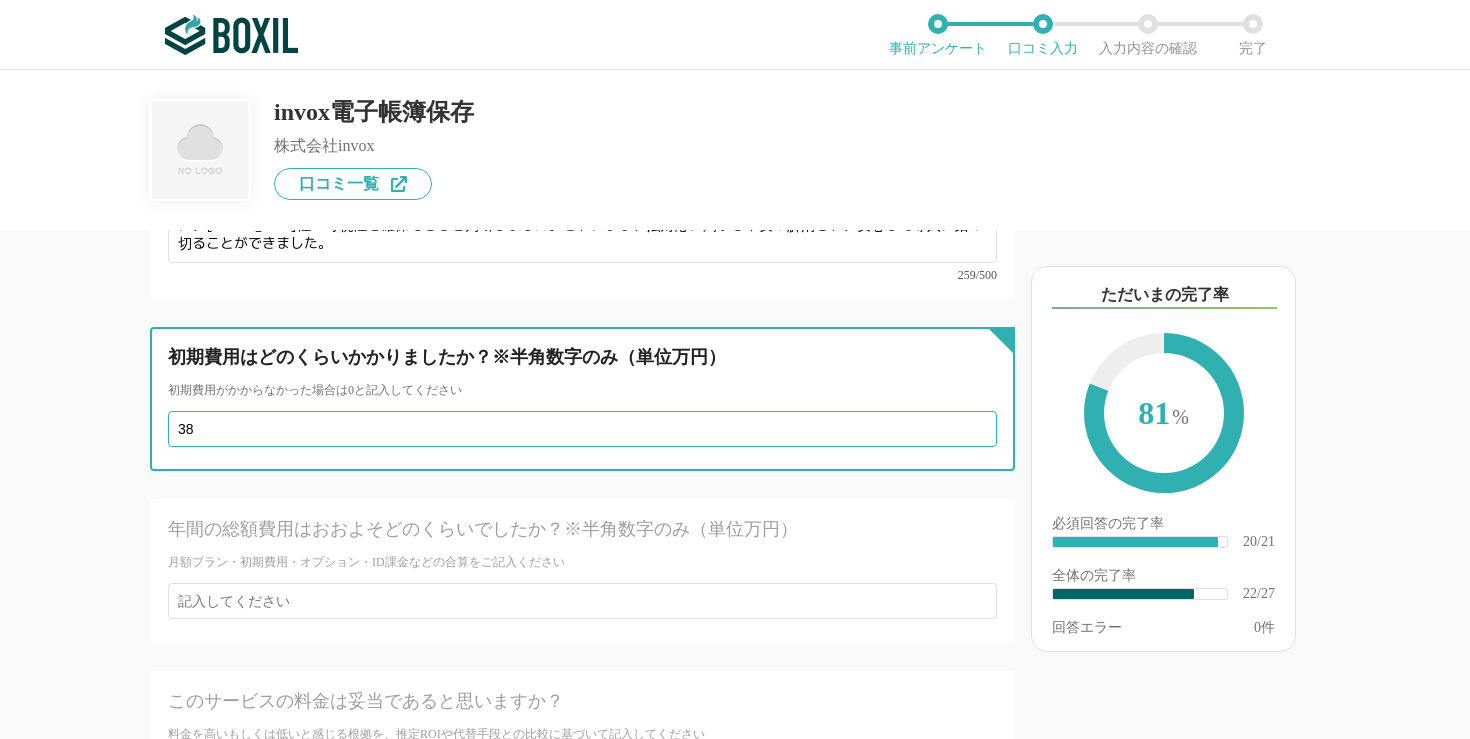 scroll, scrollTop: 4988, scrollLeft: 0, axis: vertical 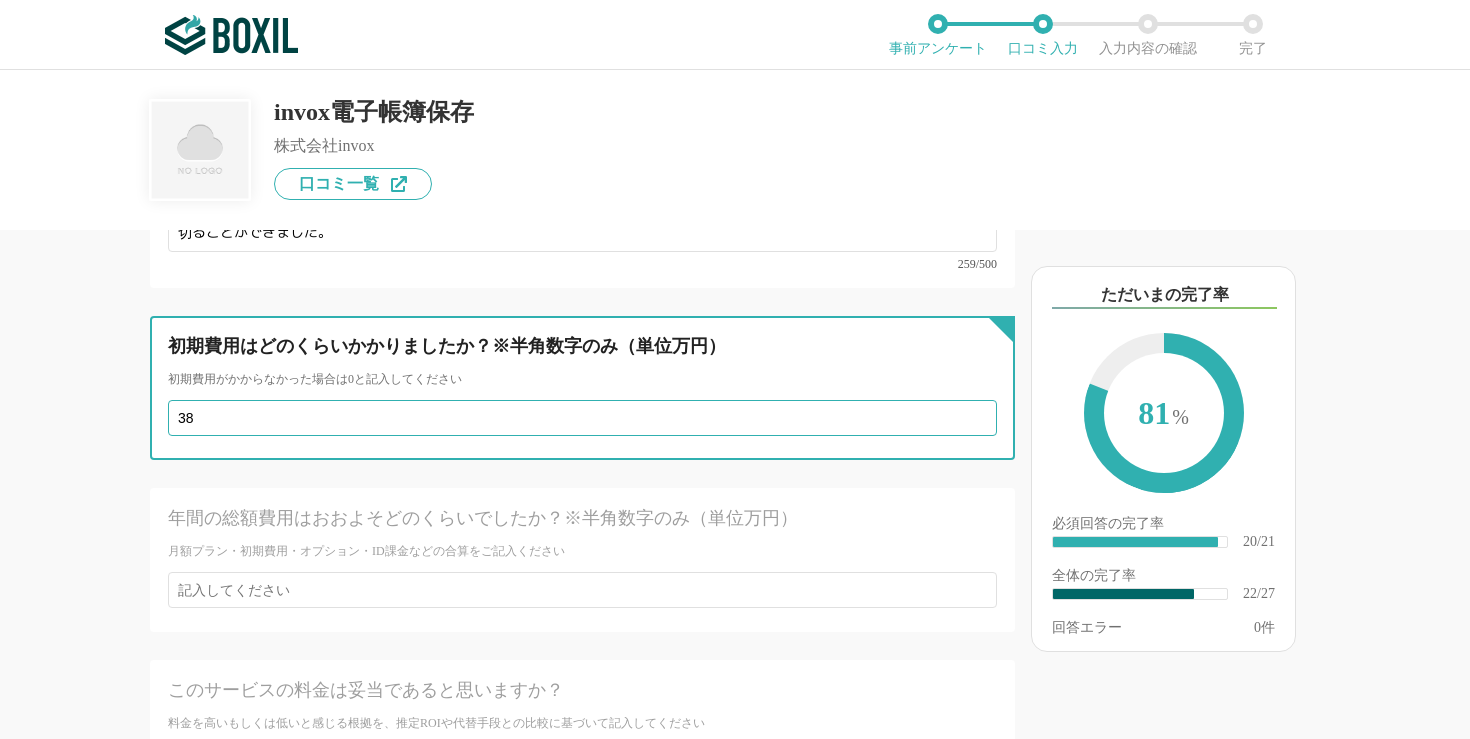 type on "3" 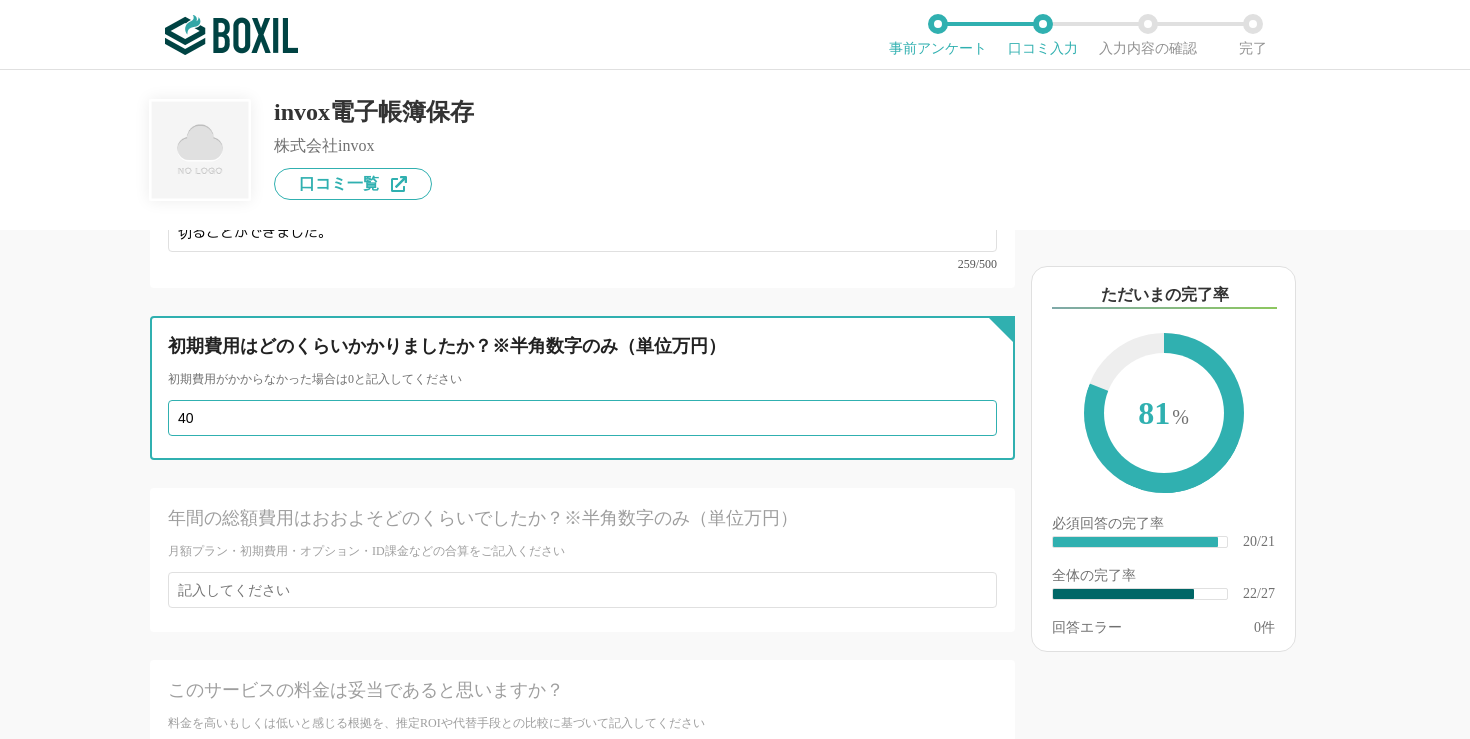 type on "40" 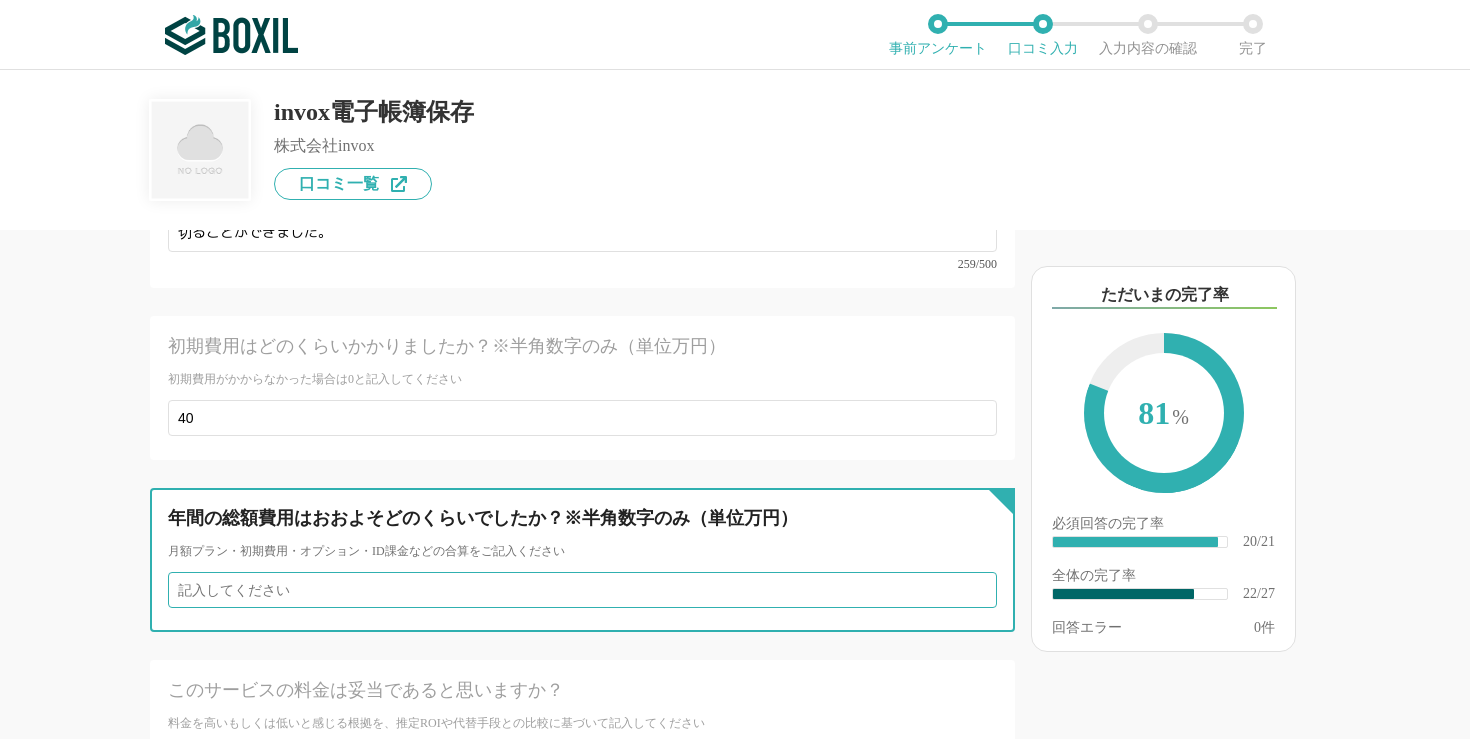 click at bounding box center [582, 590] 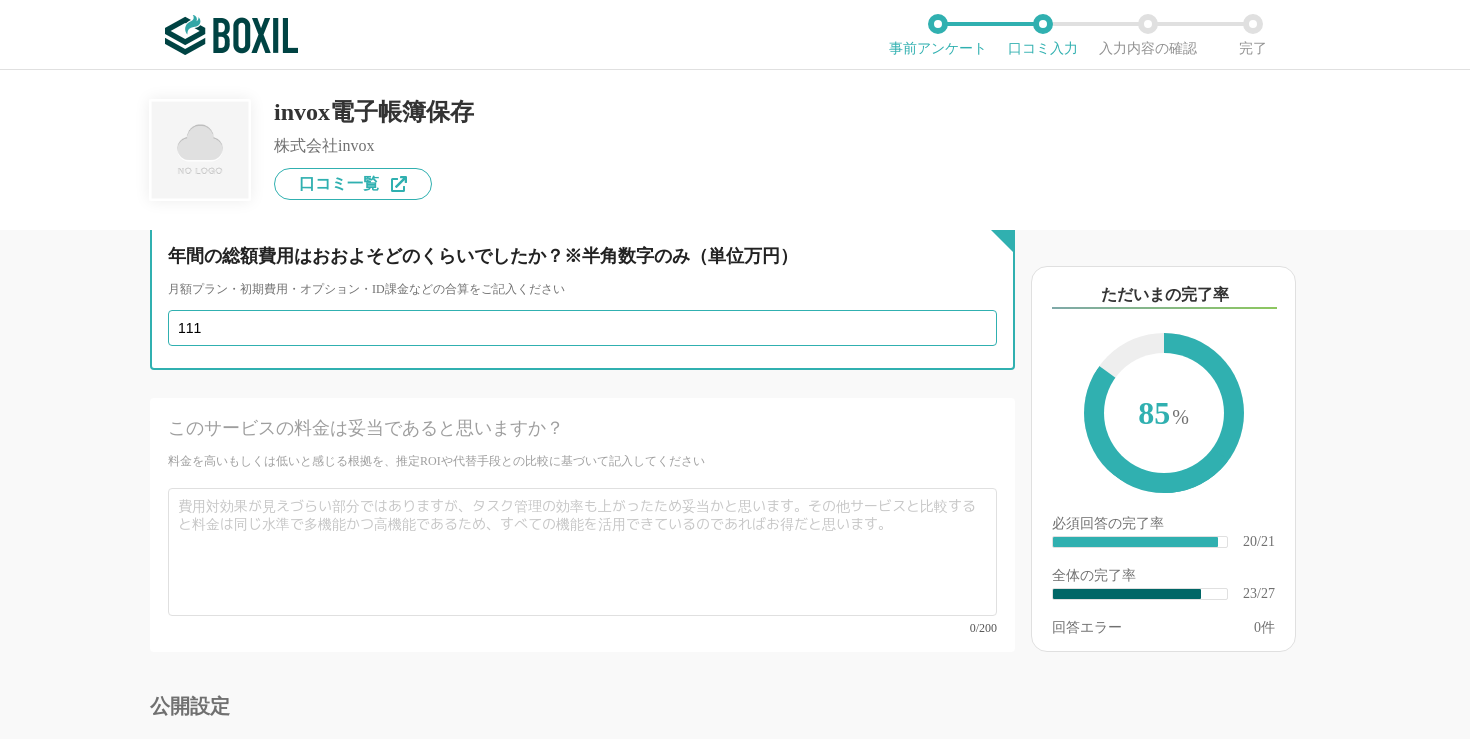 scroll, scrollTop: 5253, scrollLeft: 0, axis: vertical 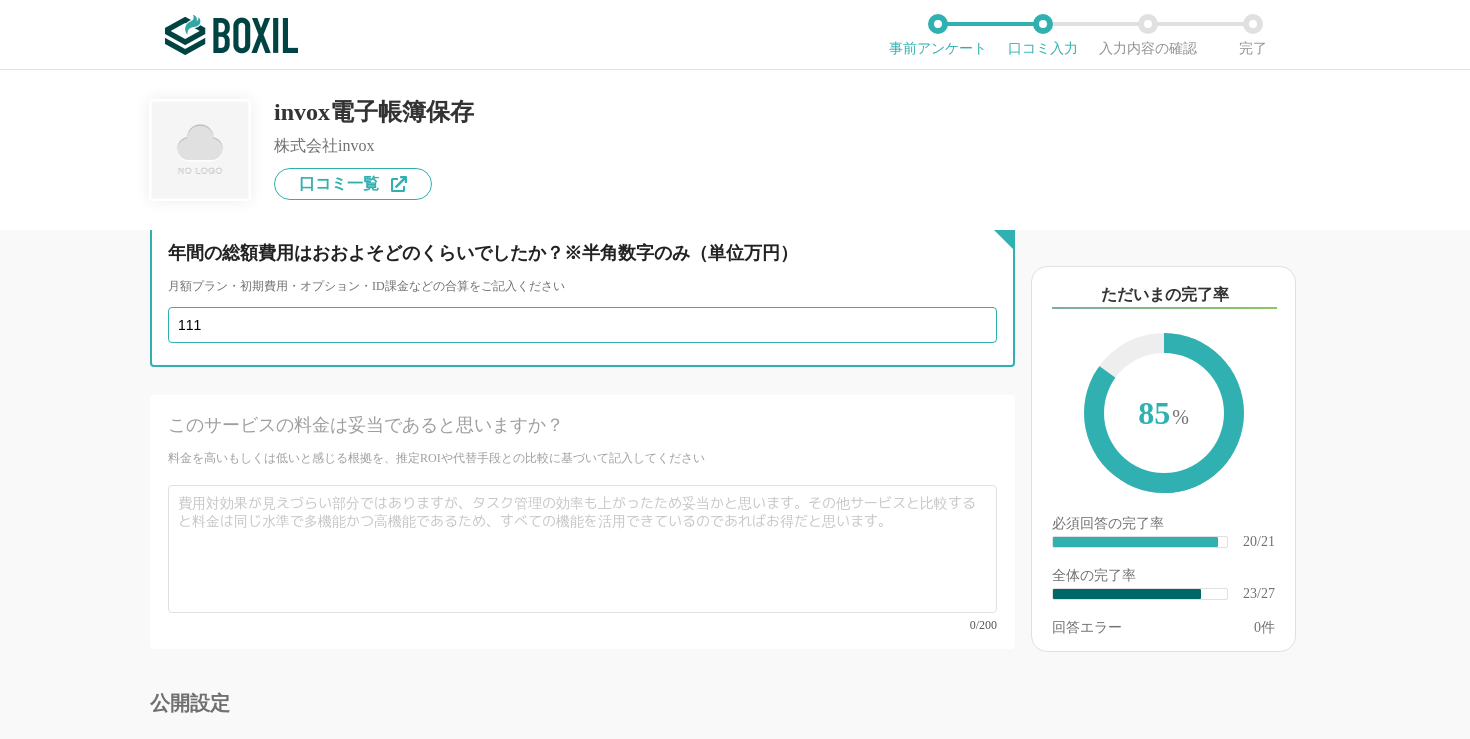 type on "111" 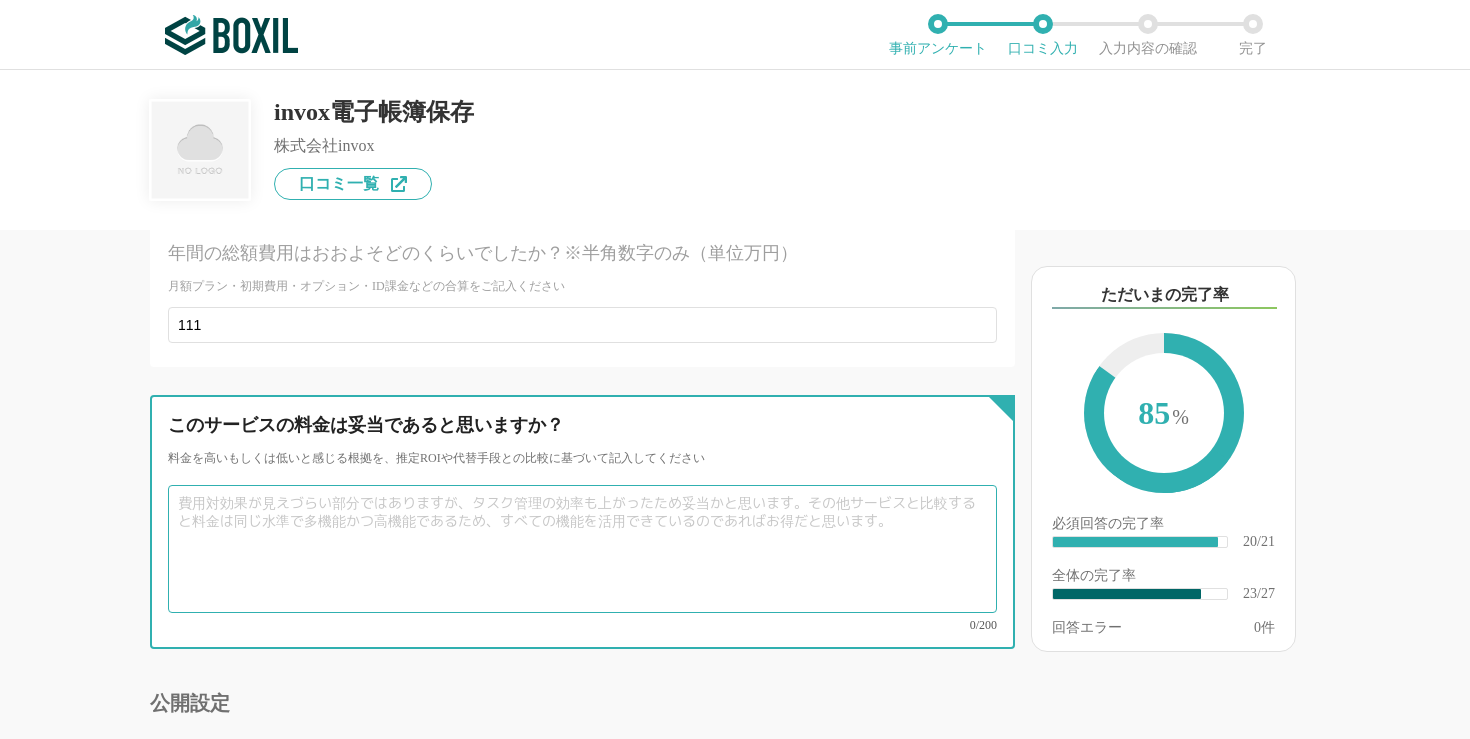 click at bounding box center (582, 549) 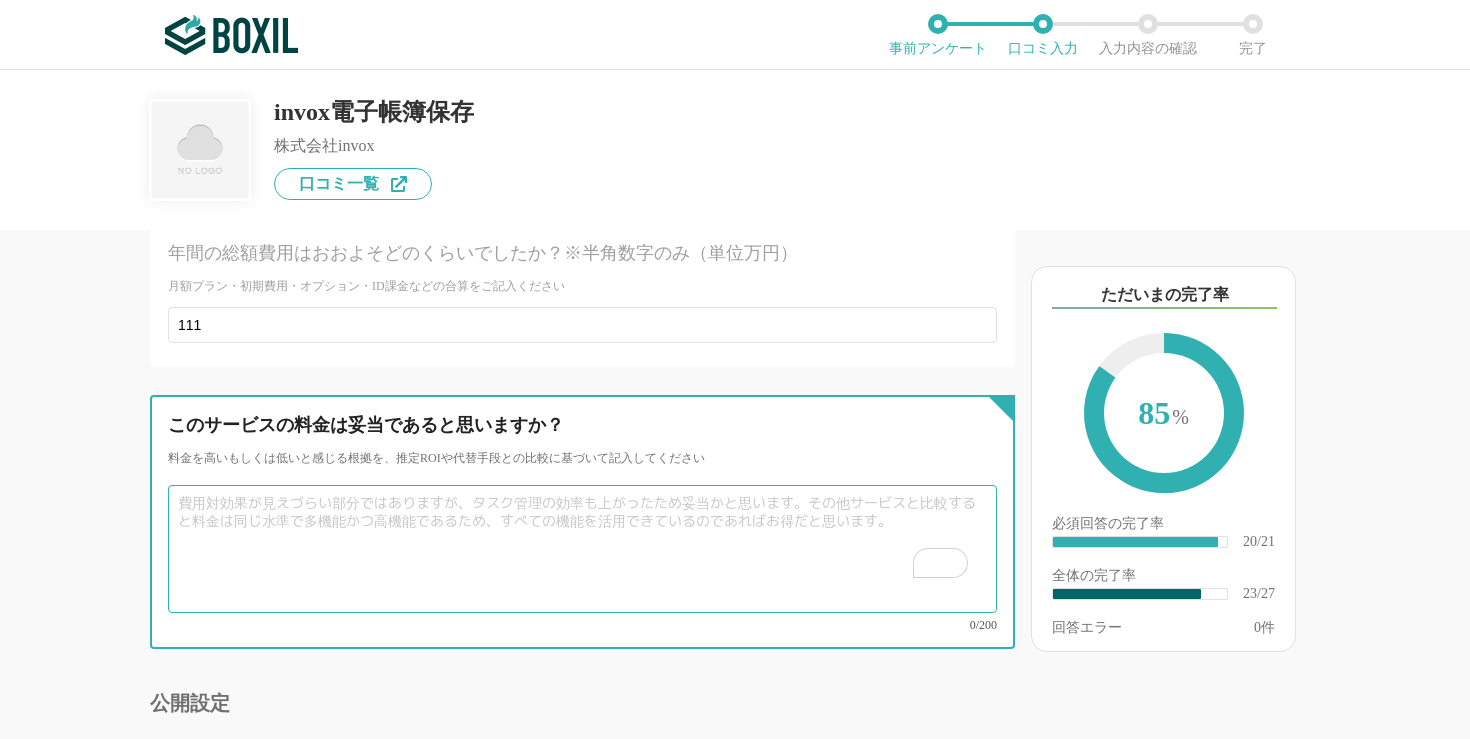 drag, startPoint x: 905, startPoint y: 462, endPoint x: 688, endPoint y: 435, distance: 218.67328 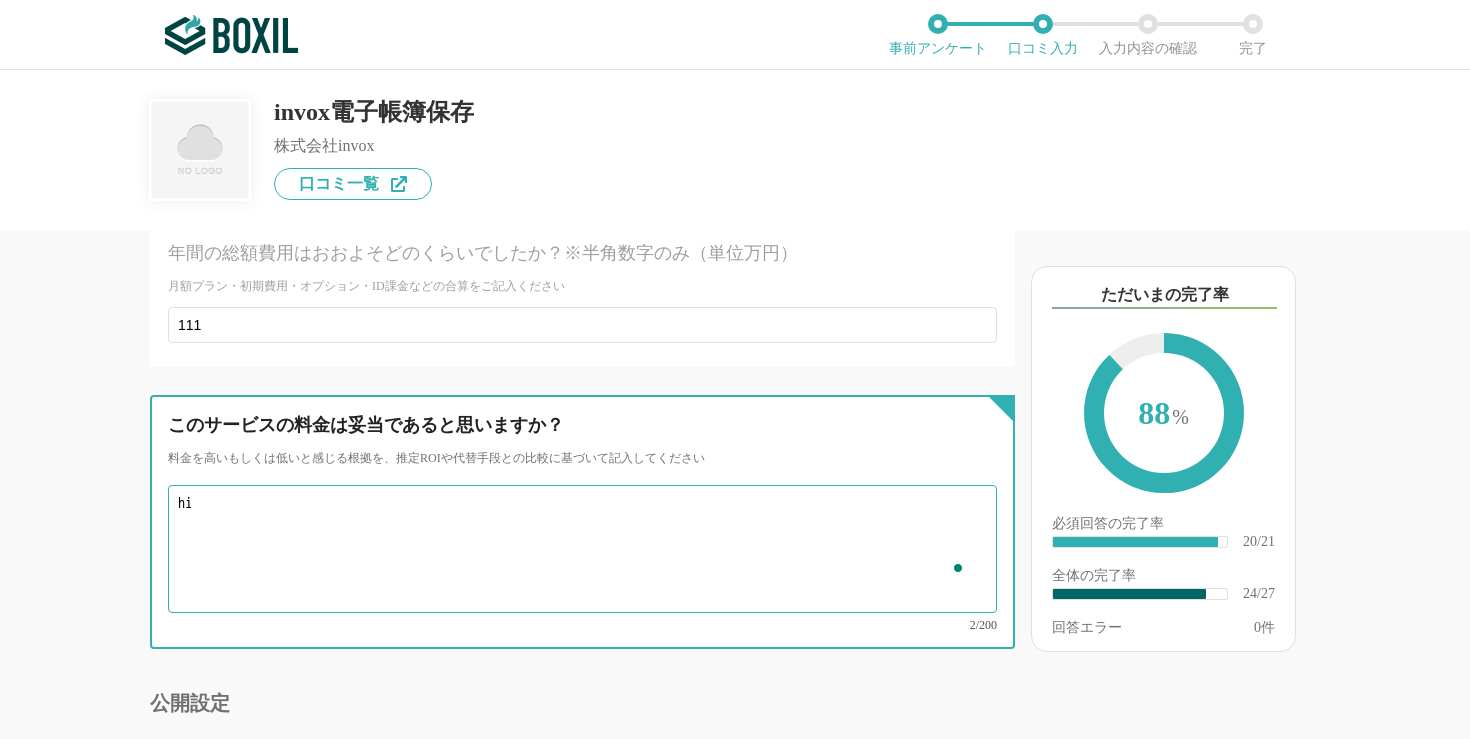 type on "h" 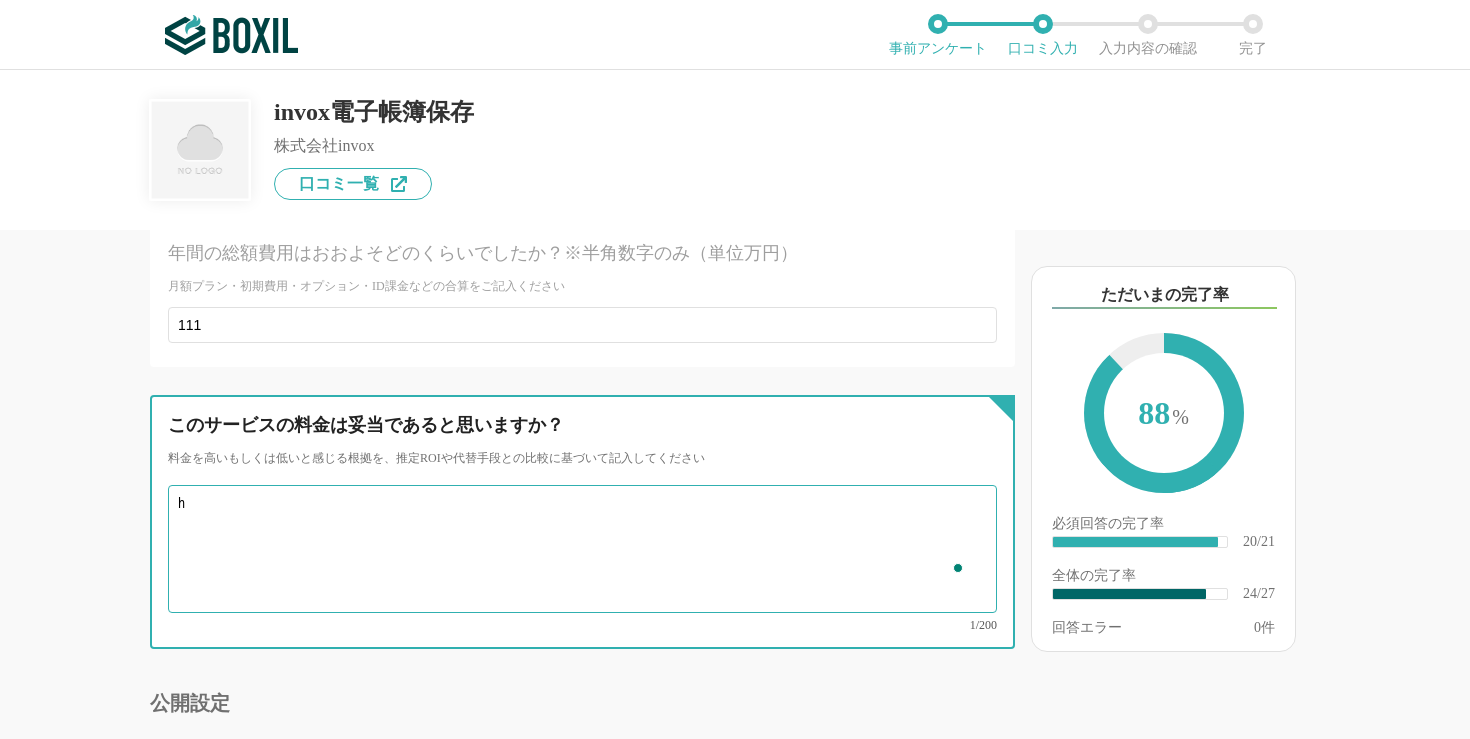 type 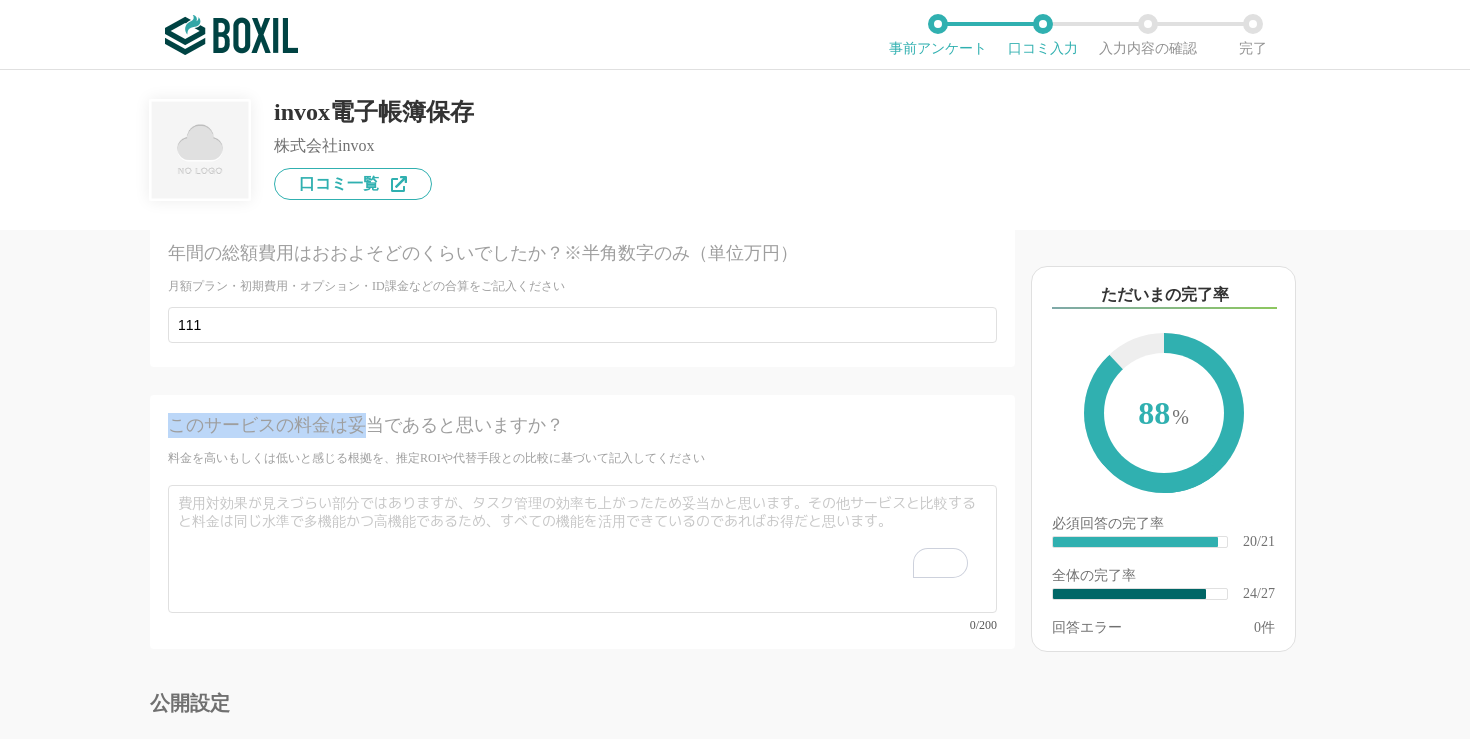 drag, startPoint x: 598, startPoint y: 348, endPoint x: 374, endPoint y: 361, distance: 224.37692 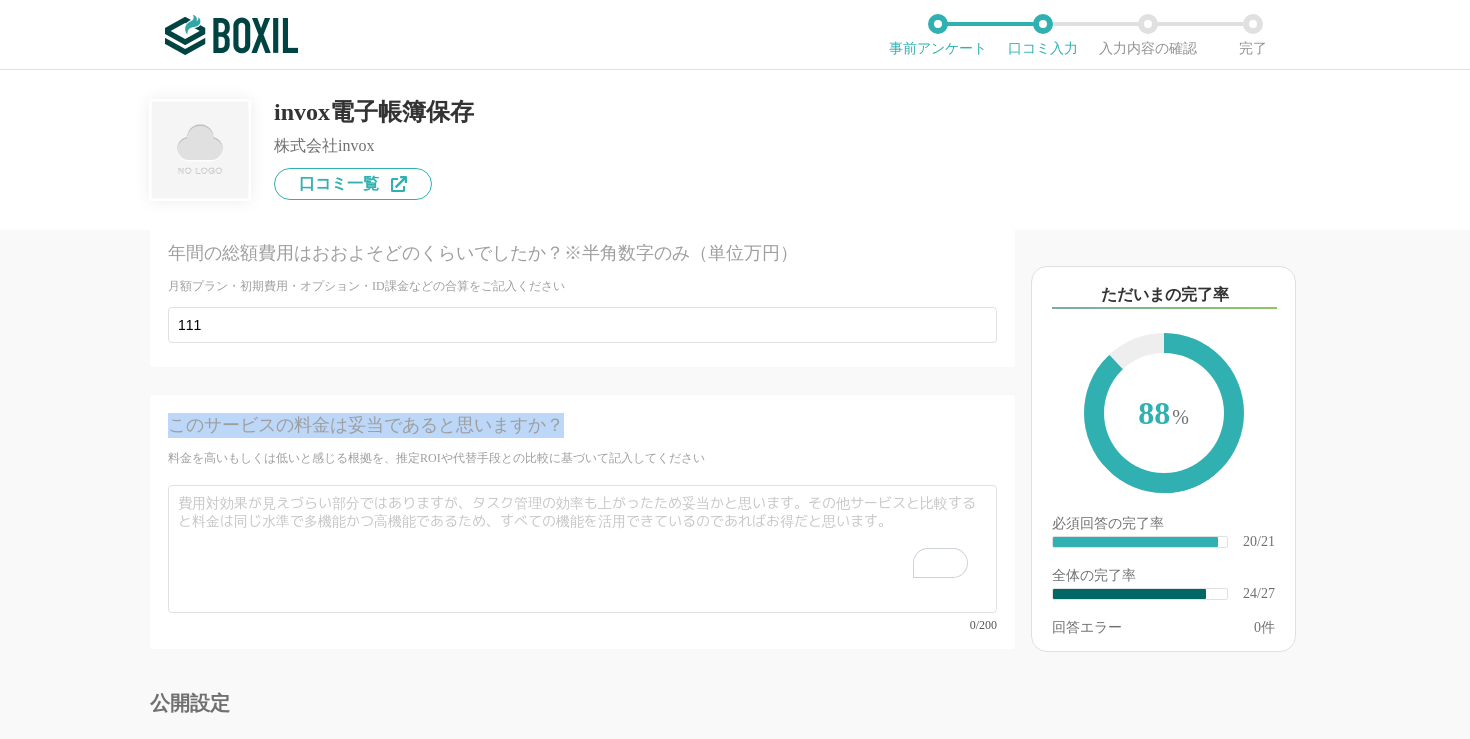 drag, startPoint x: 577, startPoint y: 362, endPoint x: 165, endPoint y: 366, distance: 412.0194 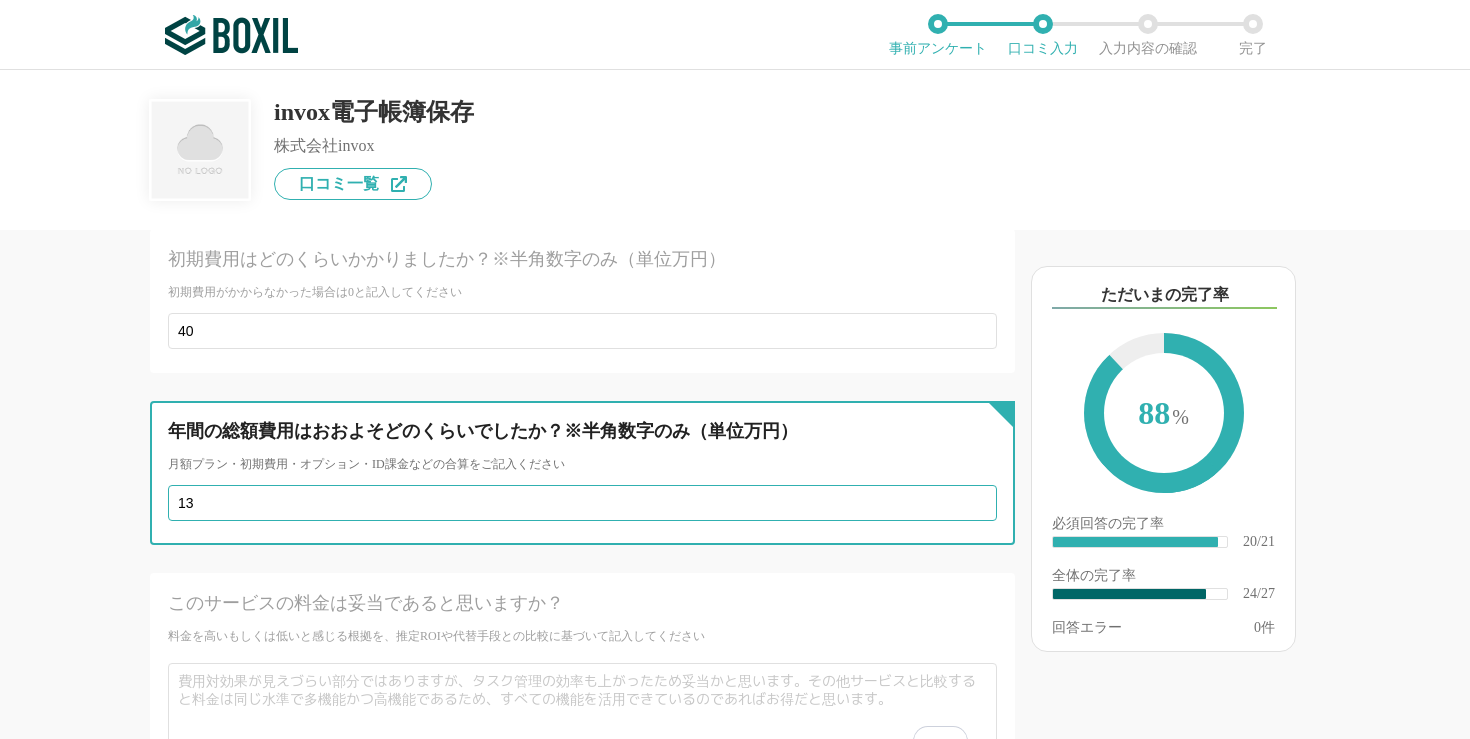 type on "13" 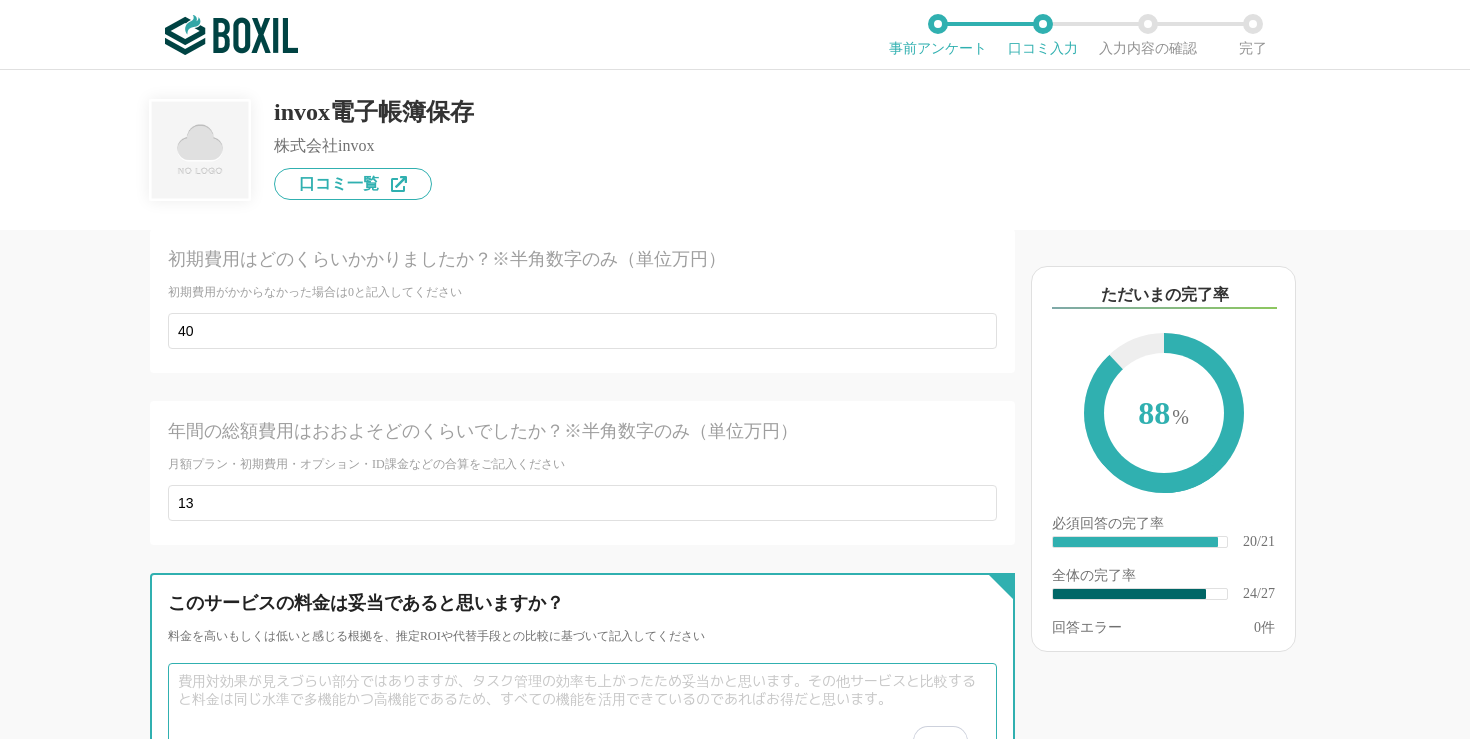 click at bounding box center (582, 727) 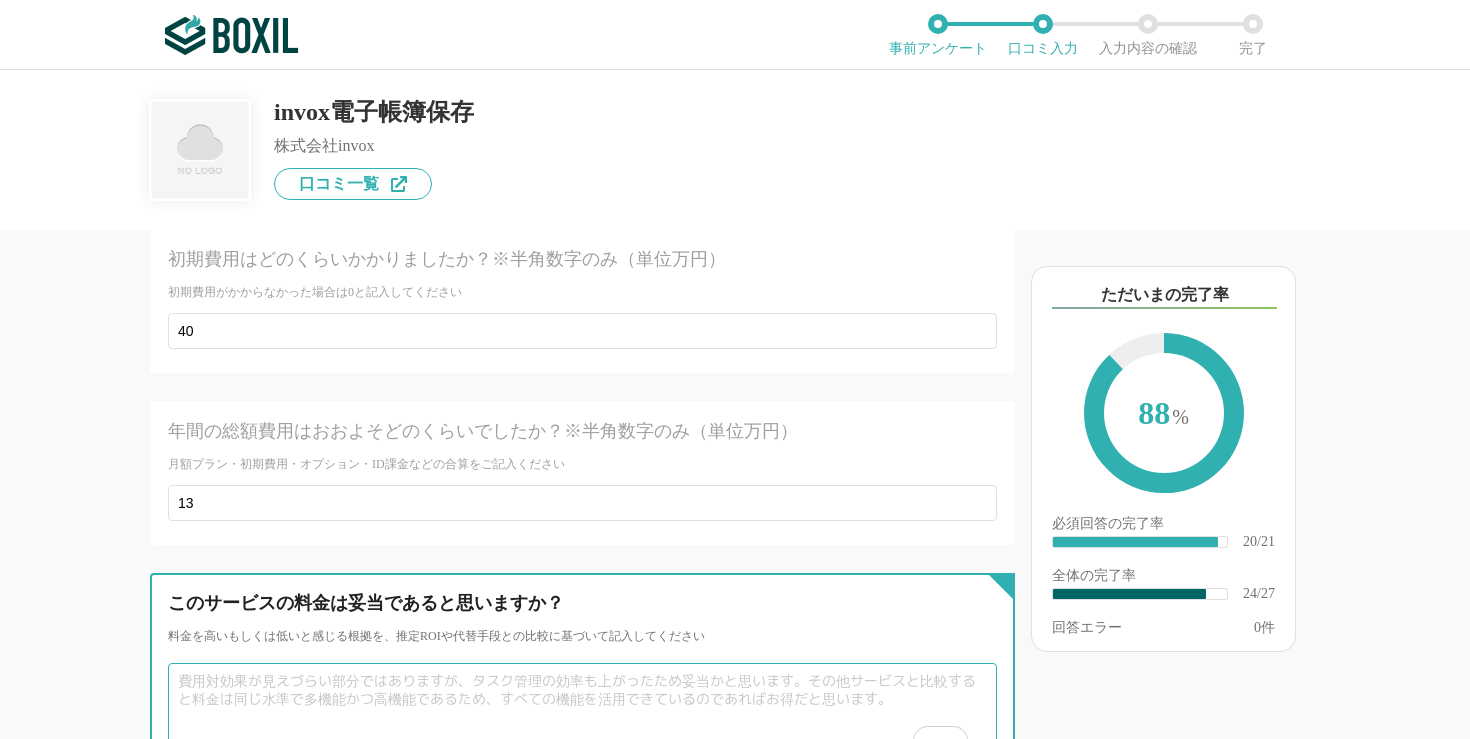 paste on "invox電子帳簿保存の料金は、当社の利用状況と導入効果を鑑みると、非常に妥当であり、むしろコストパフォーマンスが高いと考えています。" 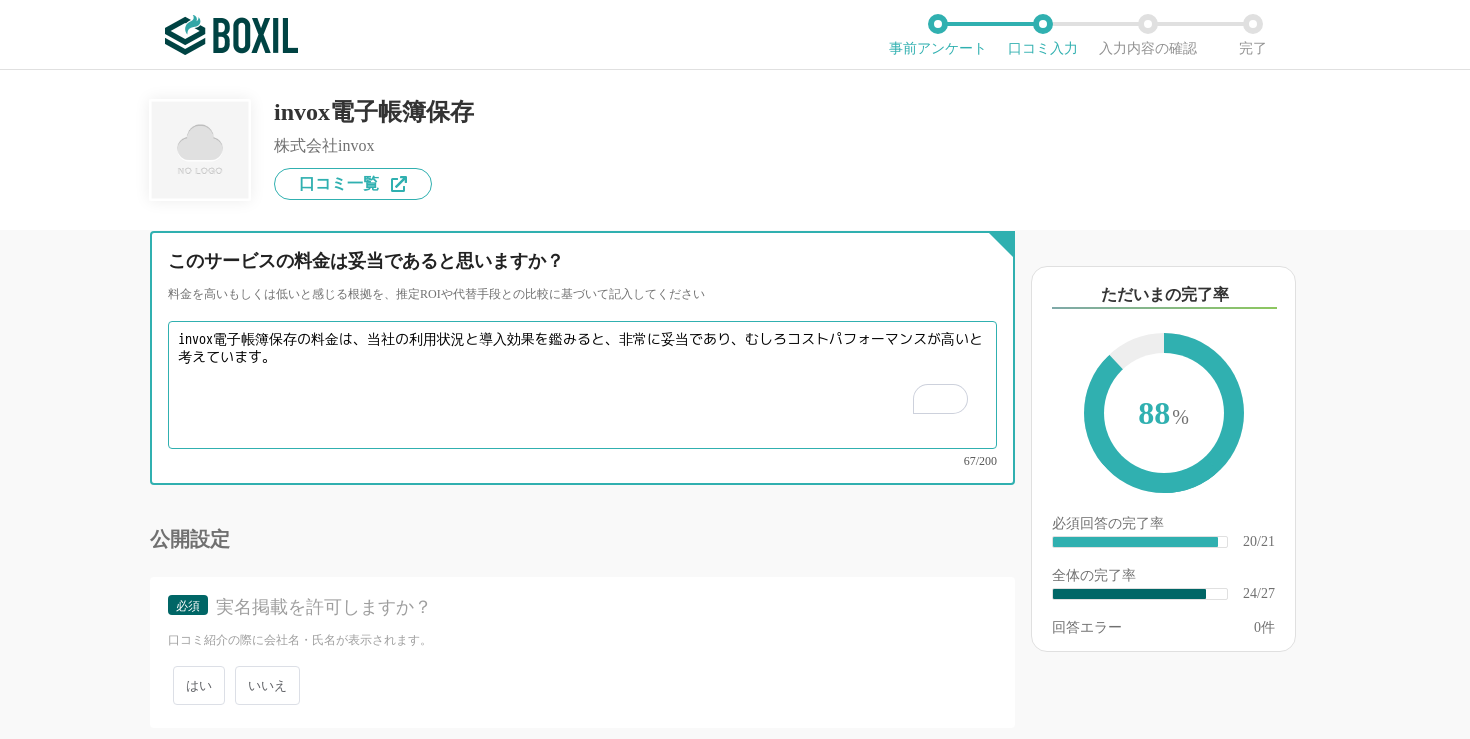 scroll, scrollTop: 5427, scrollLeft: 0, axis: vertical 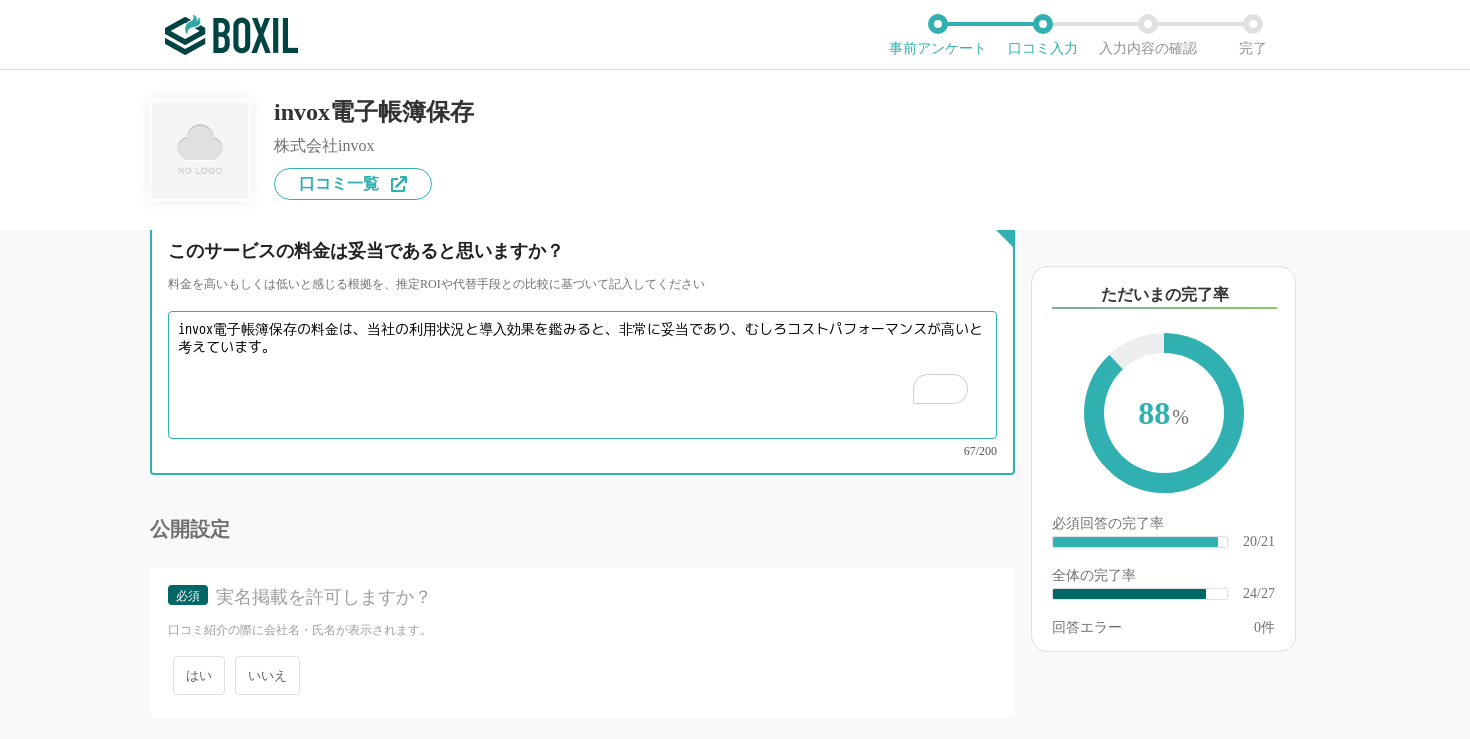 type on "invox電子帳簿保存の料金は、当社の利用状況と導入効果を鑑みると、非常に妥当であり、むしろコストパフォーマンスが高いと考えています。" 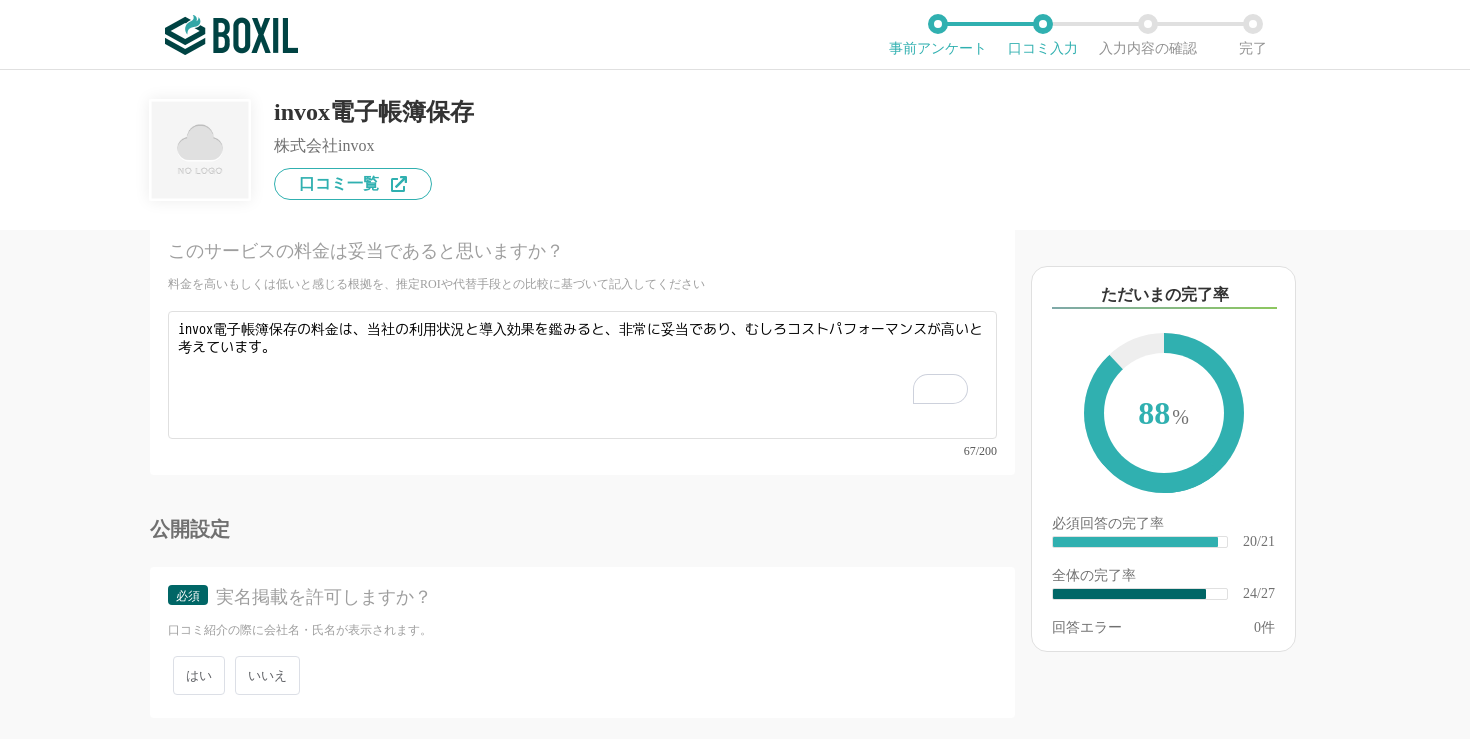click on "いいえ" at bounding box center (267, 675) 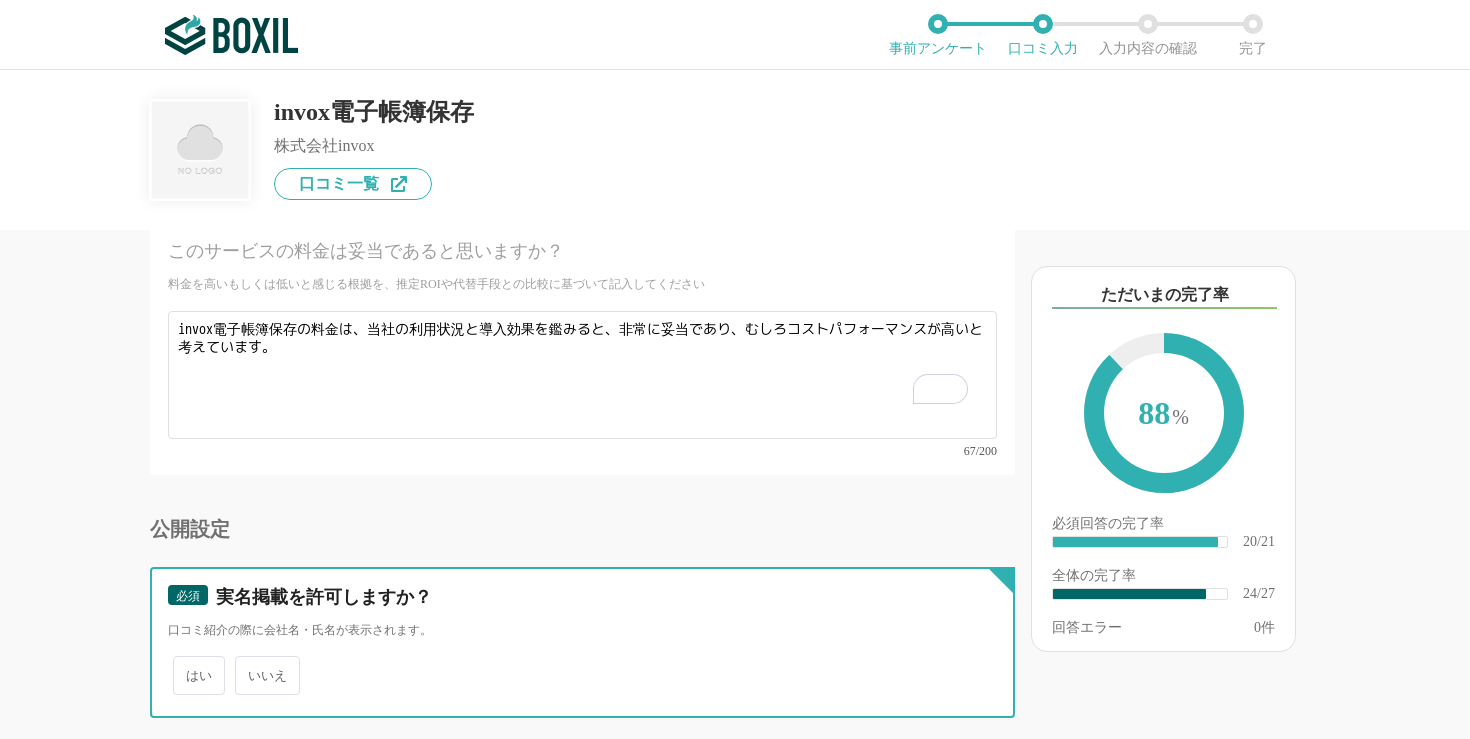 click on "いいえ" at bounding box center (246, 665) 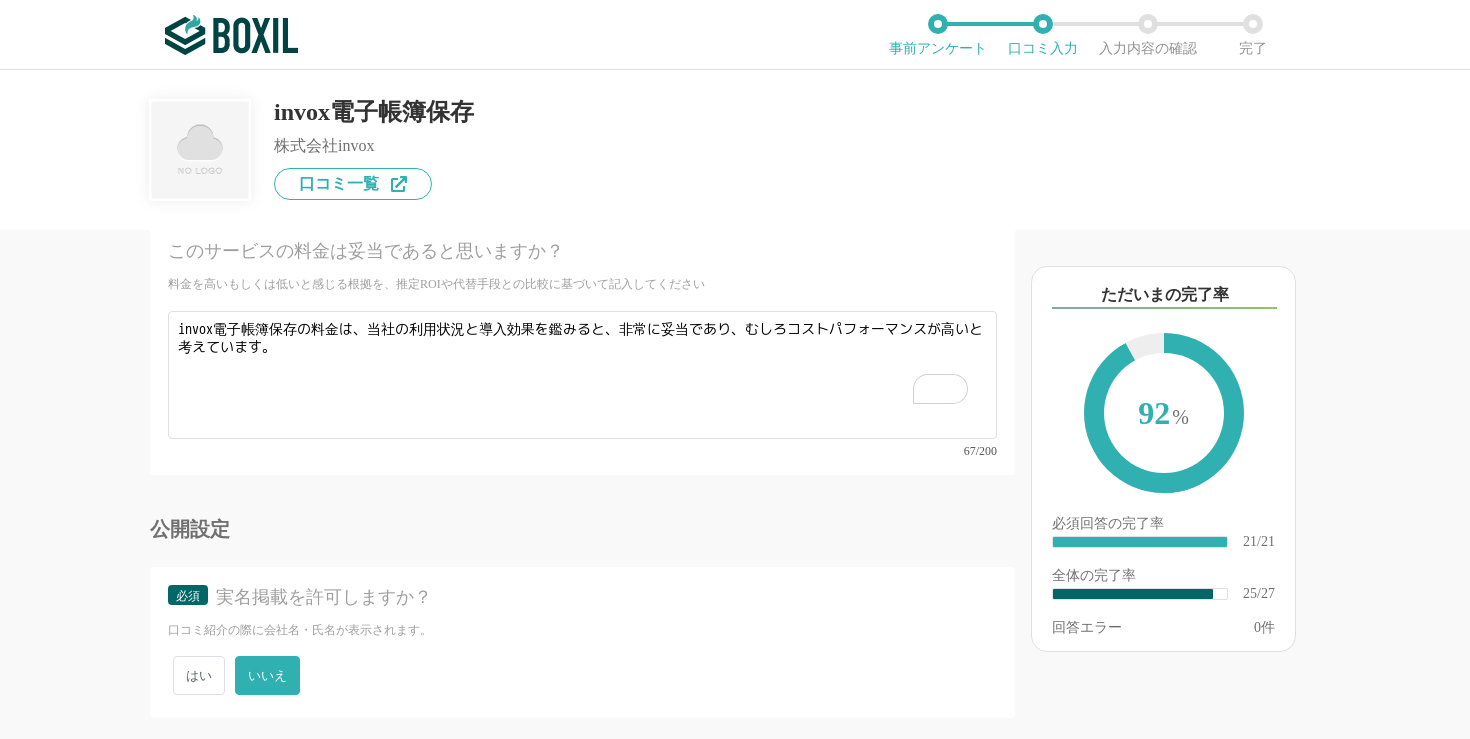 click on "確認画面に進む" at bounding box center (895, 772) 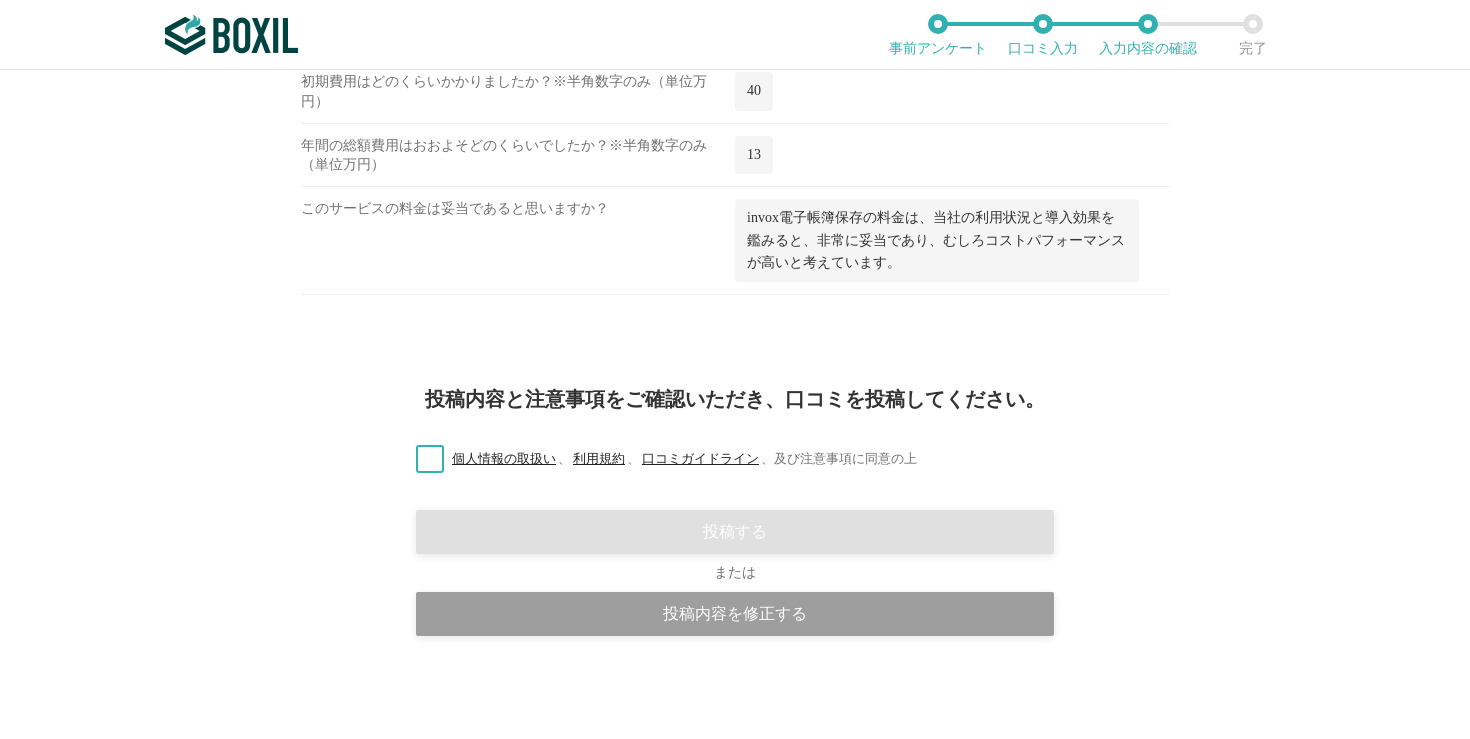 scroll, scrollTop: 3081, scrollLeft: 0, axis: vertical 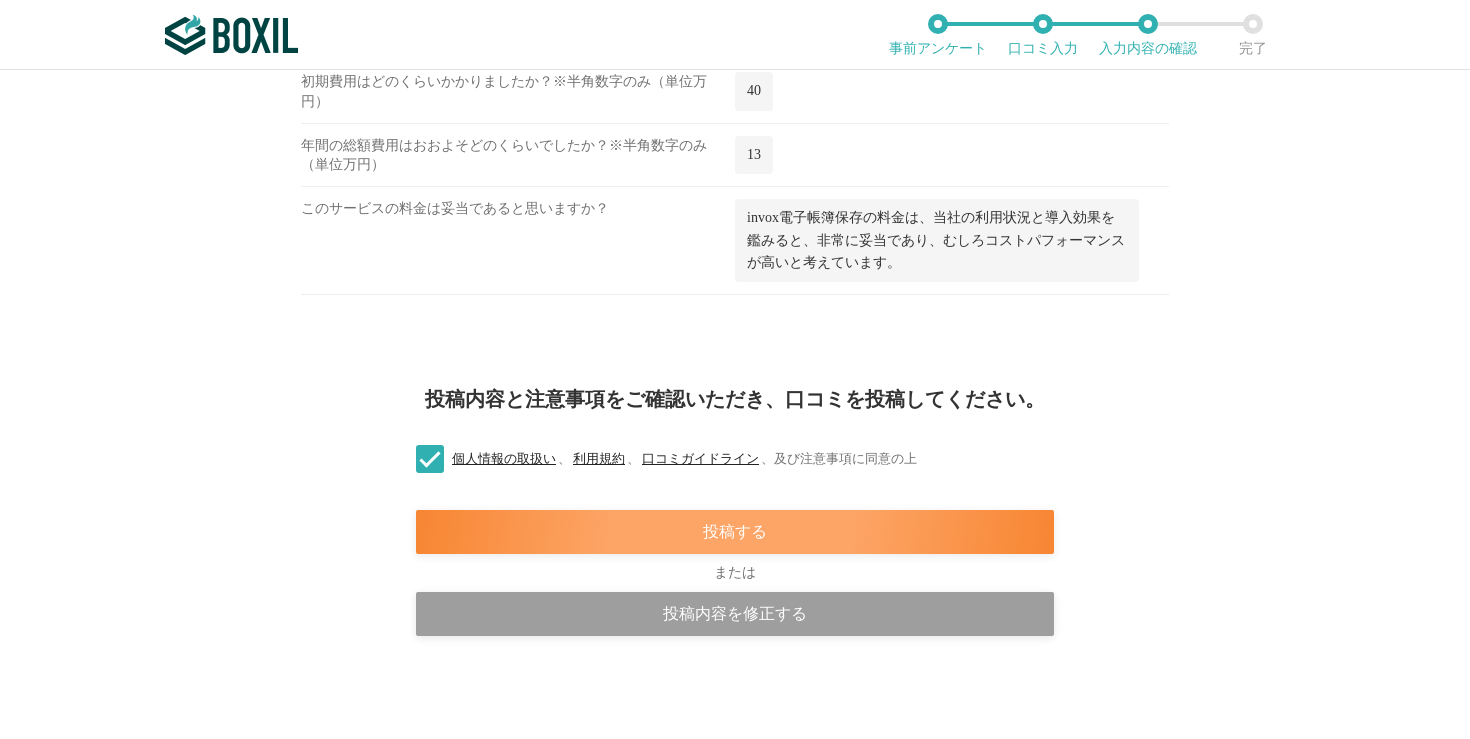 click on "投稿する" at bounding box center (735, 532) 